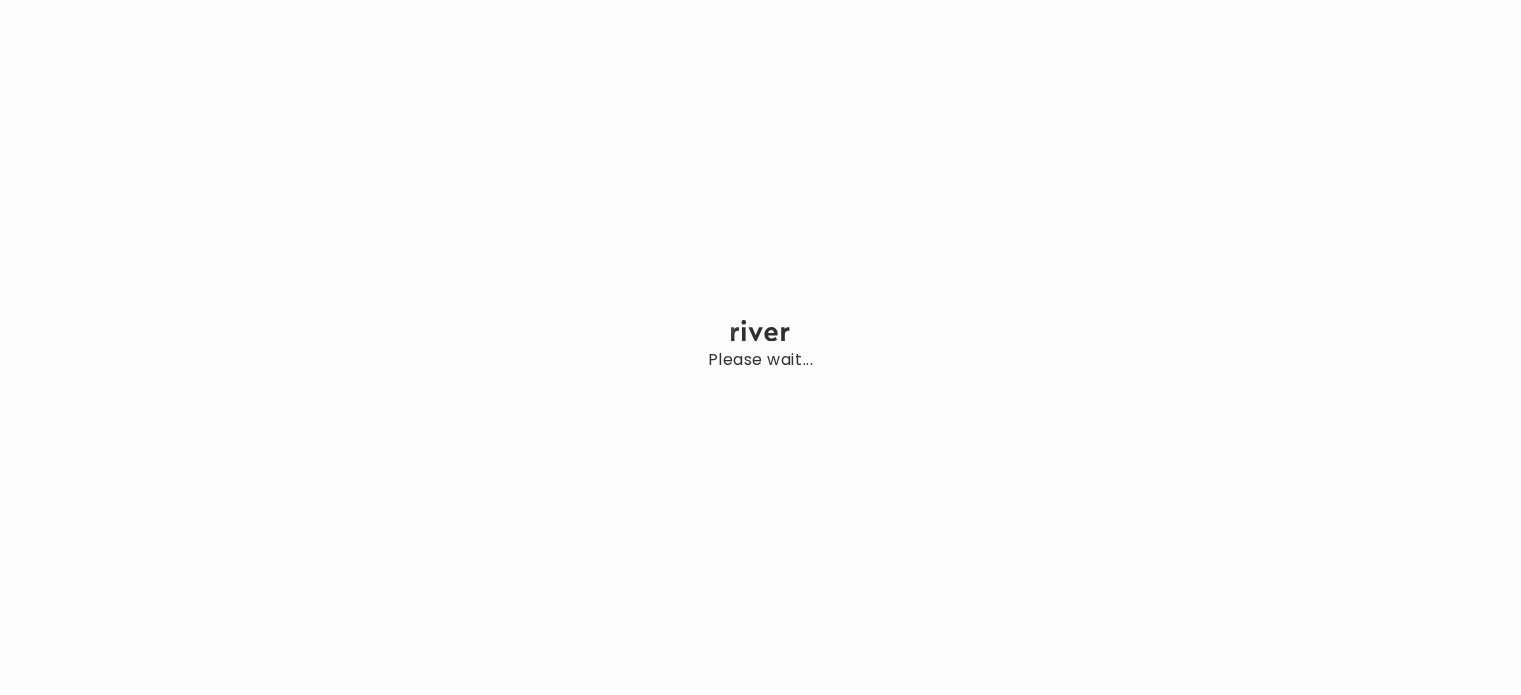 scroll, scrollTop: 0, scrollLeft: 0, axis: both 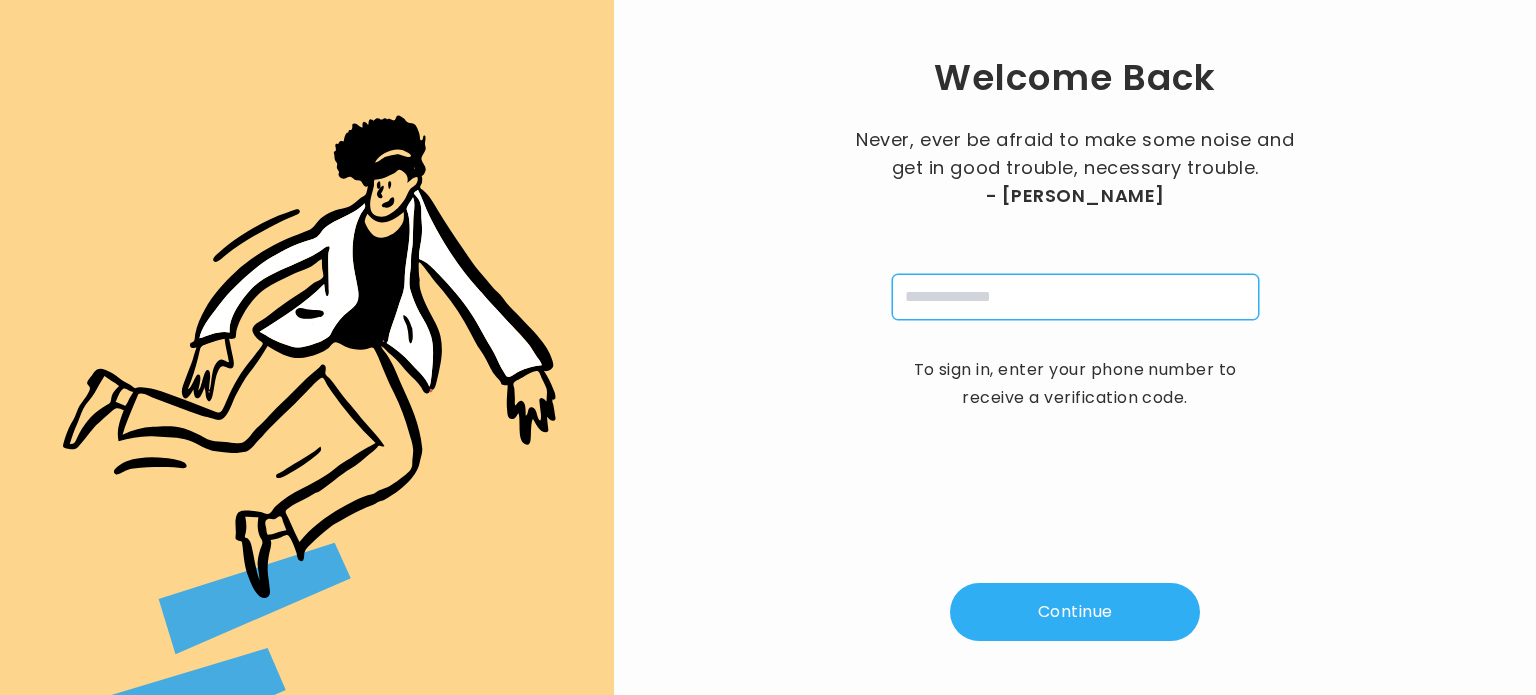 click at bounding box center (1075, 297) 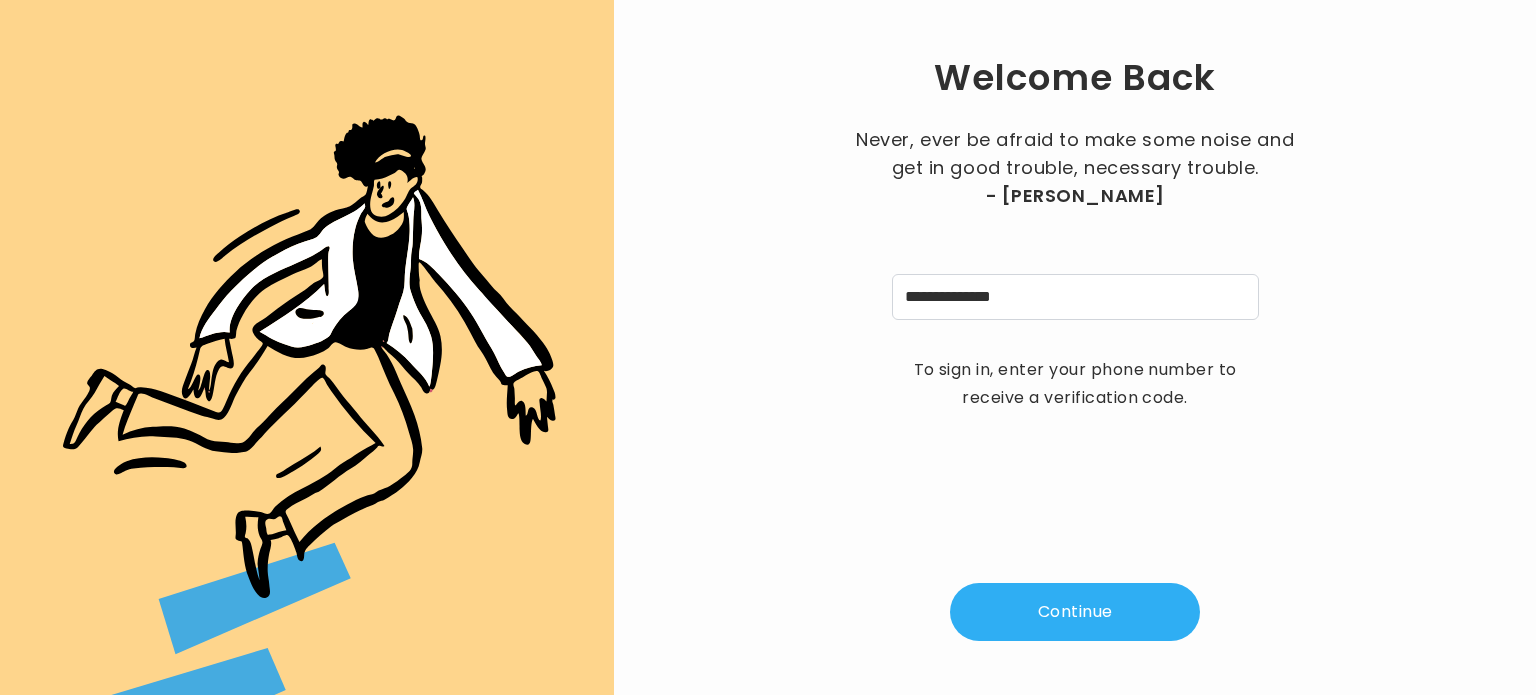 click on "Continue" at bounding box center (1075, 612) 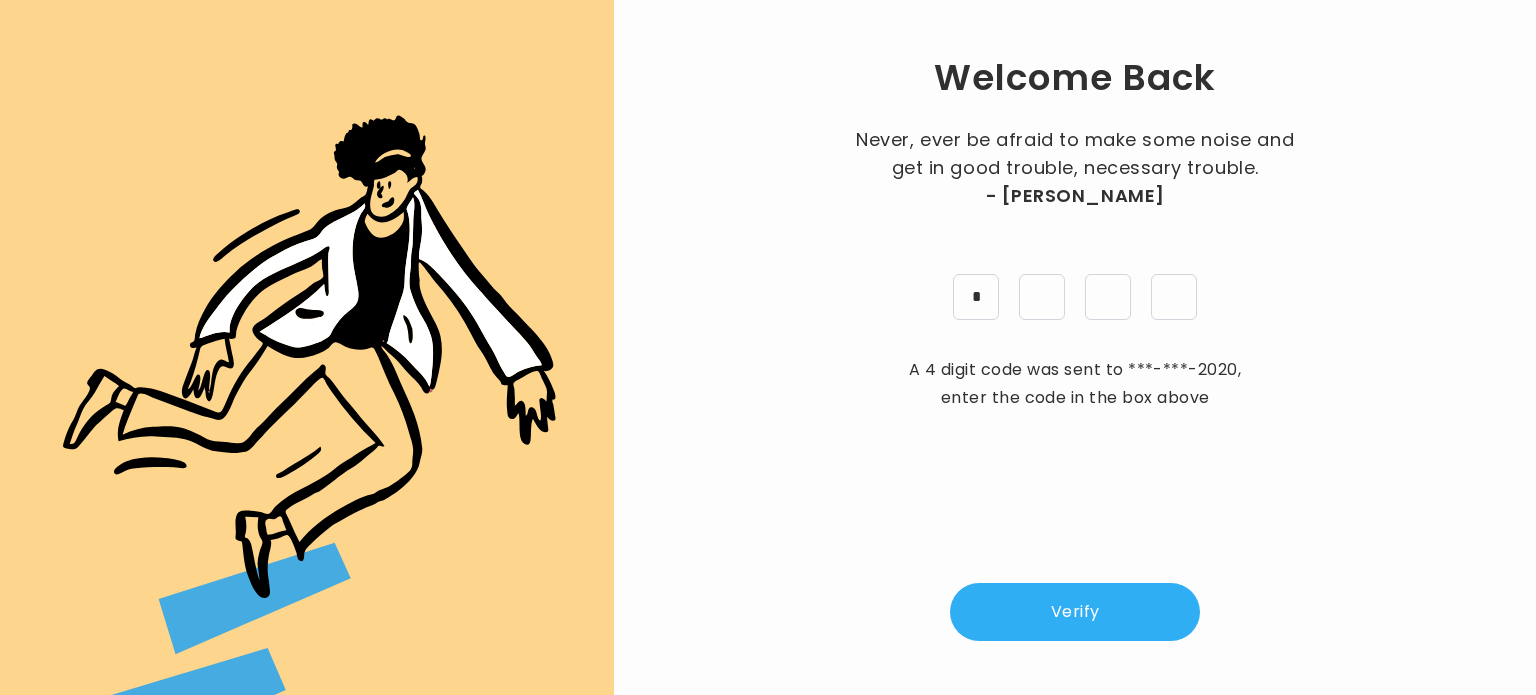 type on "*" 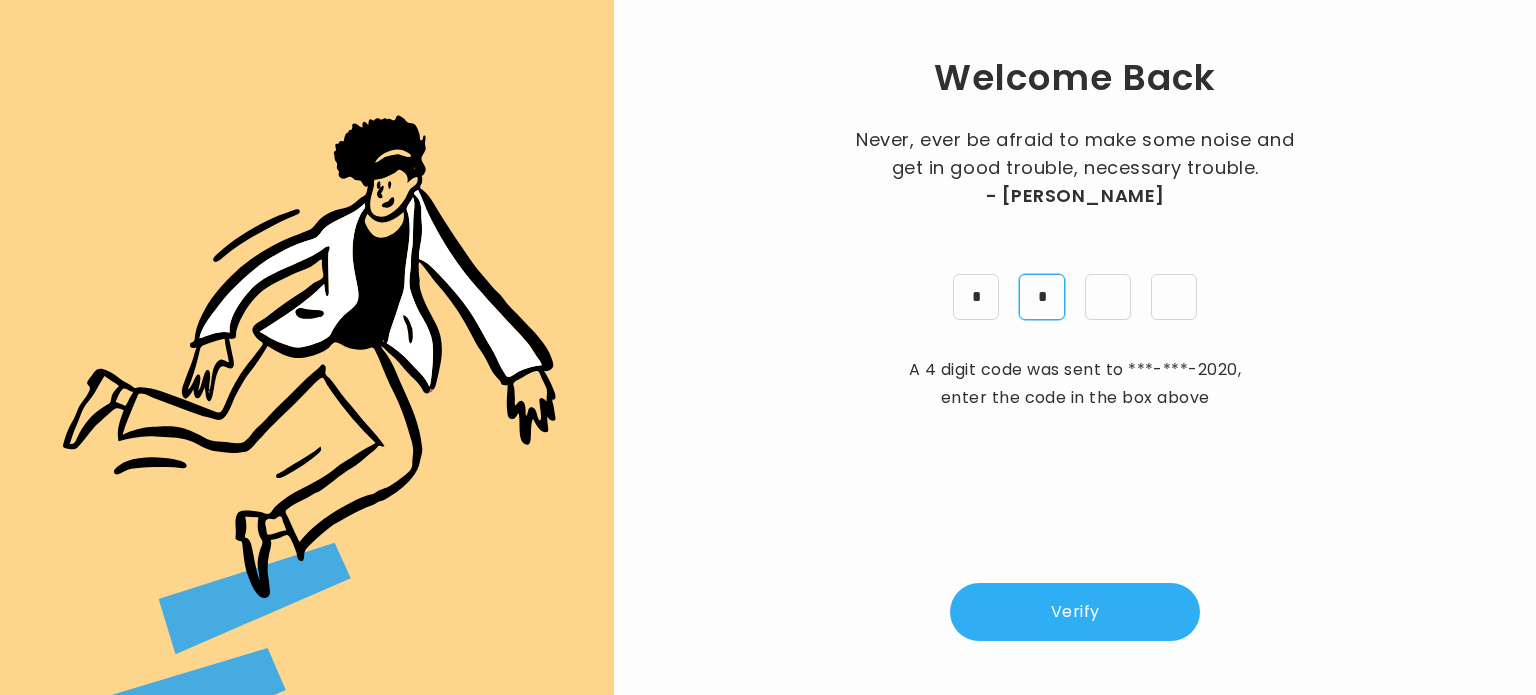 type on "*" 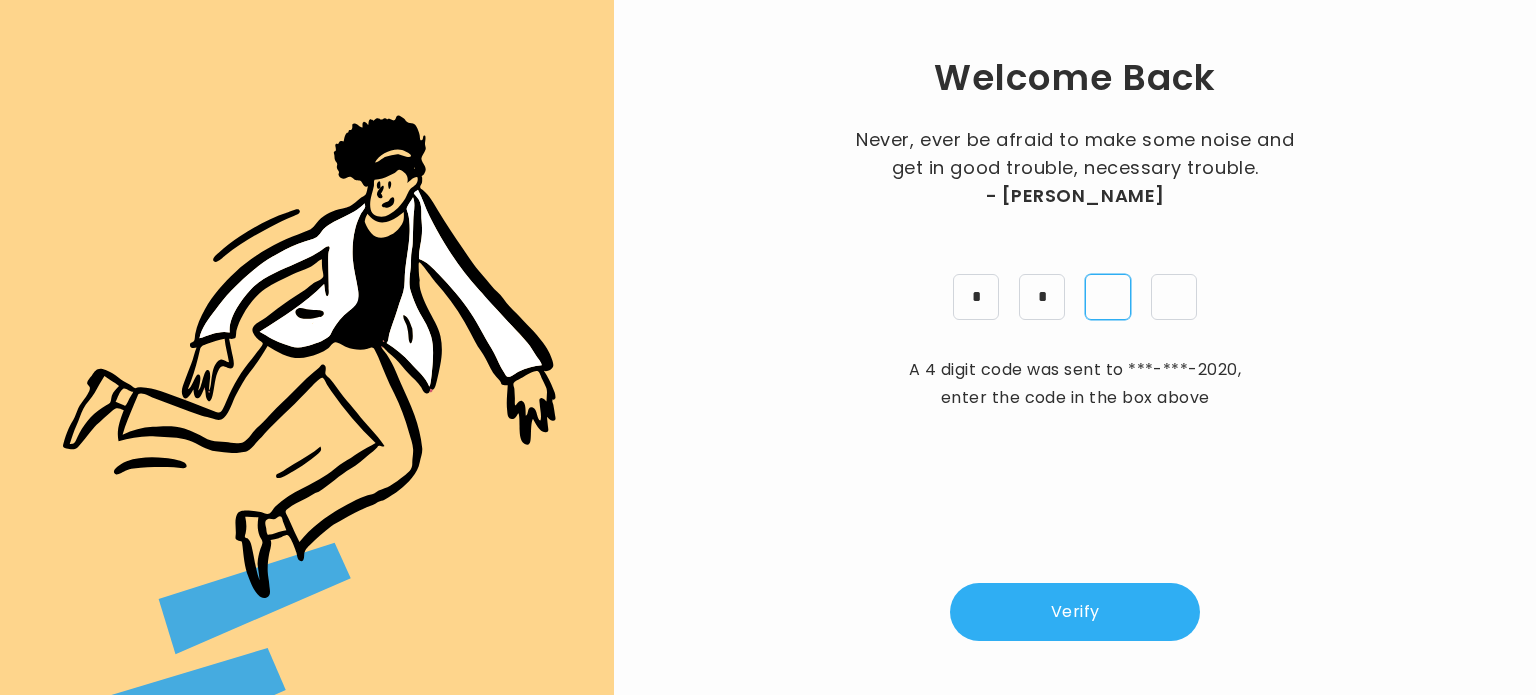 type on "*" 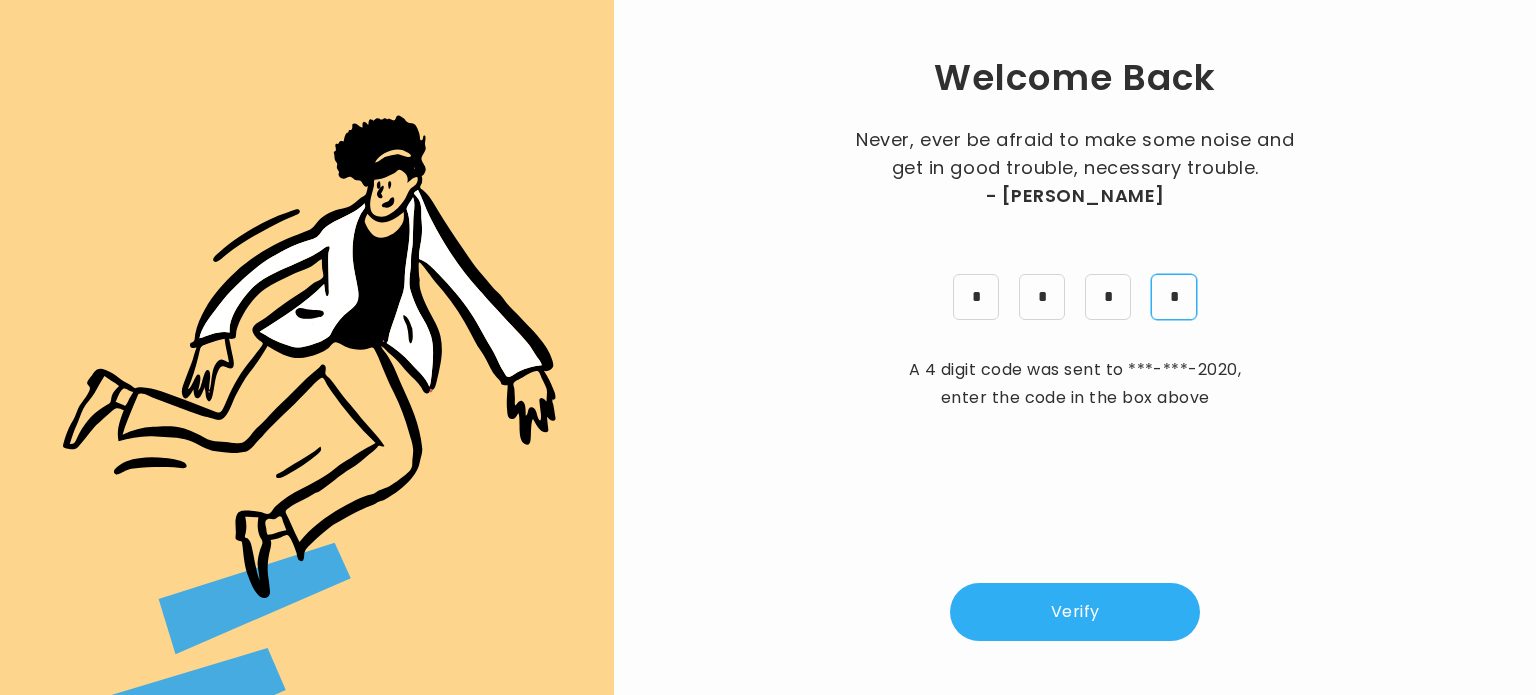 type on "*" 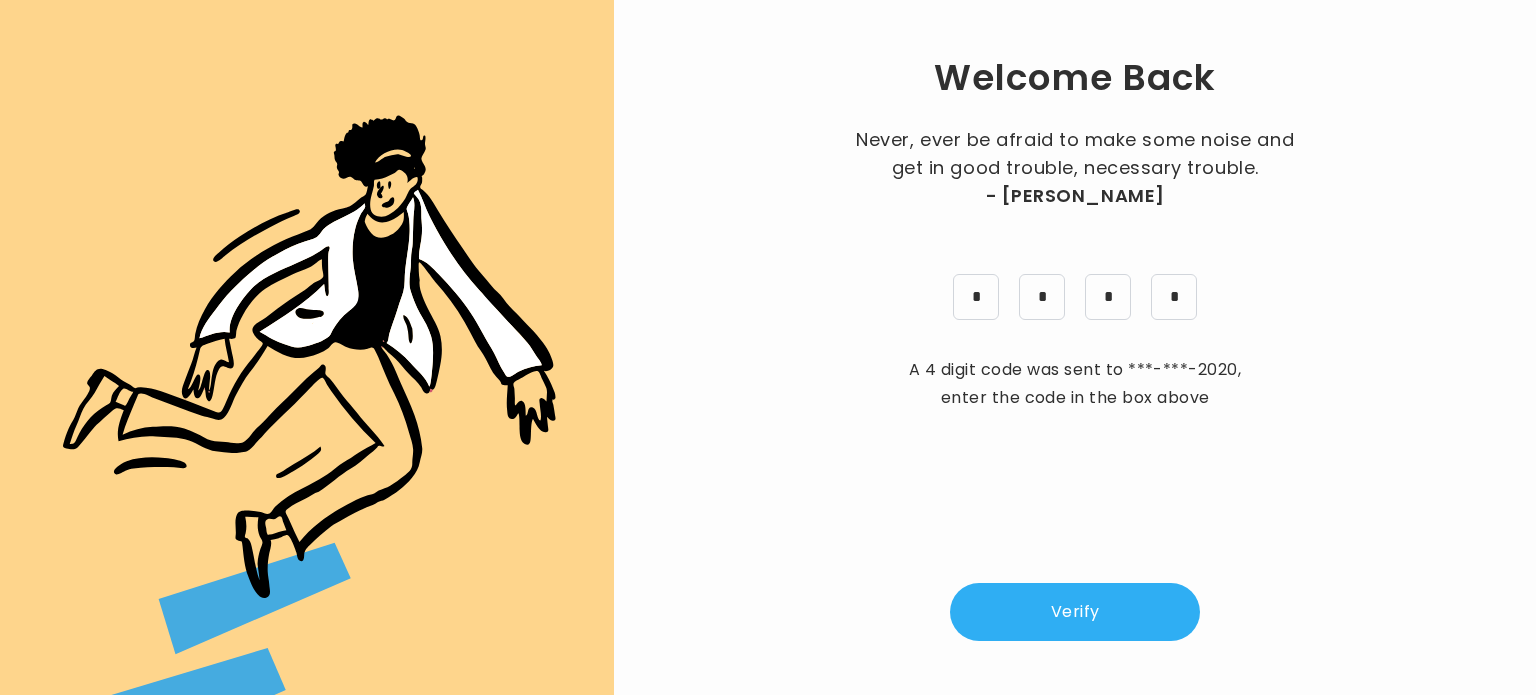 click on "Verify" at bounding box center (1075, 612) 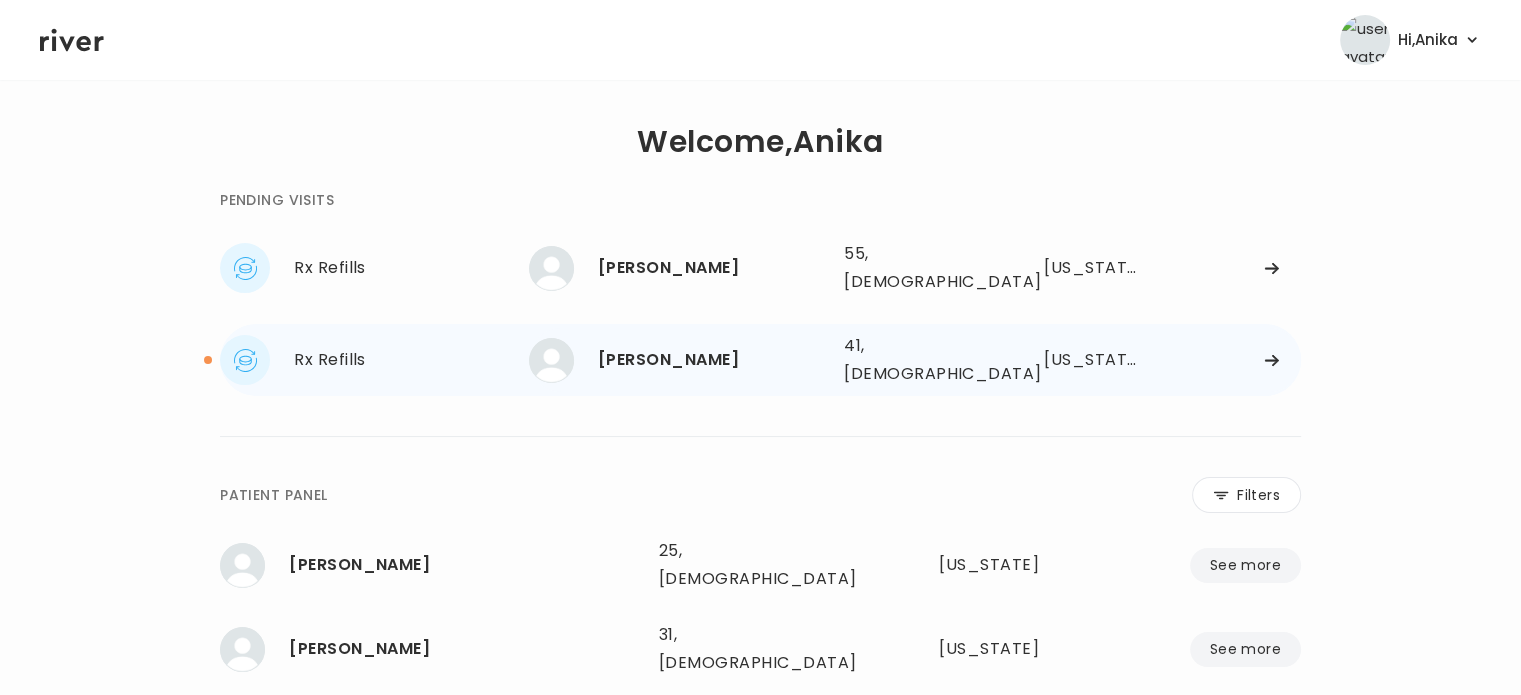 click on "Jessica Teutsch" at bounding box center [713, 360] 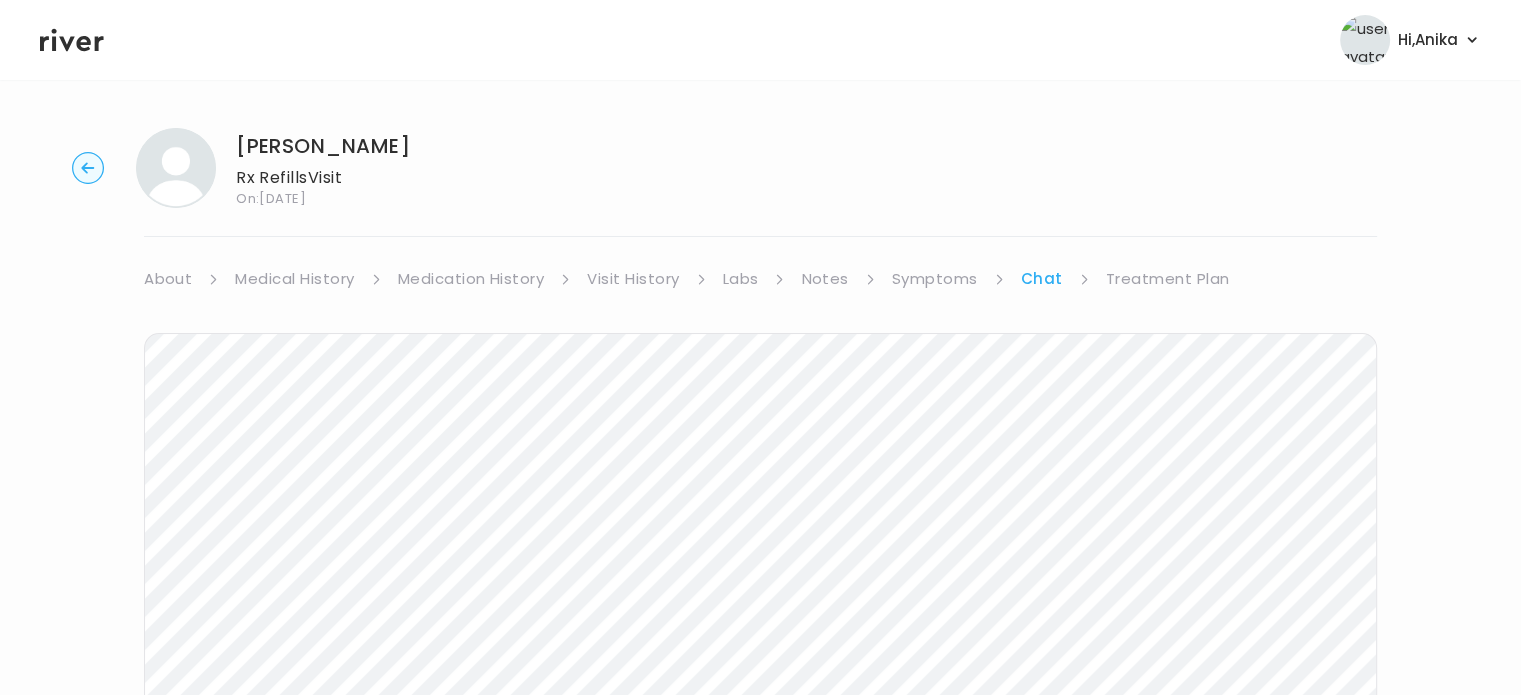 scroll, scrollTop: 0, scrollLeft: 0, axis: both 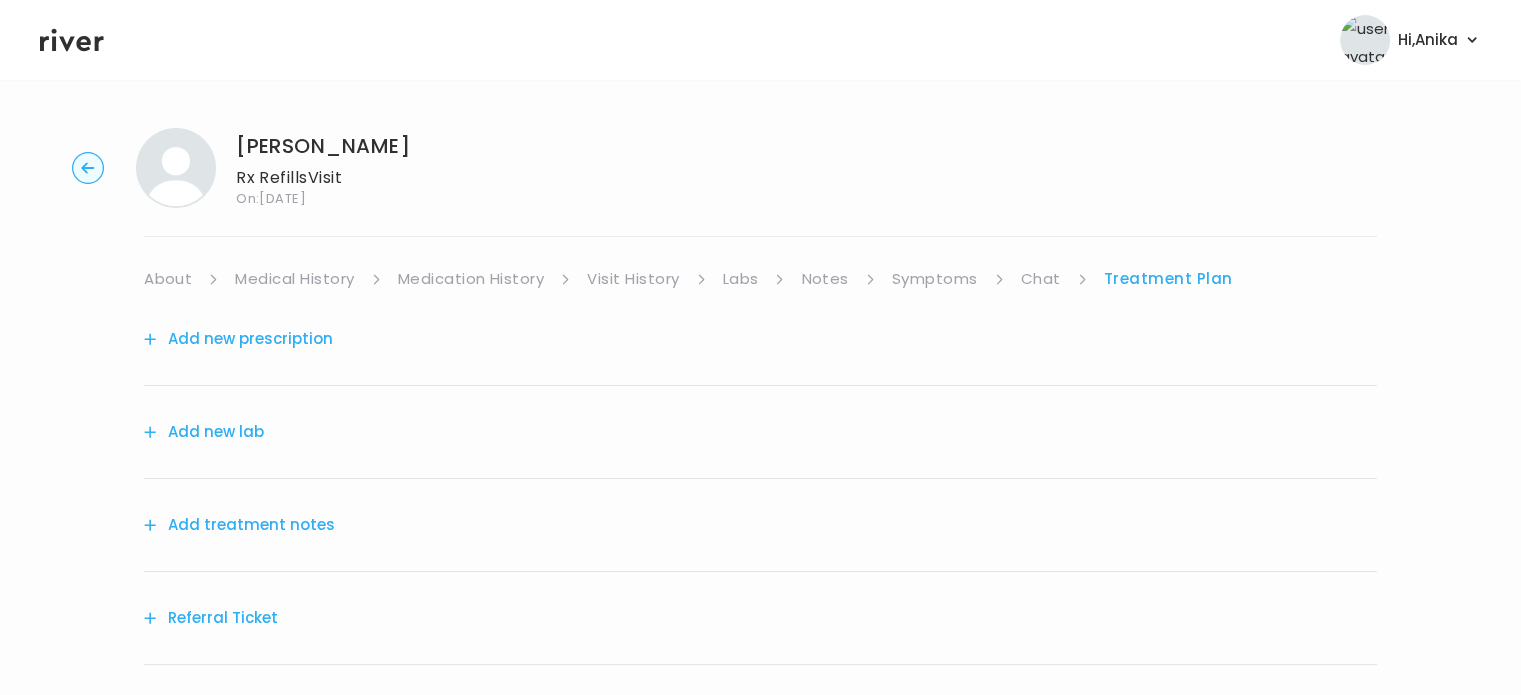click on "Labs" at bounding box center [741, 279] 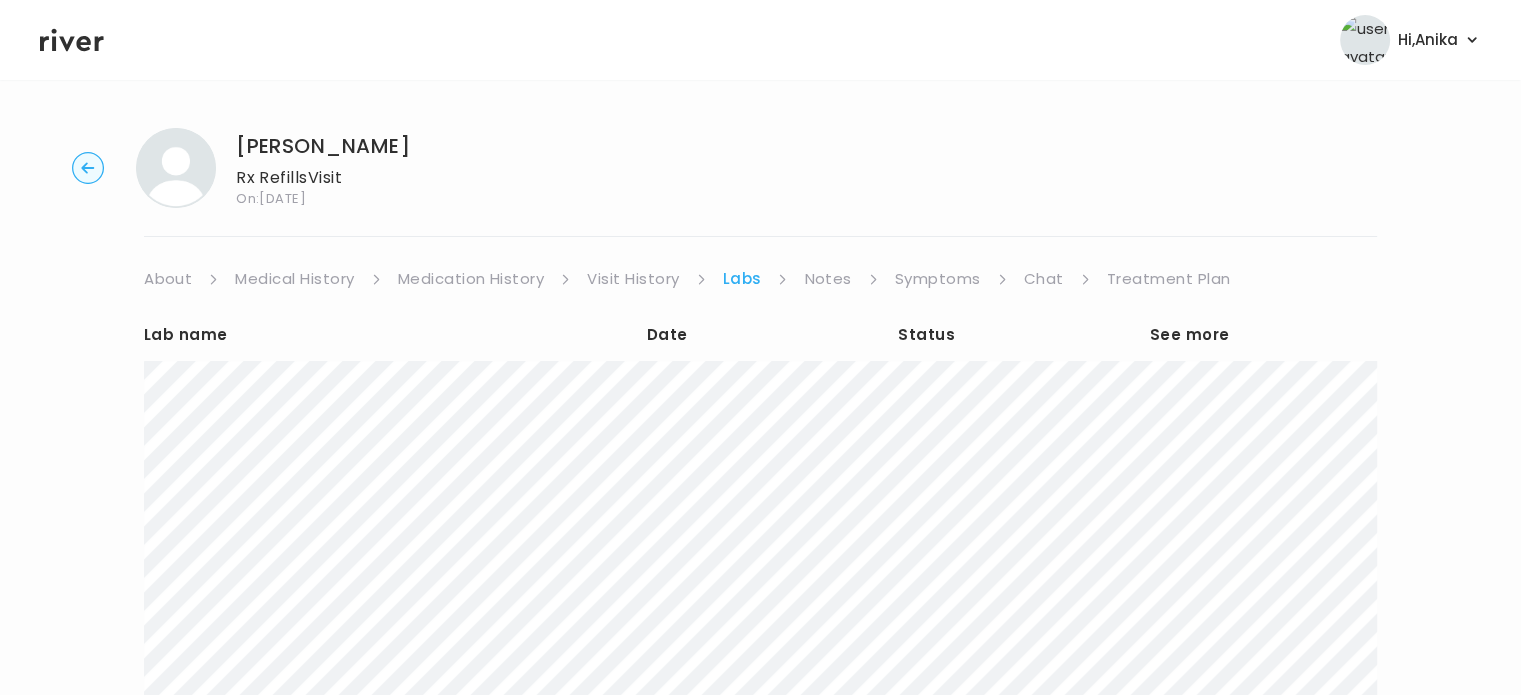 click on "Treatment Plan" at bounding box center [1169, 279] 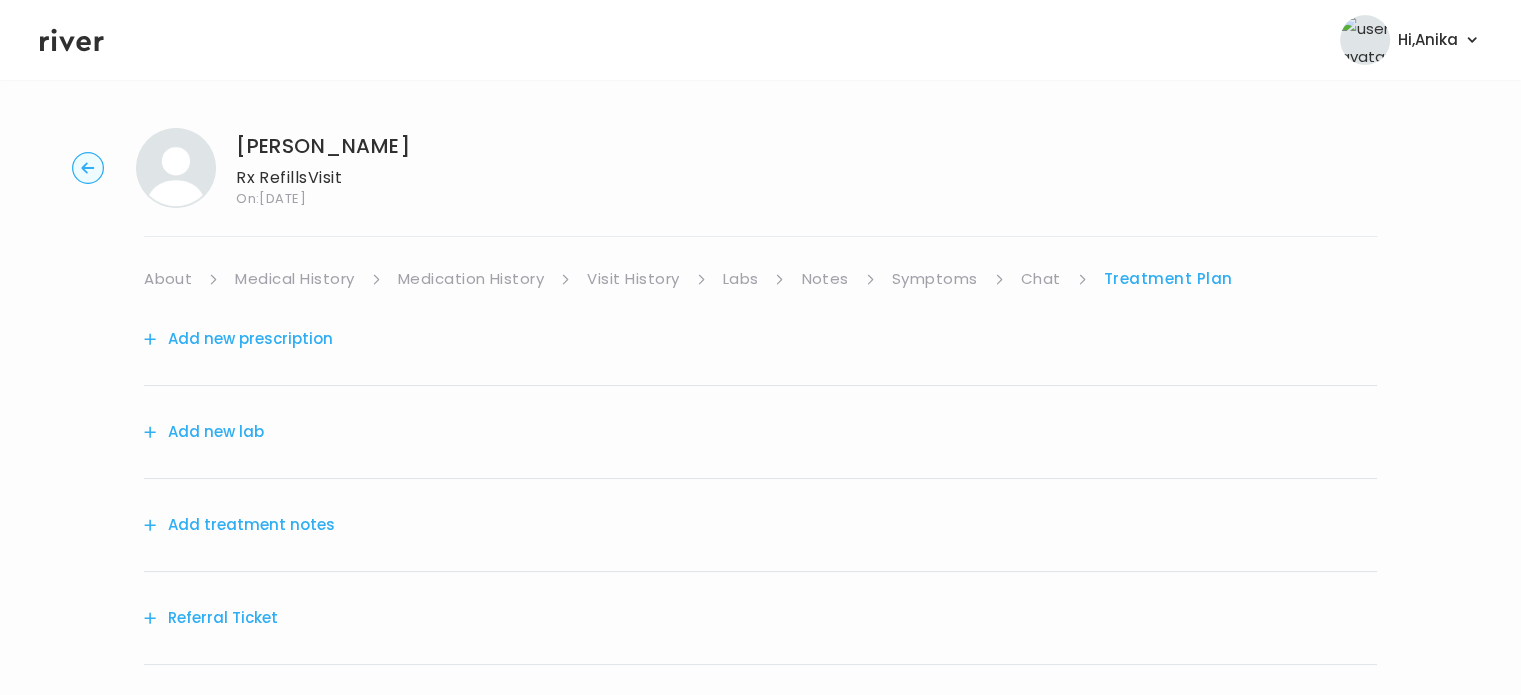 click on "Visit History" at bounding box center (633, 279) 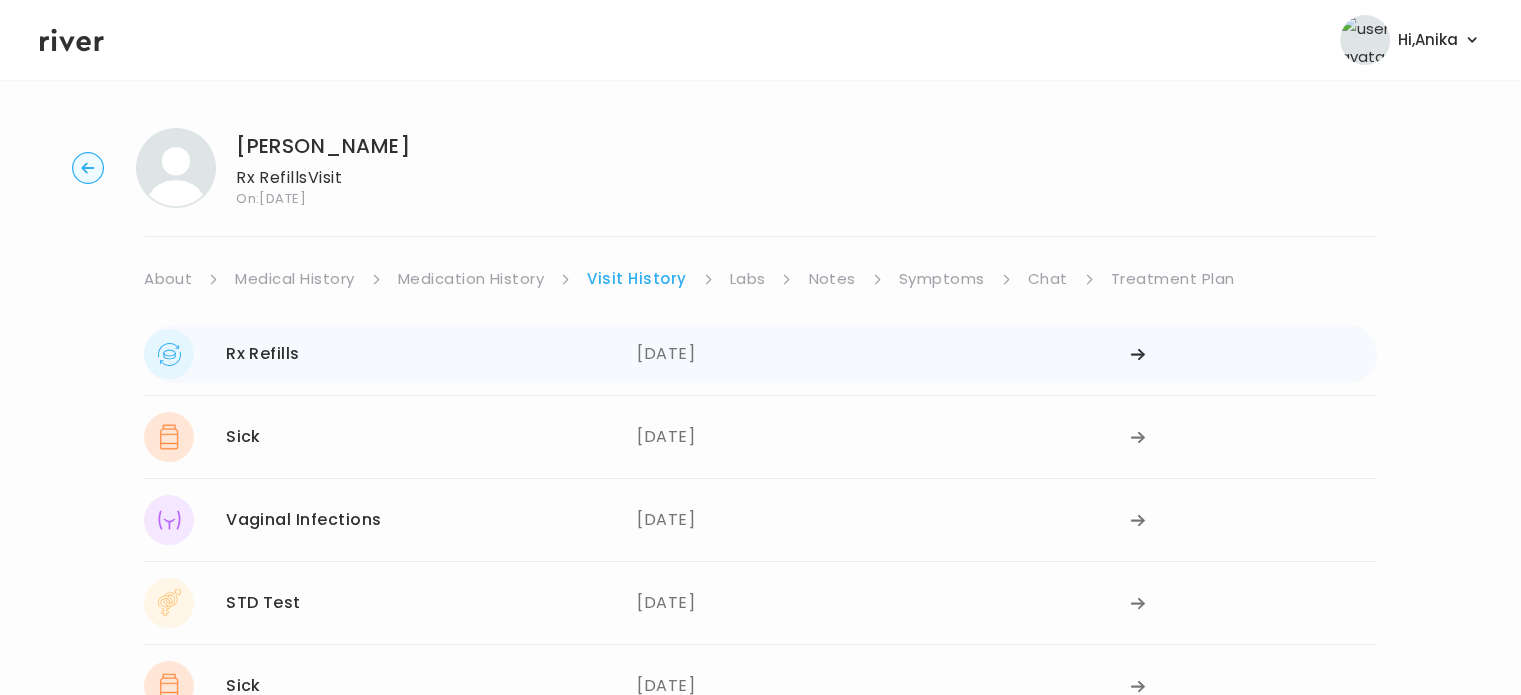 click on "05/08/2025" at bounding box center (883, 354) 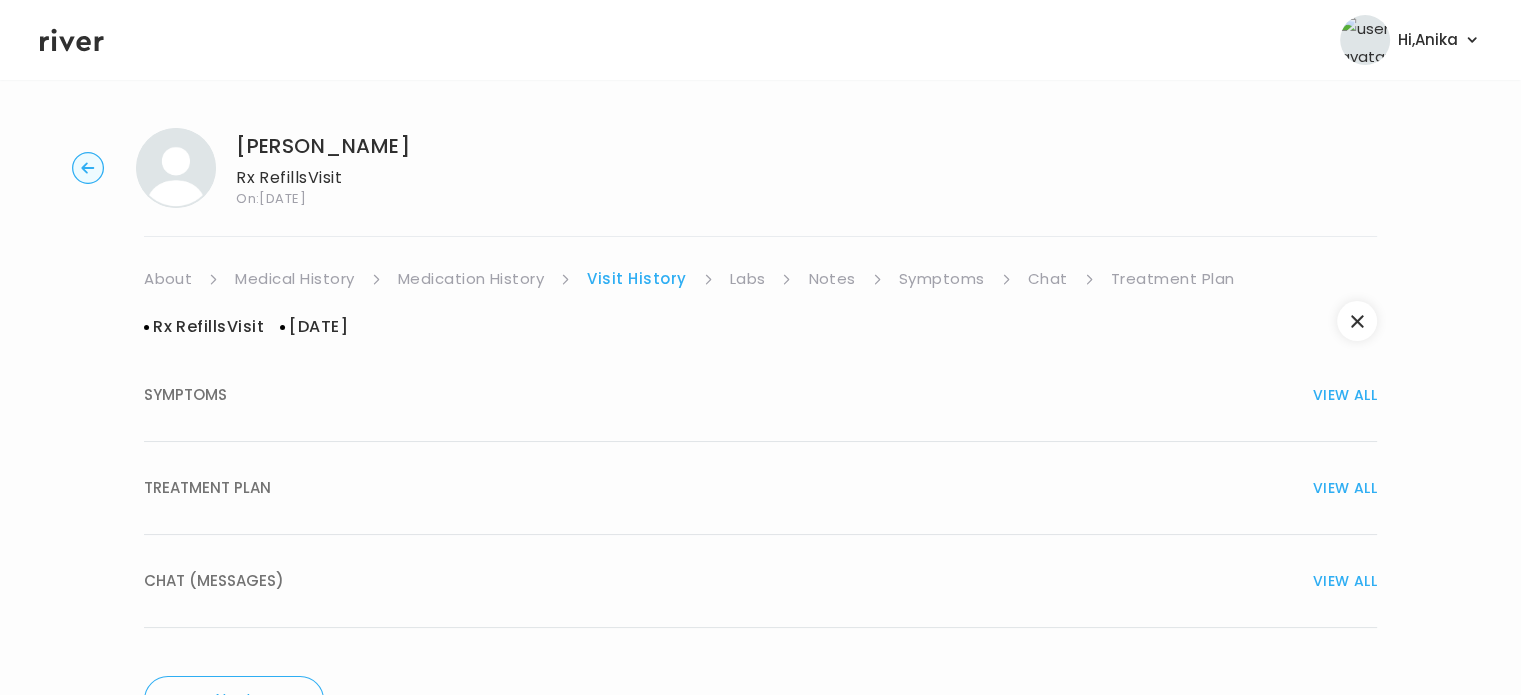 click on "TREATMENT PLAN VIEW ALL" at bounding box center [760, 488] 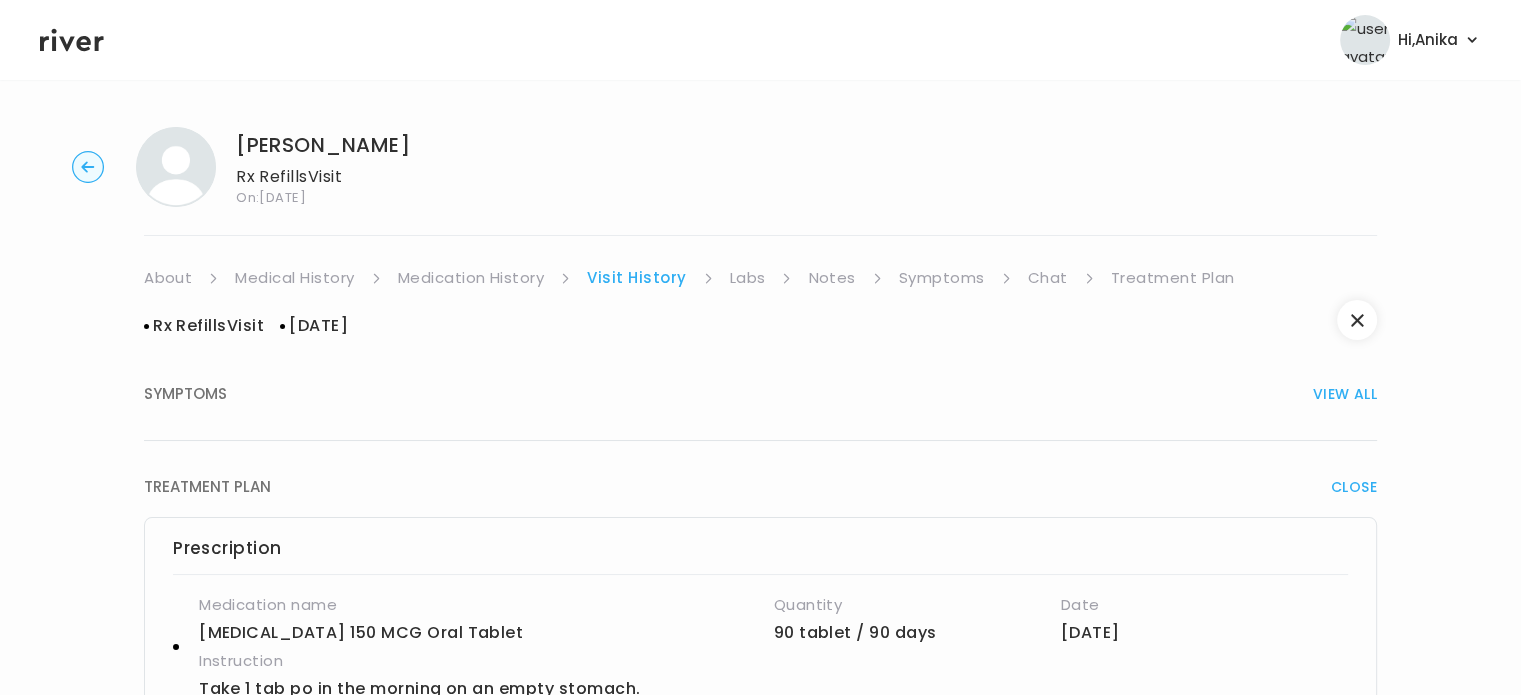 scroll, scrollTop: 0, scrollLeft: 0, axis: both 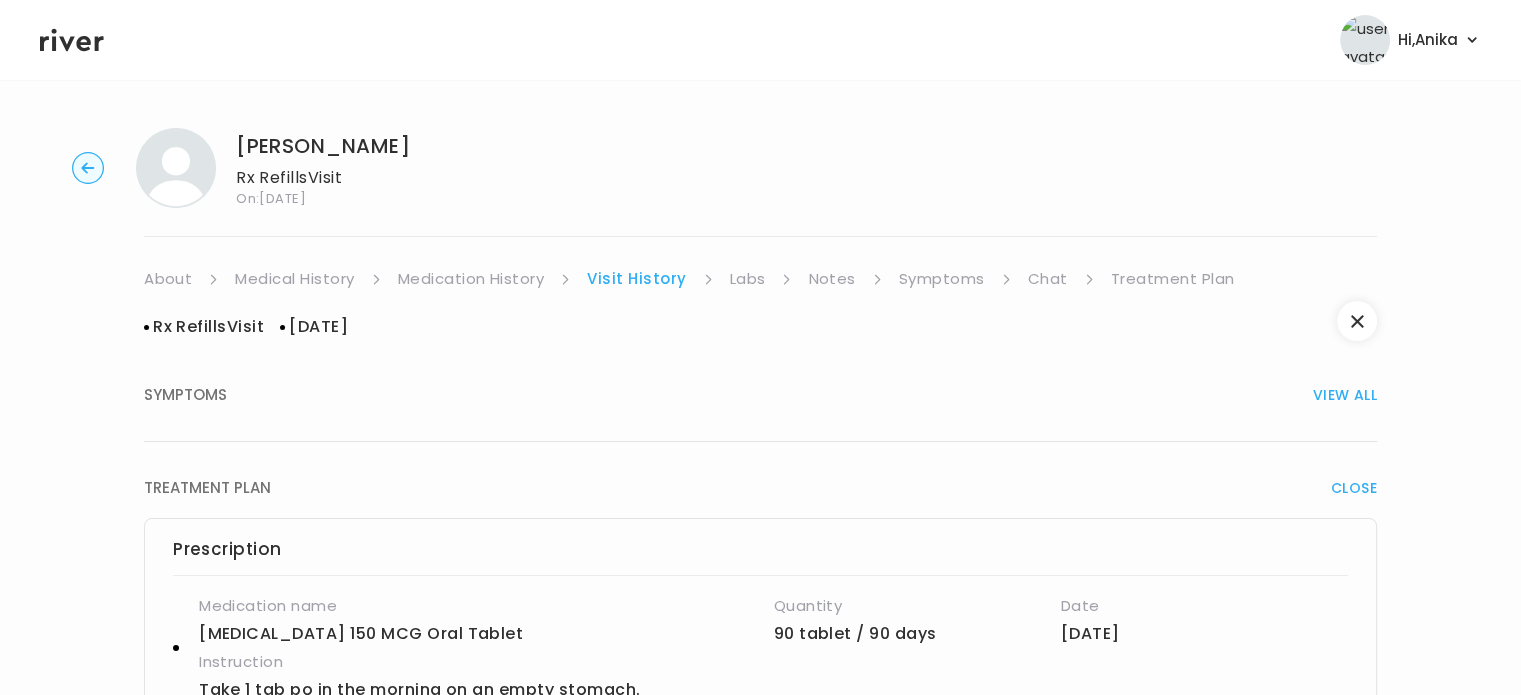 click on "Treatment Plan" at bounding box center (1173, 279) 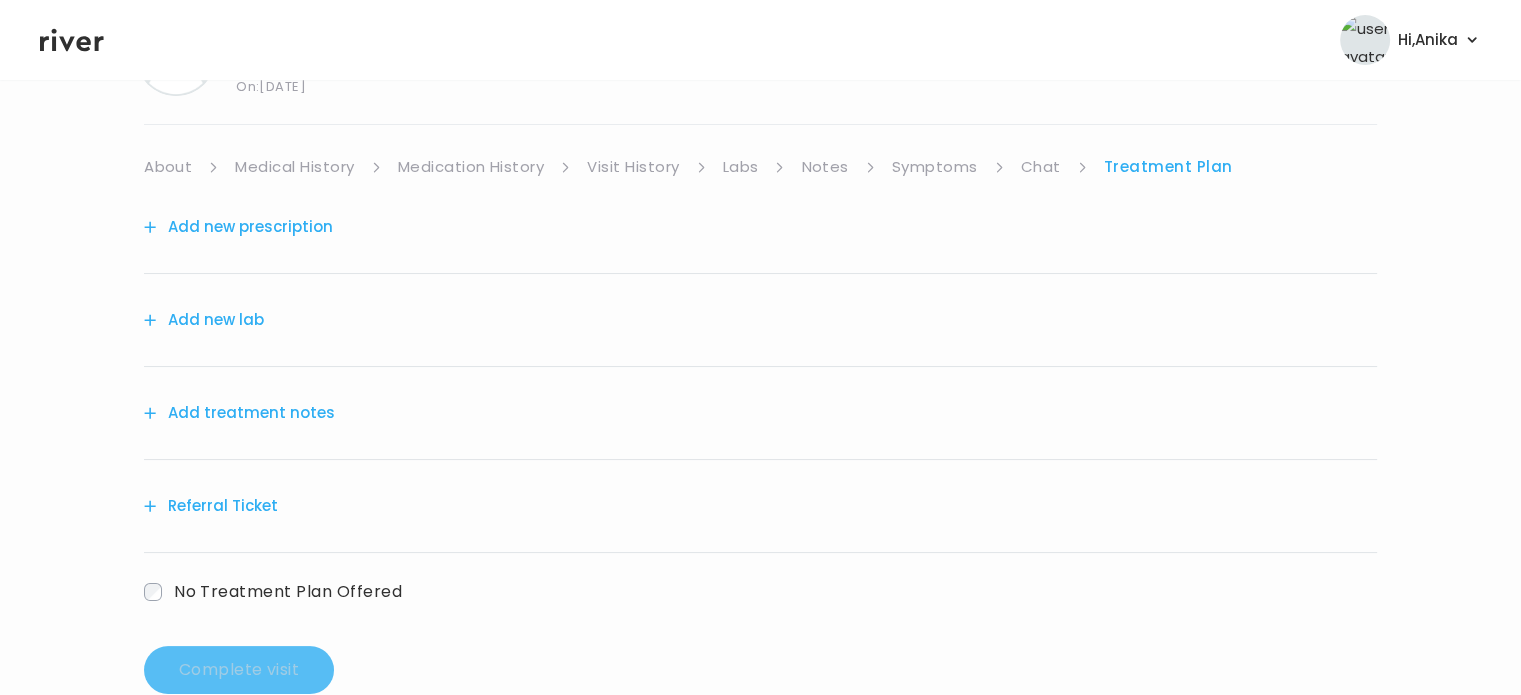 scroll, scrollTop: 157, scrollLeft: 0, axis: vertical 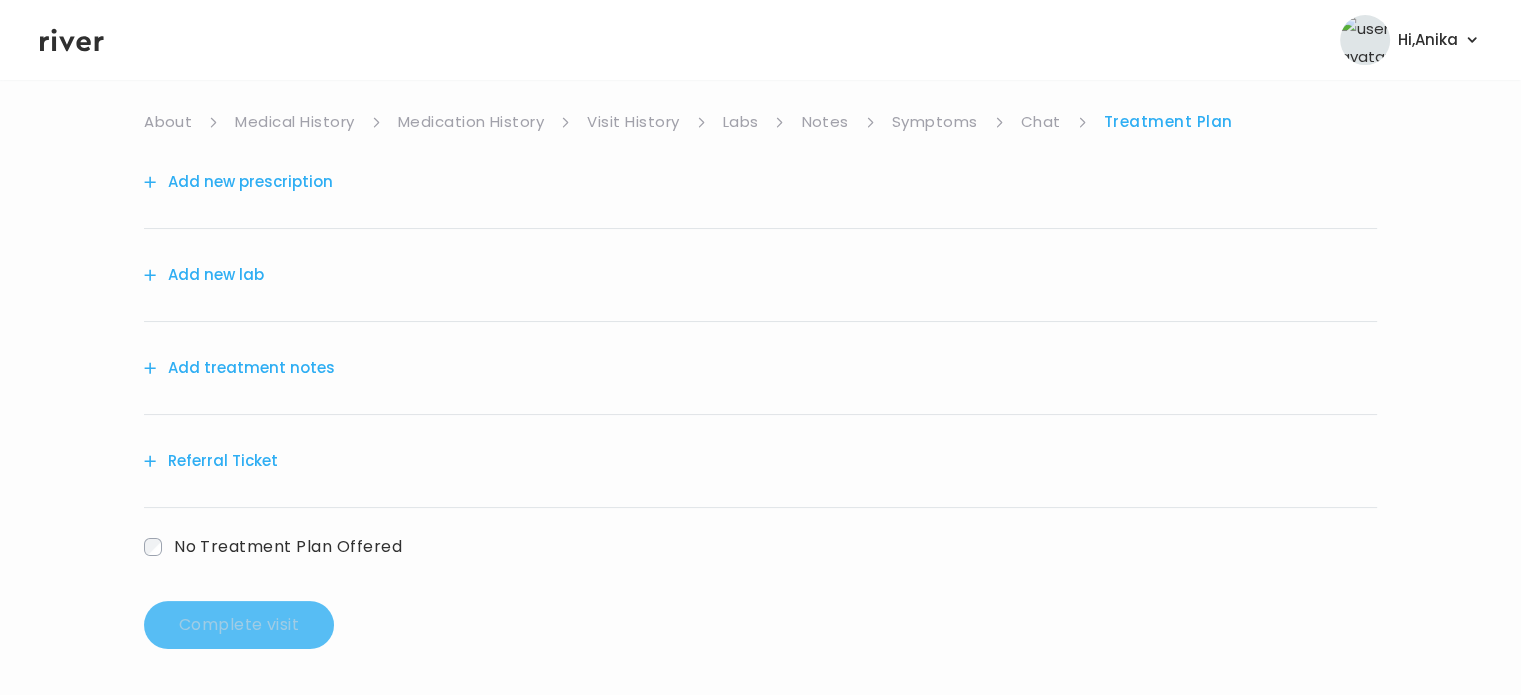 click on "Add treatment notes" at bounding box center (239, 368) 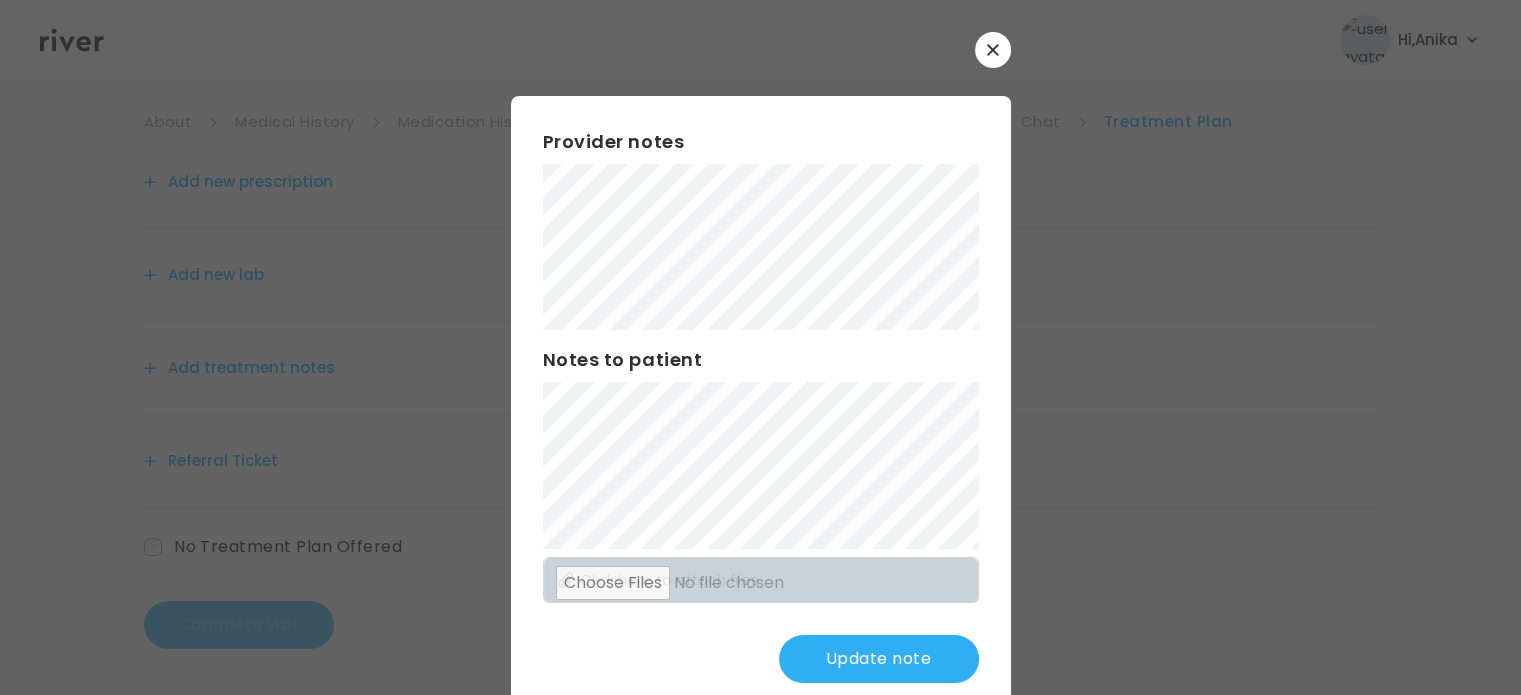 scroll, scrollTop: 0, scrollLeft: 0, axis: both 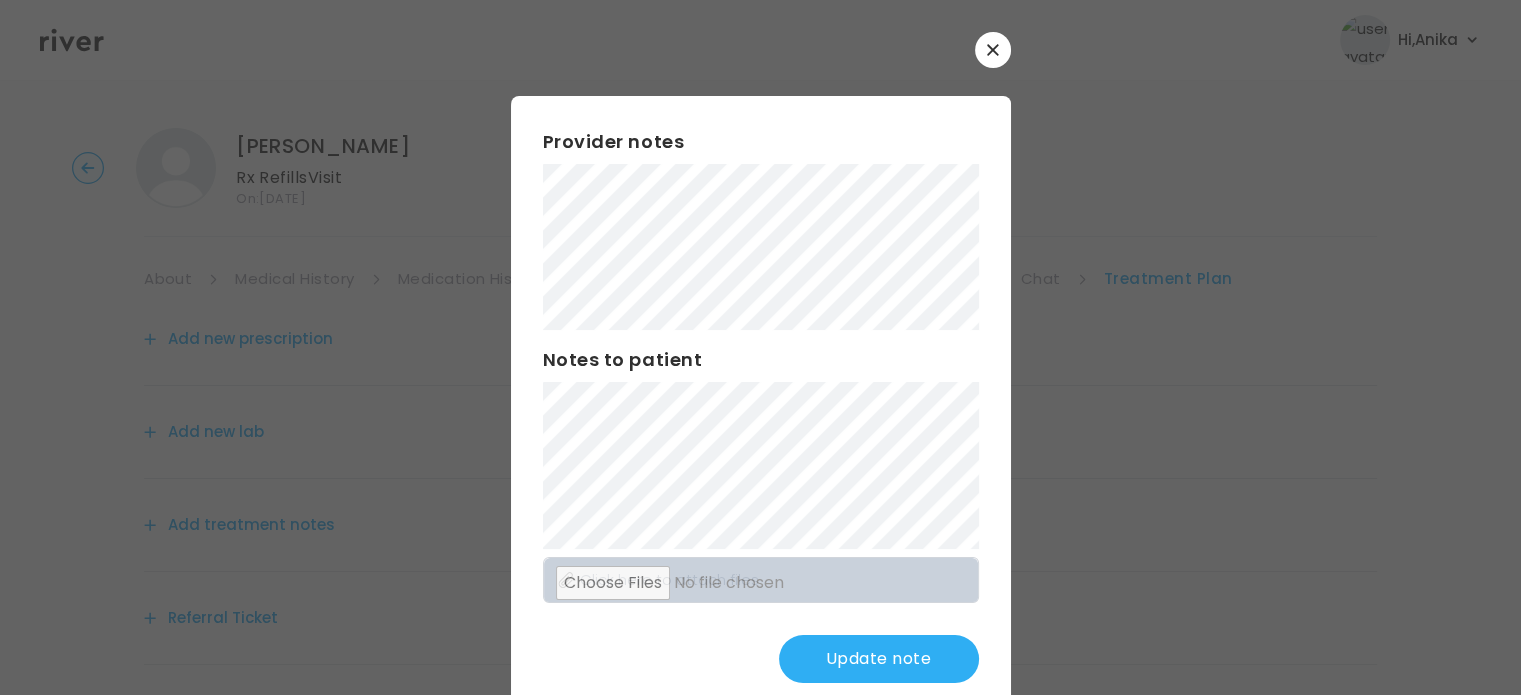 click on "Update note" at bounding box center [879, 659] 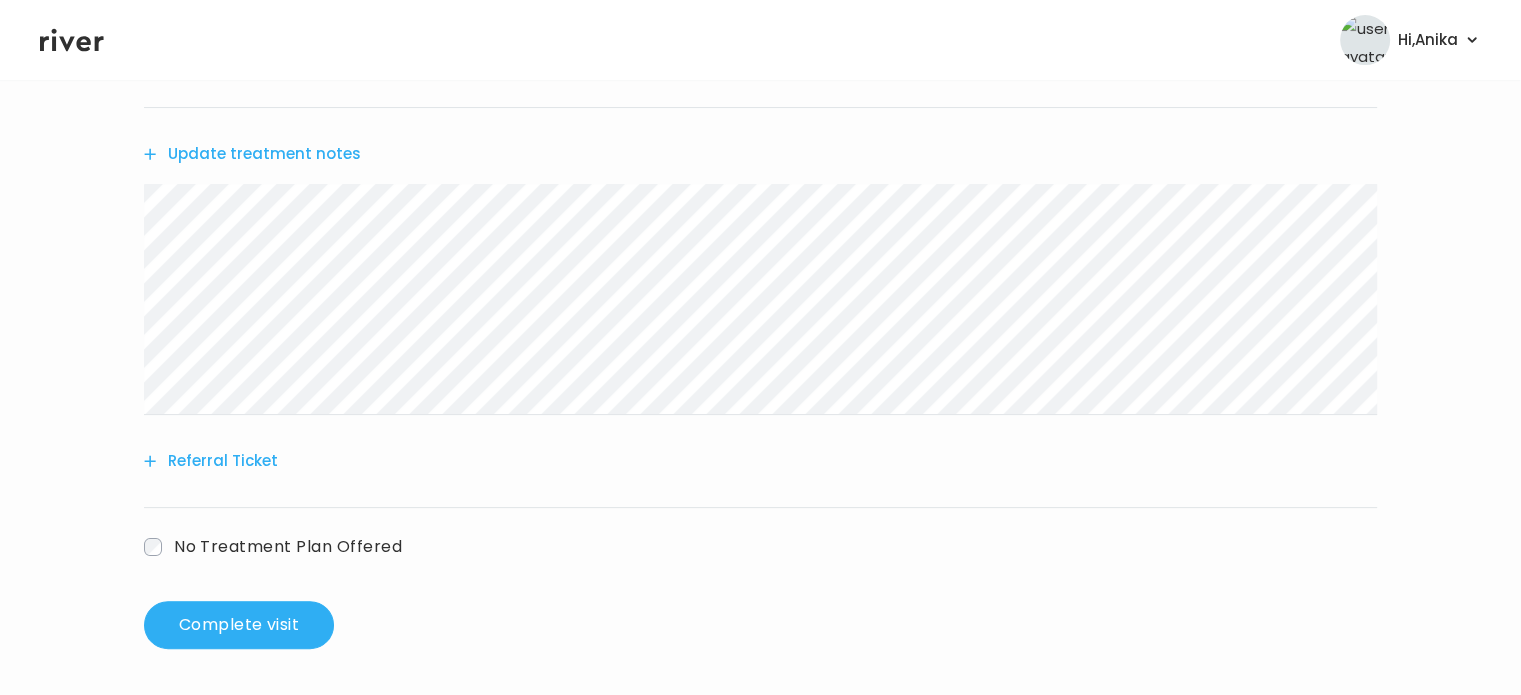 scroll, scrollTop: 372, scrollLeft: 0, axis: vertical 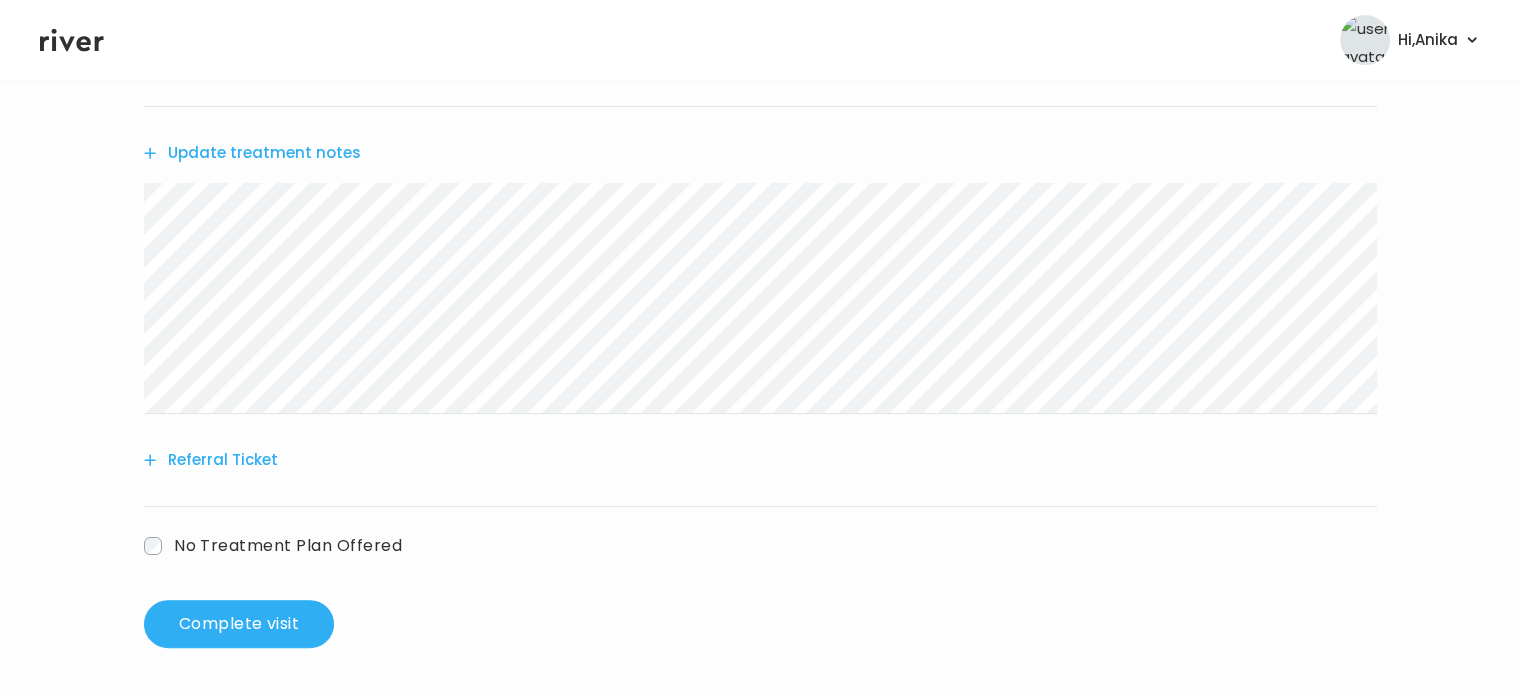 click on "Update treatment notes" at bounding box center (252, 153) 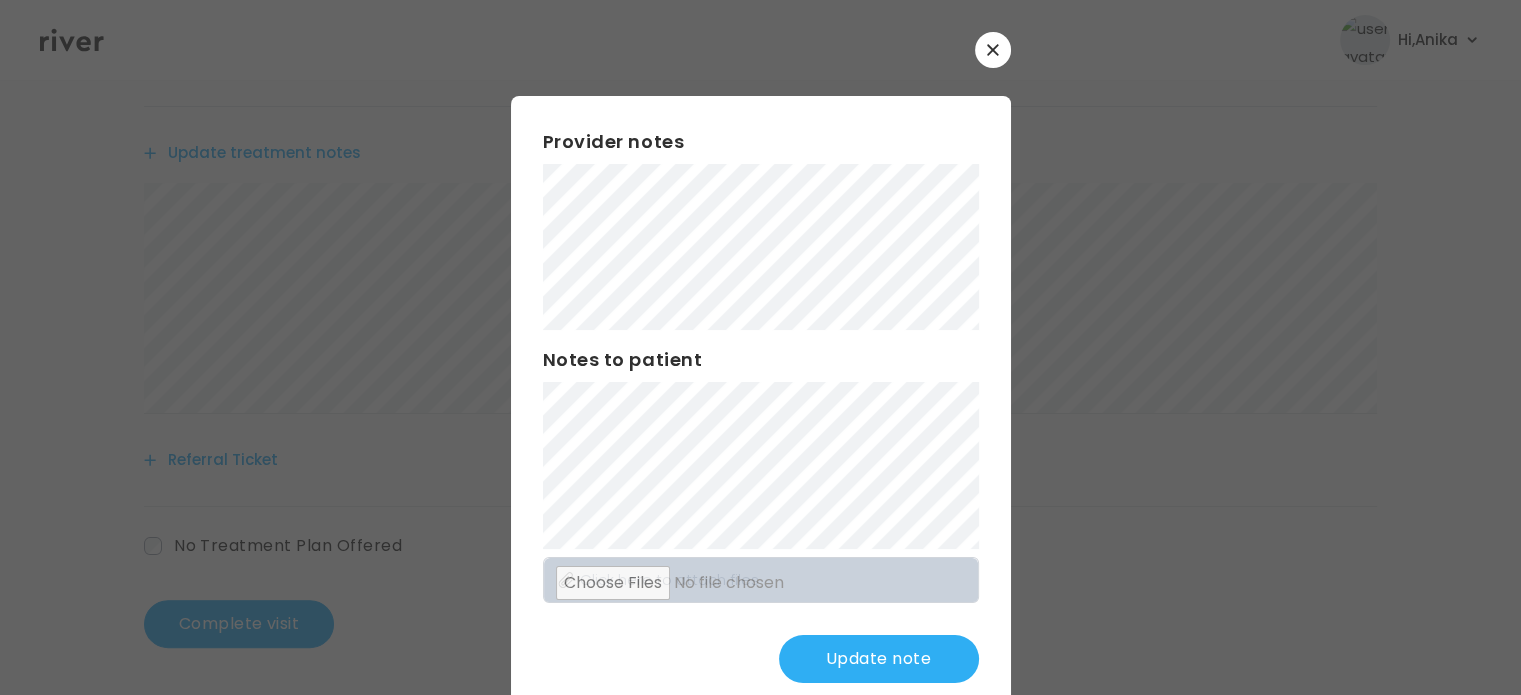 click on "Update note" at bounding box center (879, 659) 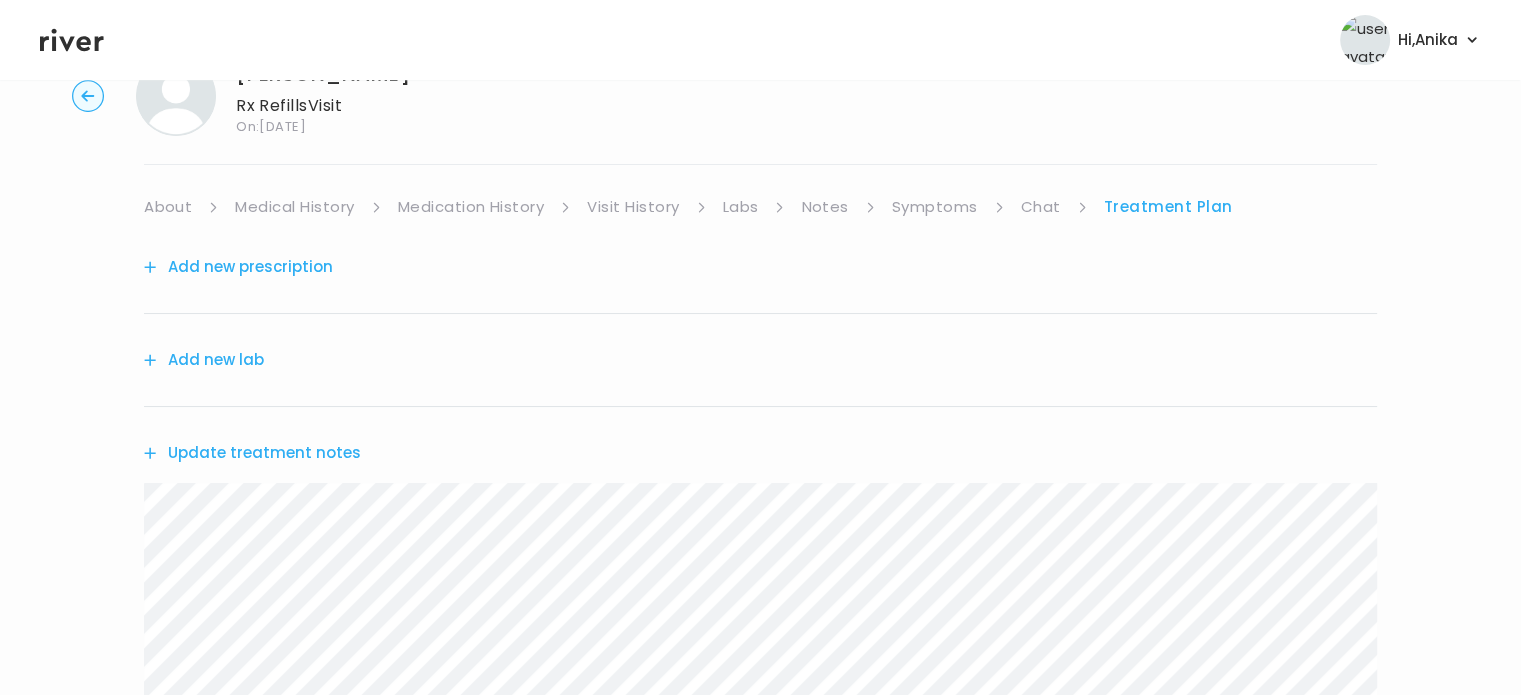scroll, scrollTop: 70, scrollLeft: 0, axis: vertical 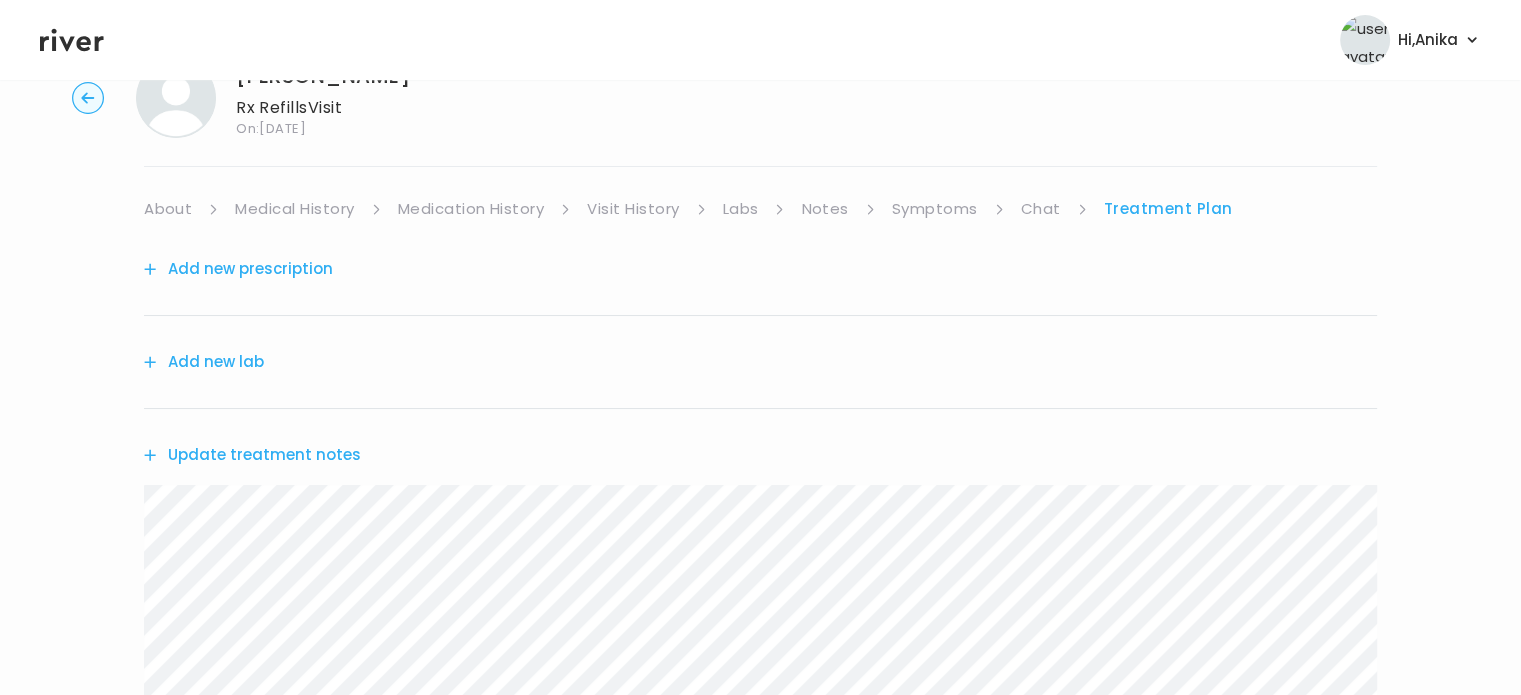 click on "Update treatment notes" at bounding box center (252, 455) 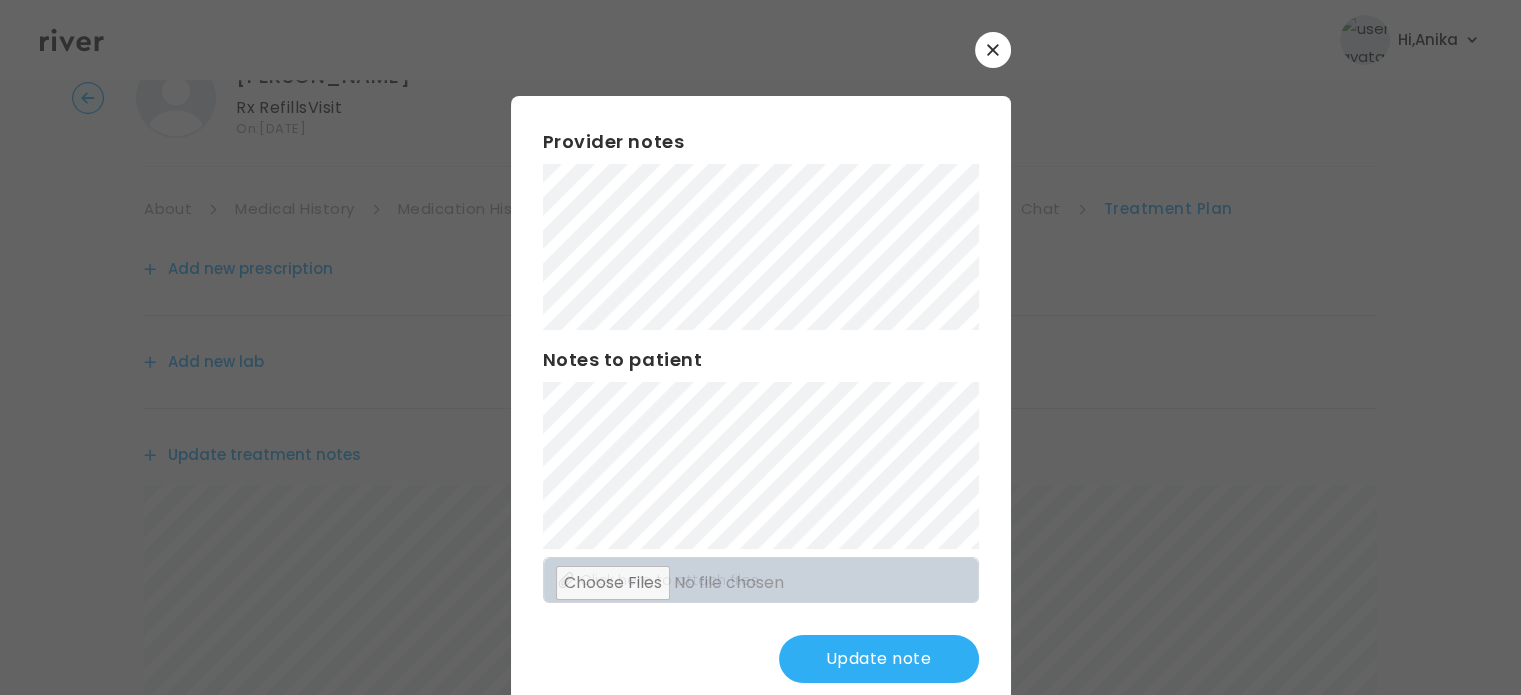 click on "​ Provider notes Notes to patient Click here to attach files Update note" at bounding box center (760, 373) 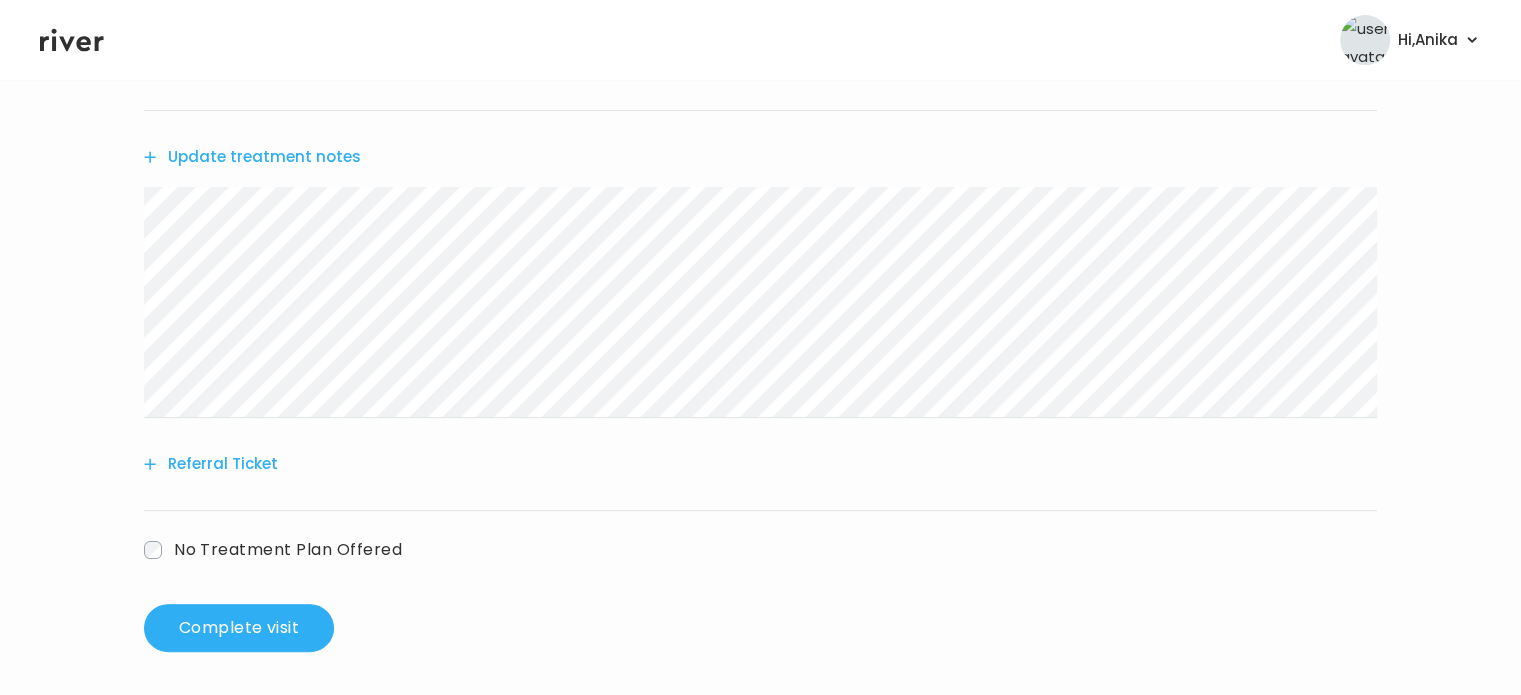 scroll, scrollTop: 372, scrollLeft: 0, axis: vertical 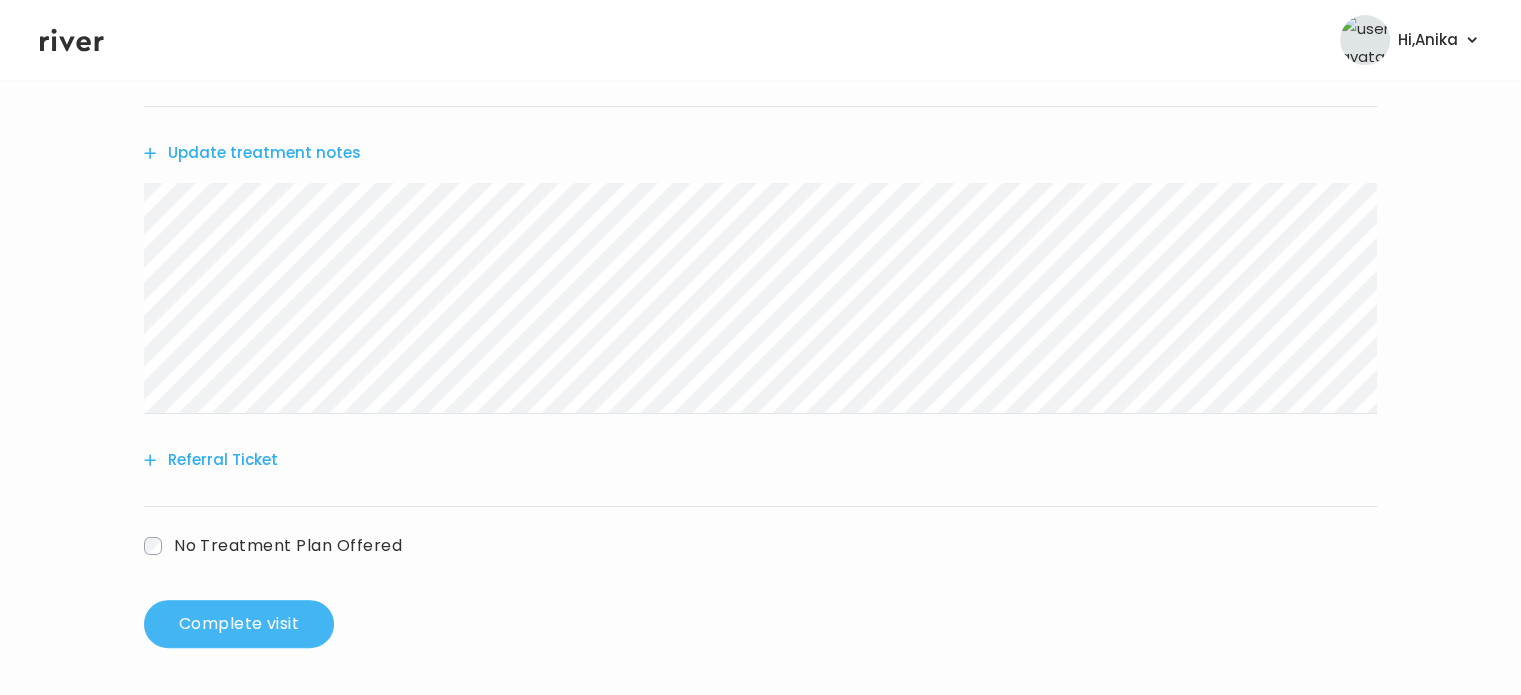 click on "Complete visit" at bounding box center (239, 624) 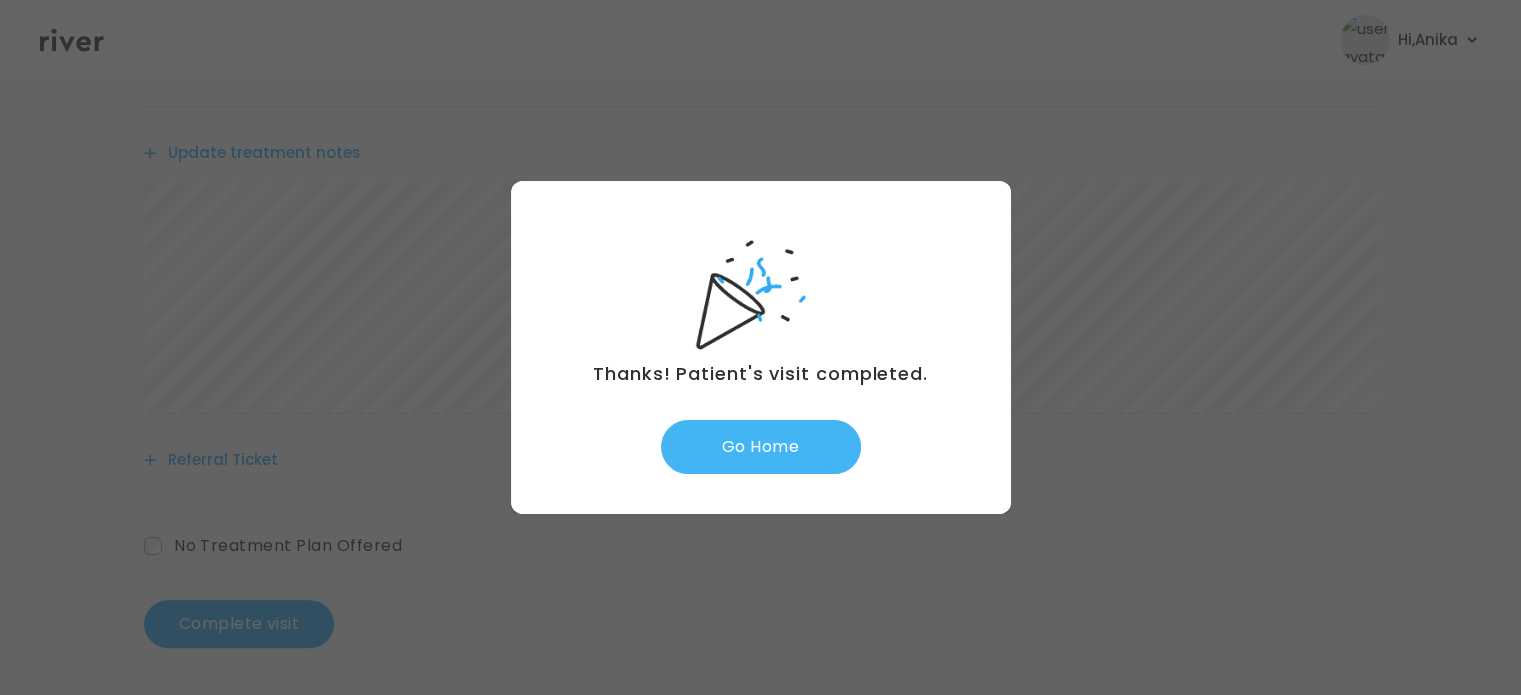 click on "Go Home" at bounding box center [761, 447] 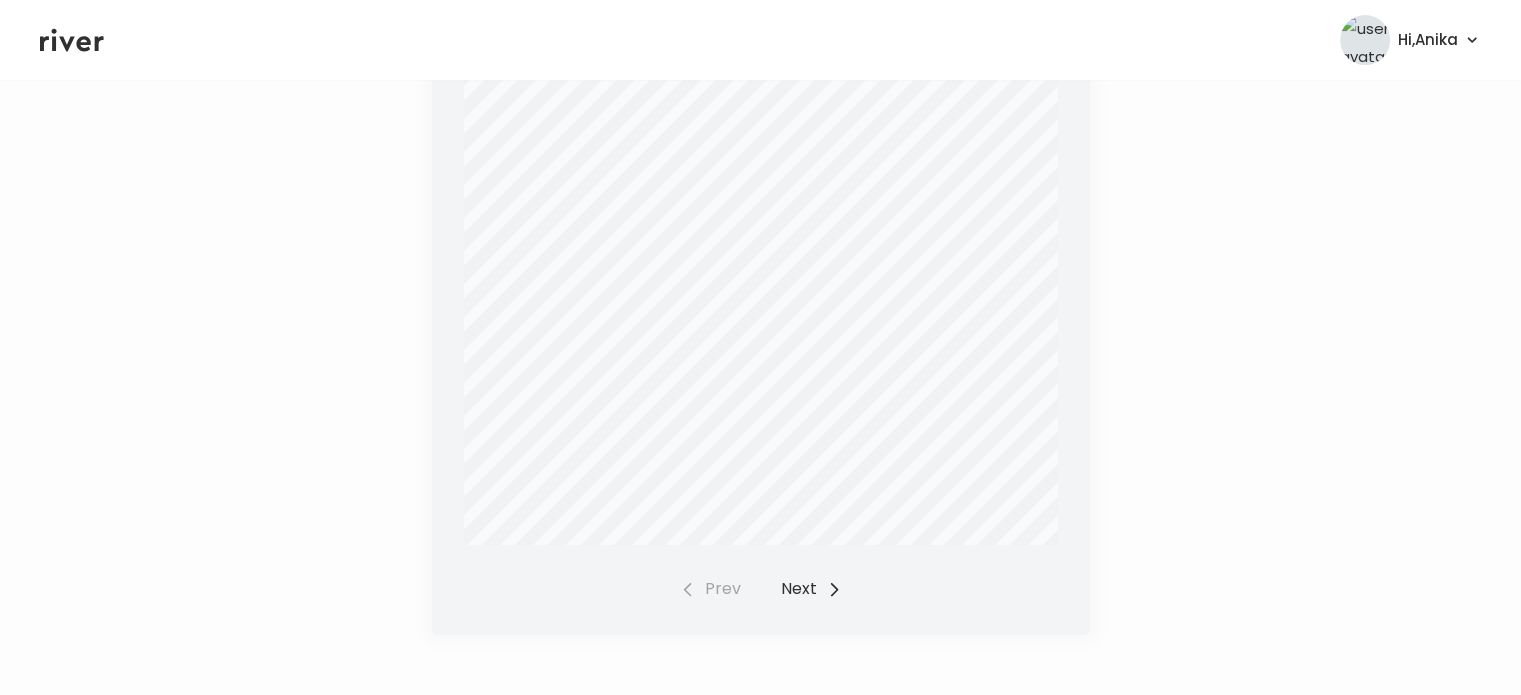scroll, scrollTop: 780, scrollLeft: 0, axis: vertical 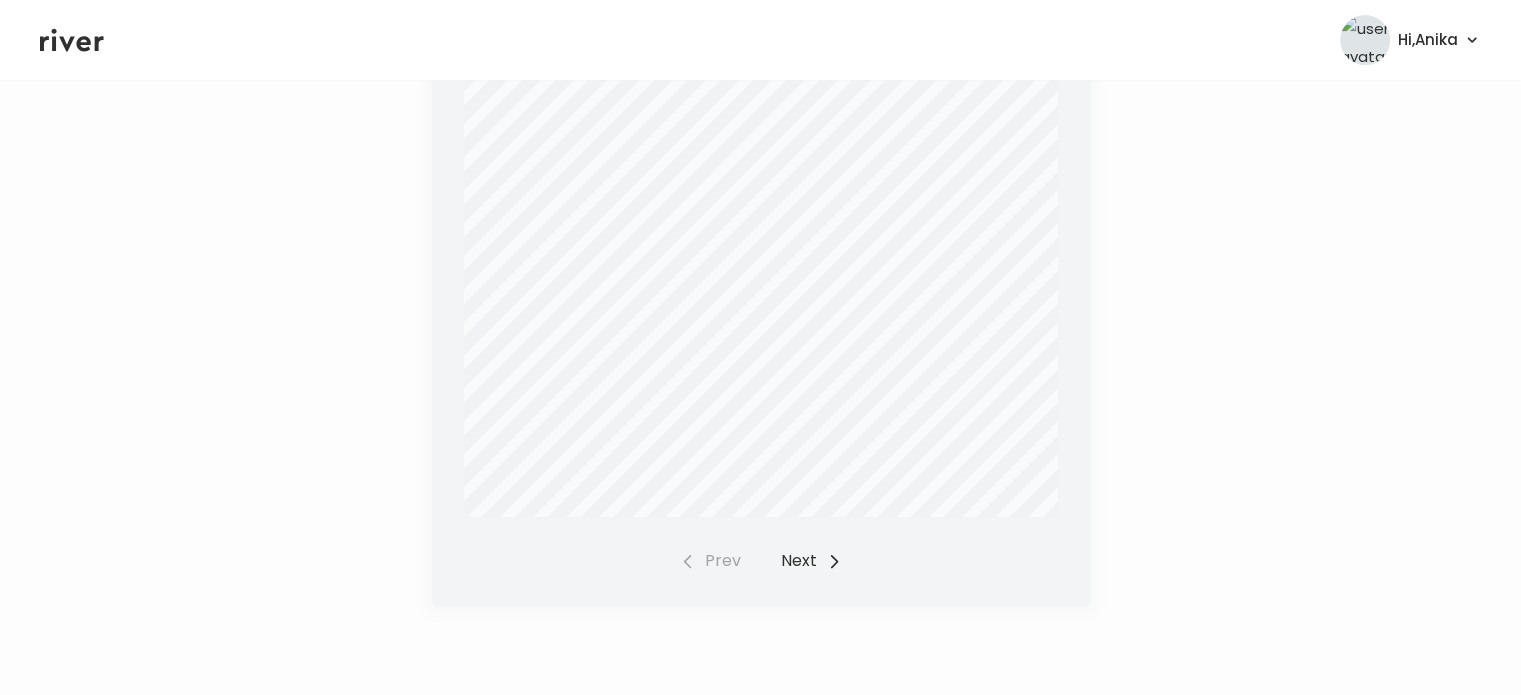 click on "Next" at bounding box center (811, 561) 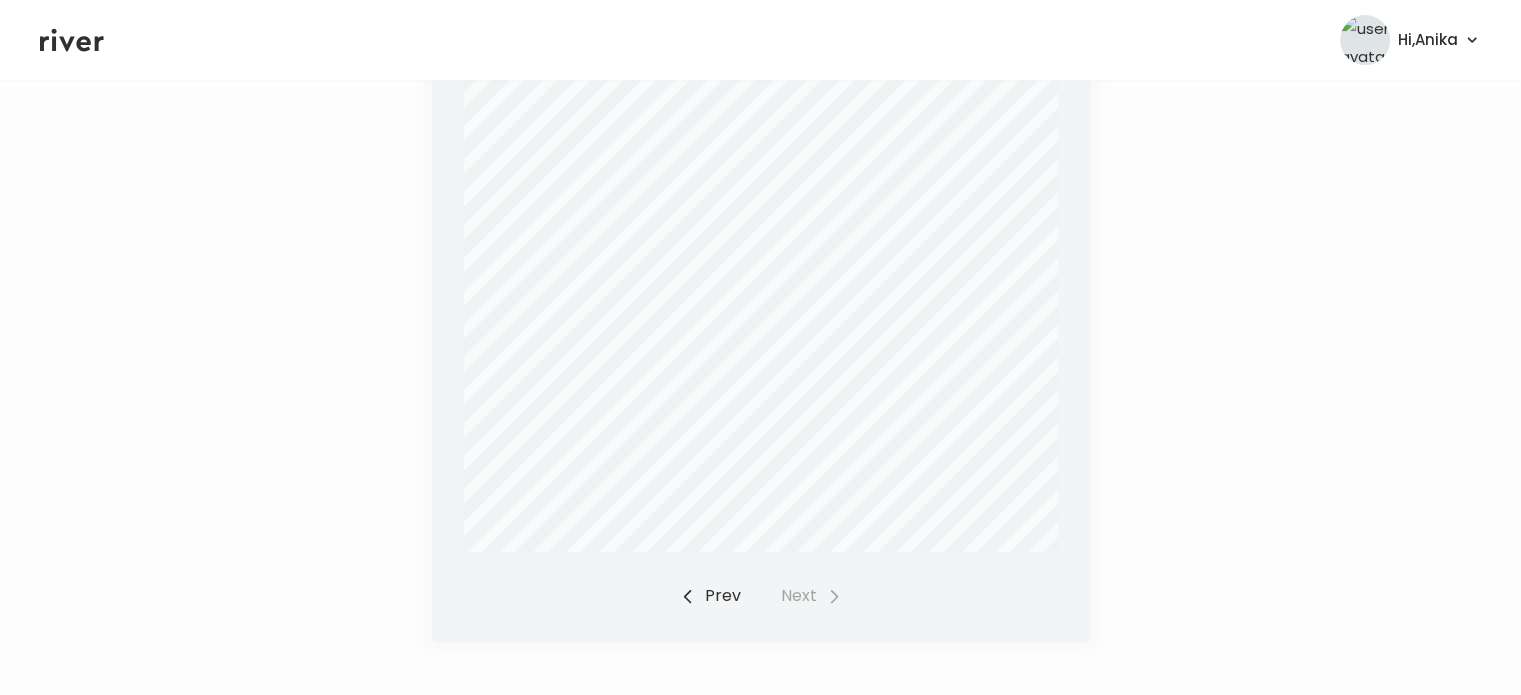 scroll, scrollTop: 780, scrollLeft: 0, axis: vertical 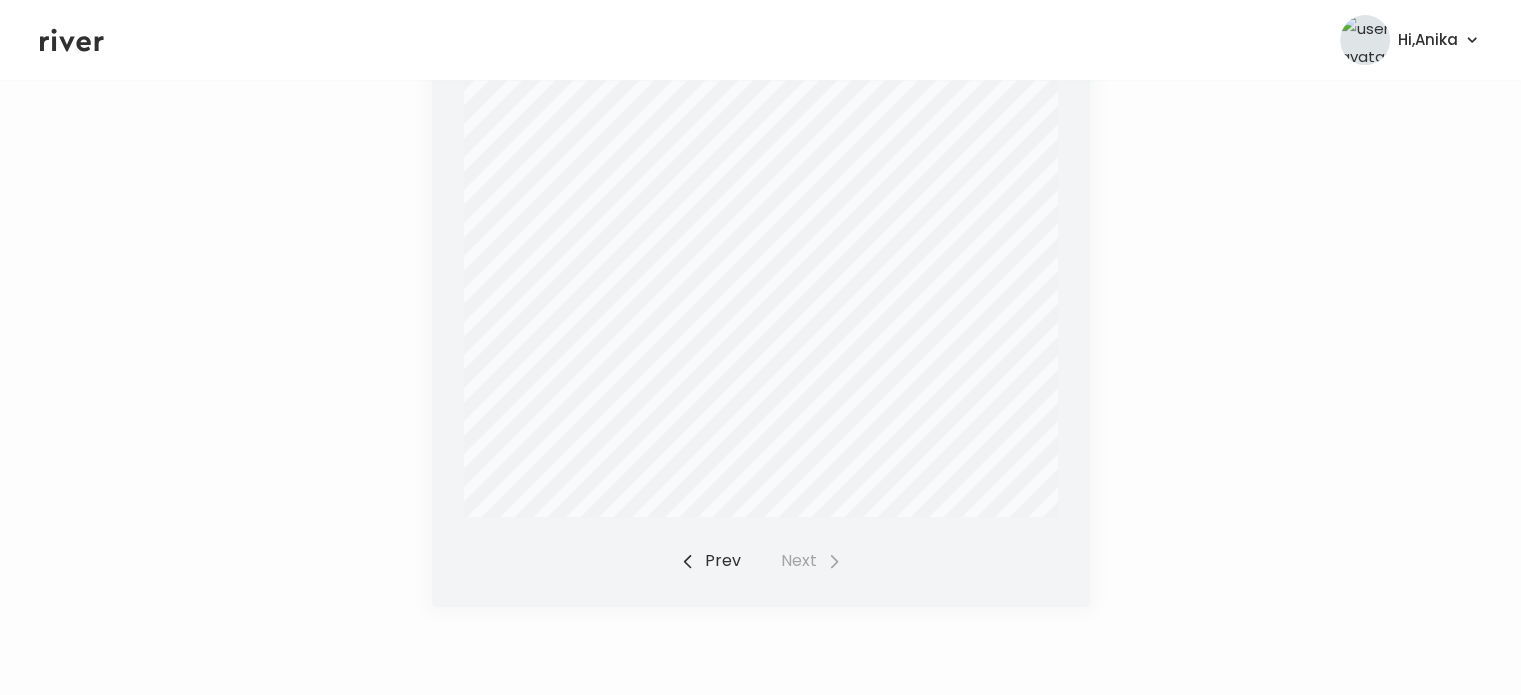 click on "Prev" at bounding box center (710, 561) 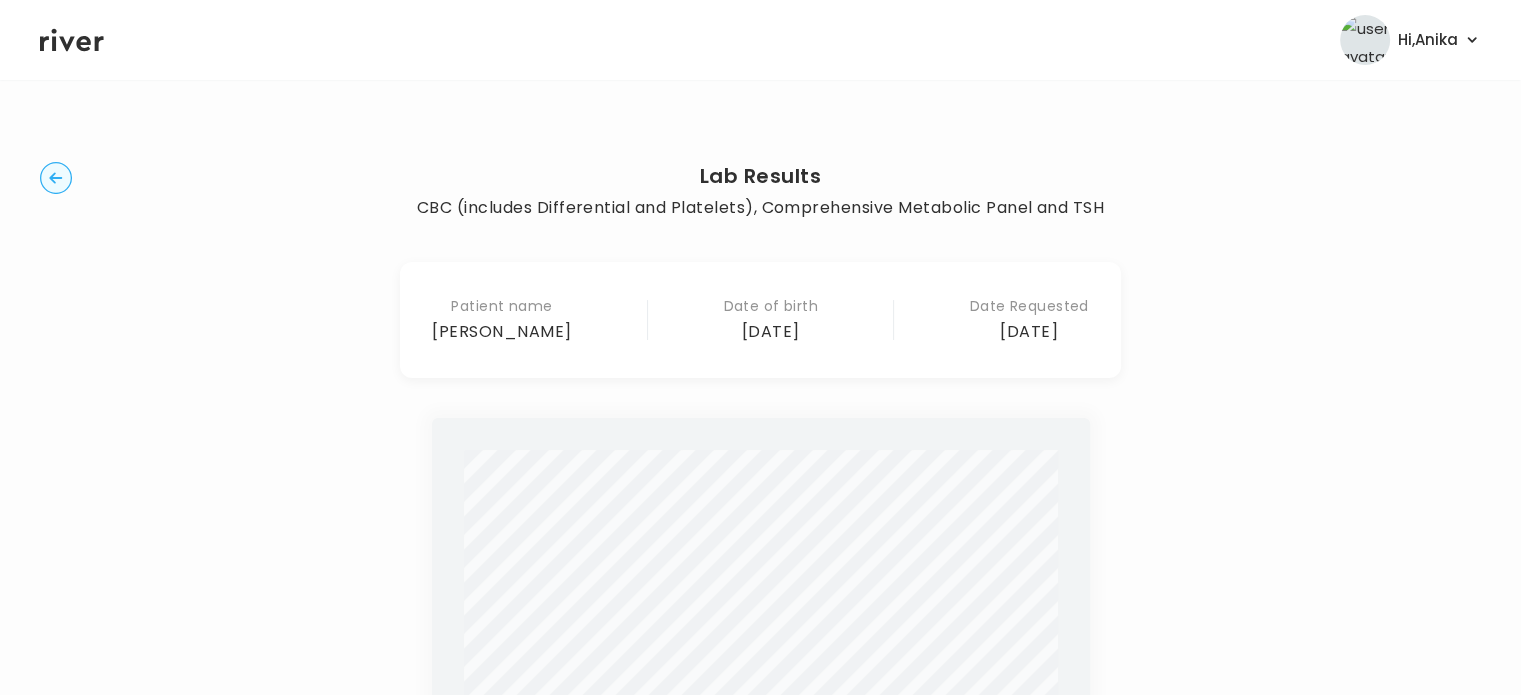scroll, scrollTop: 0, scrollLeft: 0, axis: both 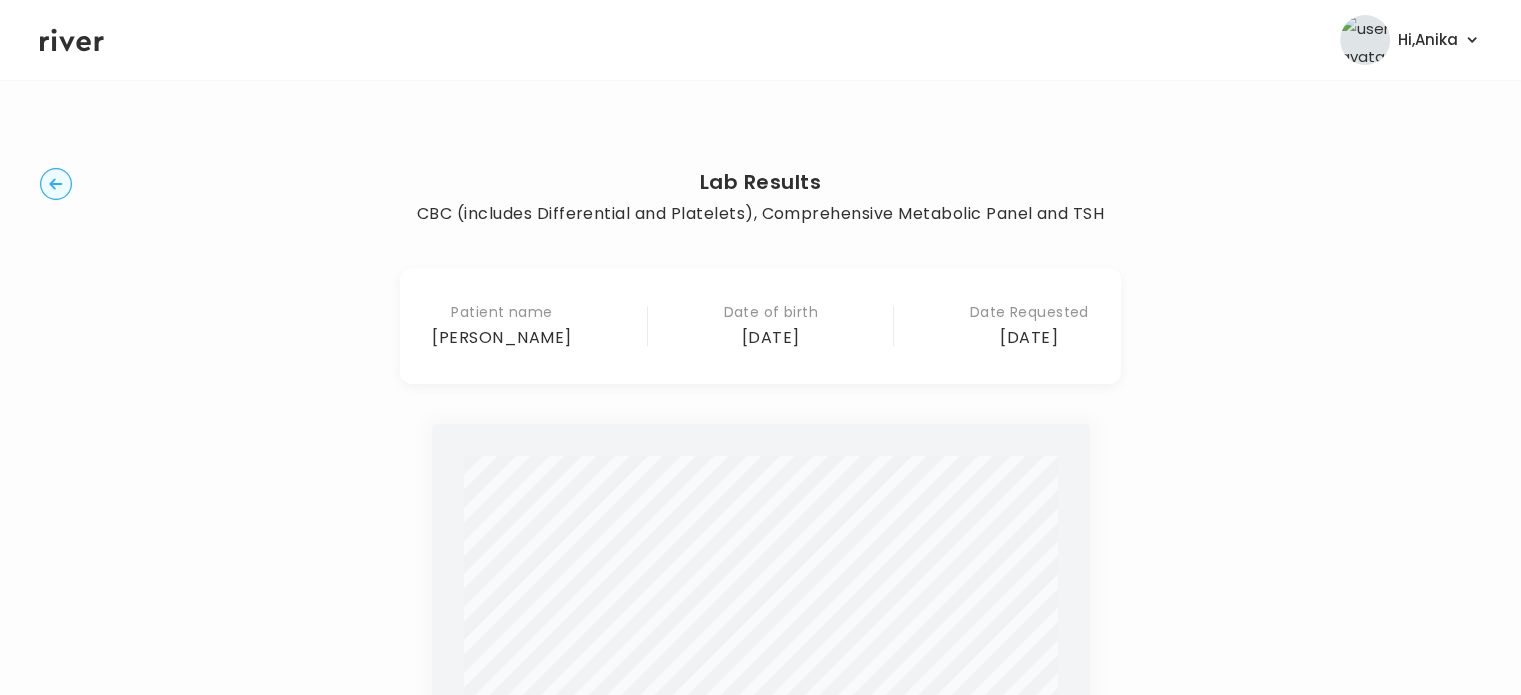 click 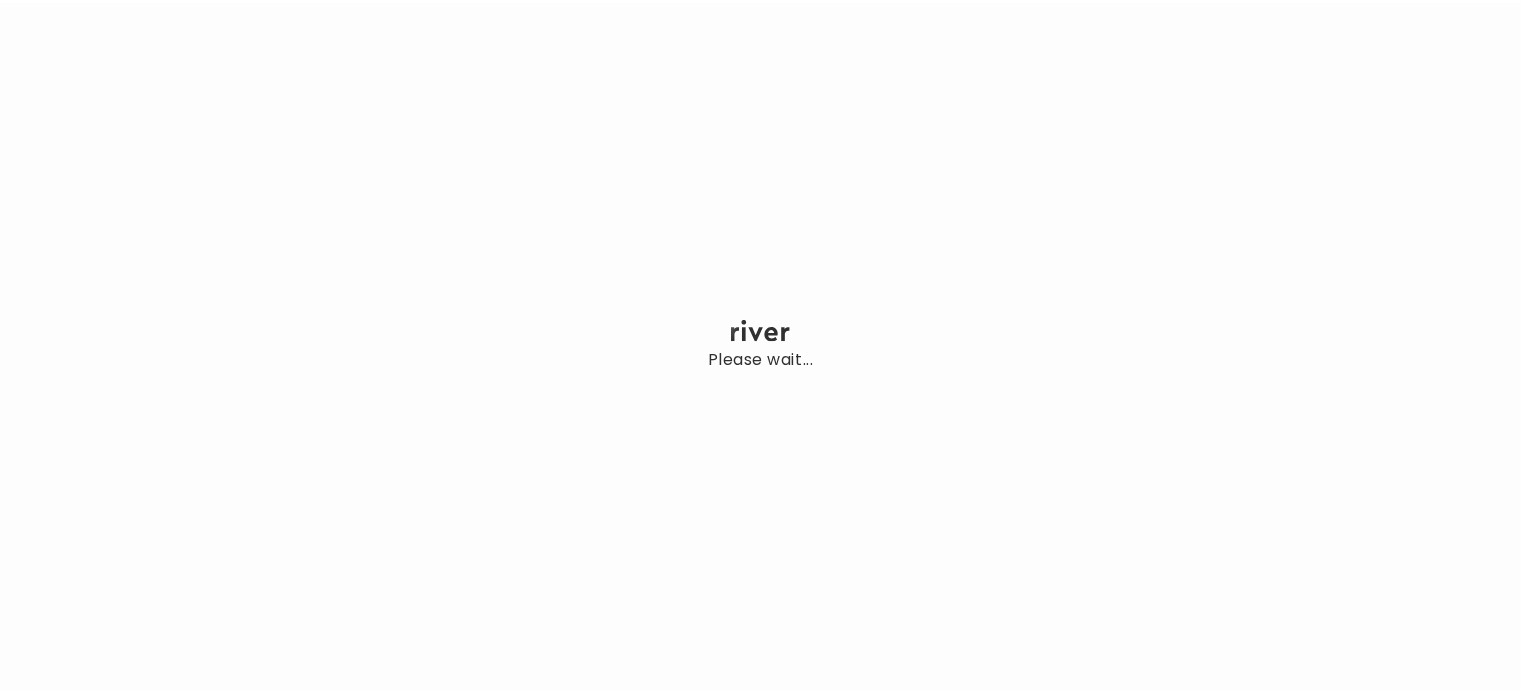 scroll, scrollTop: 0, scrollLeft: 0, axis: both 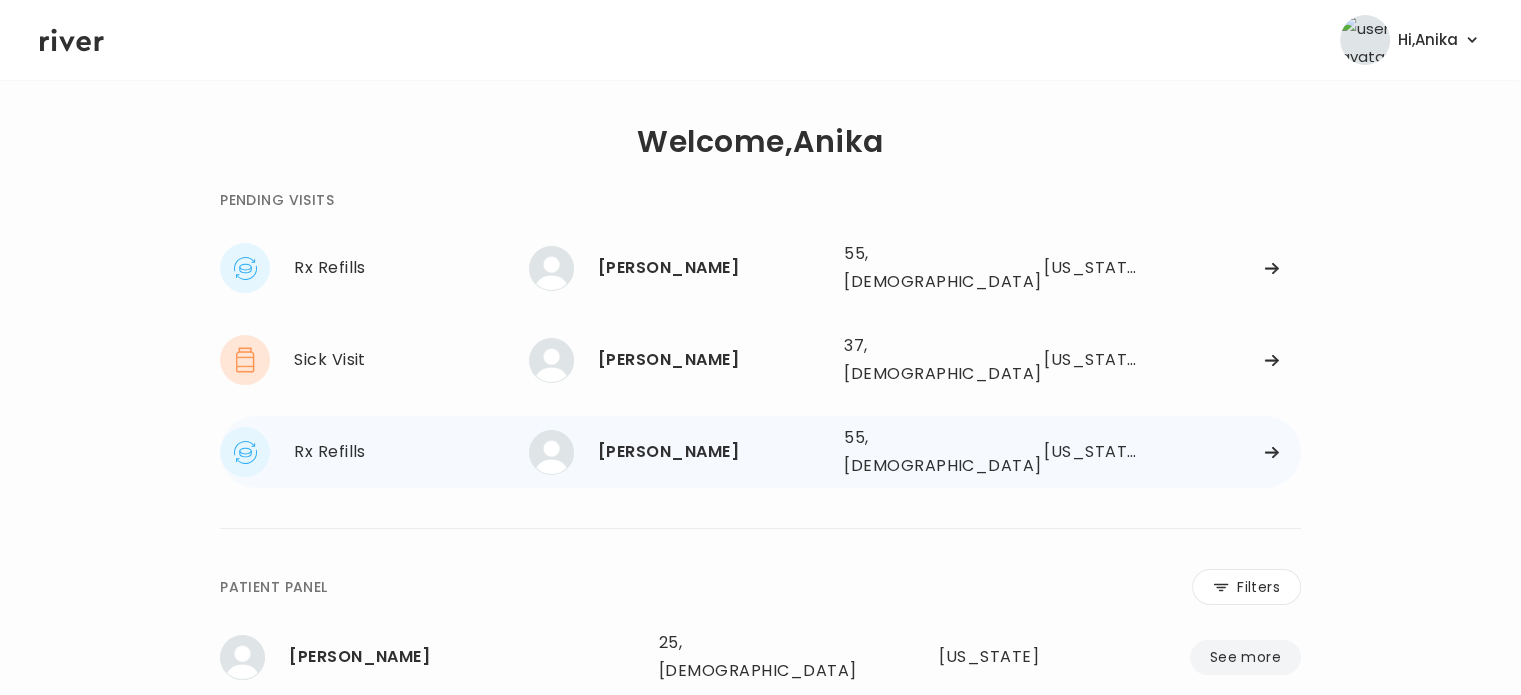 click on "[PERSON_NAME]" at bounding box center (713, 452) 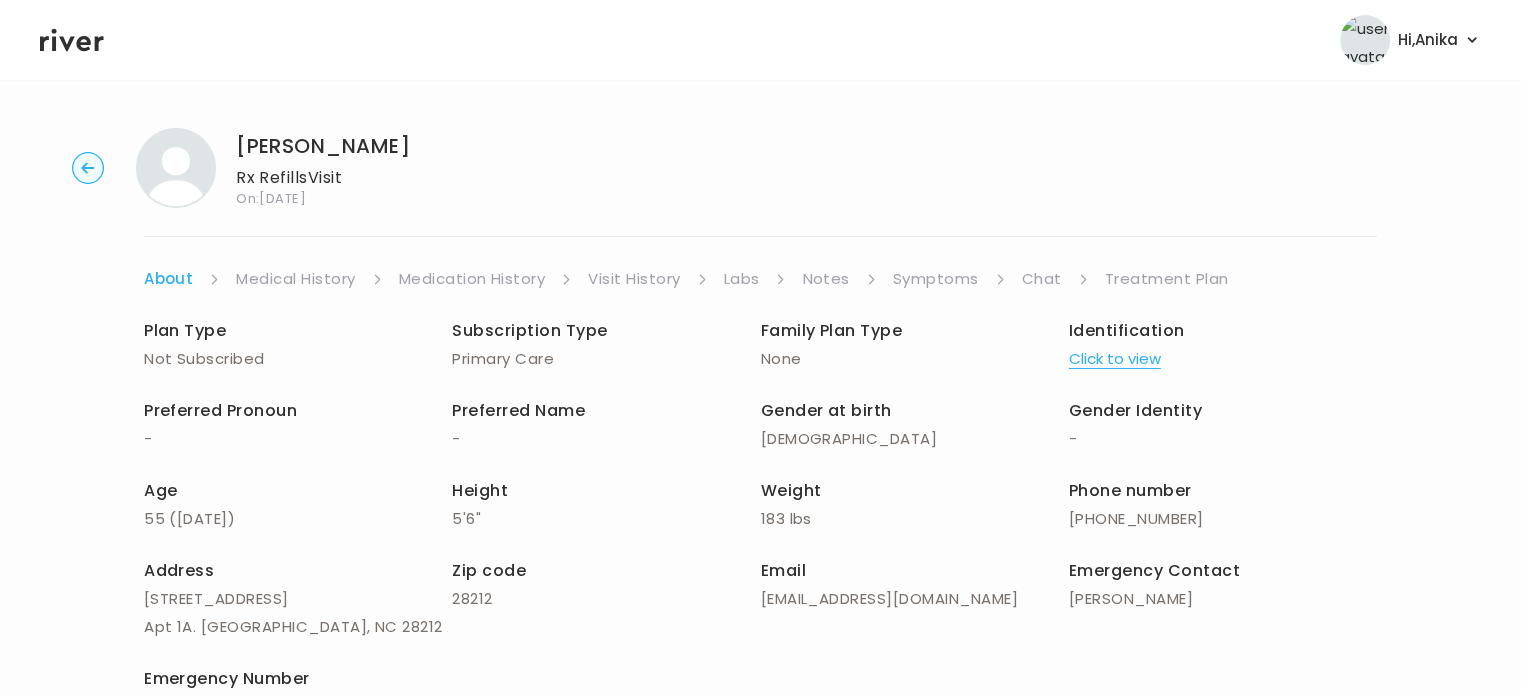 click on "Click to view" at bounding box center [1115, 359] 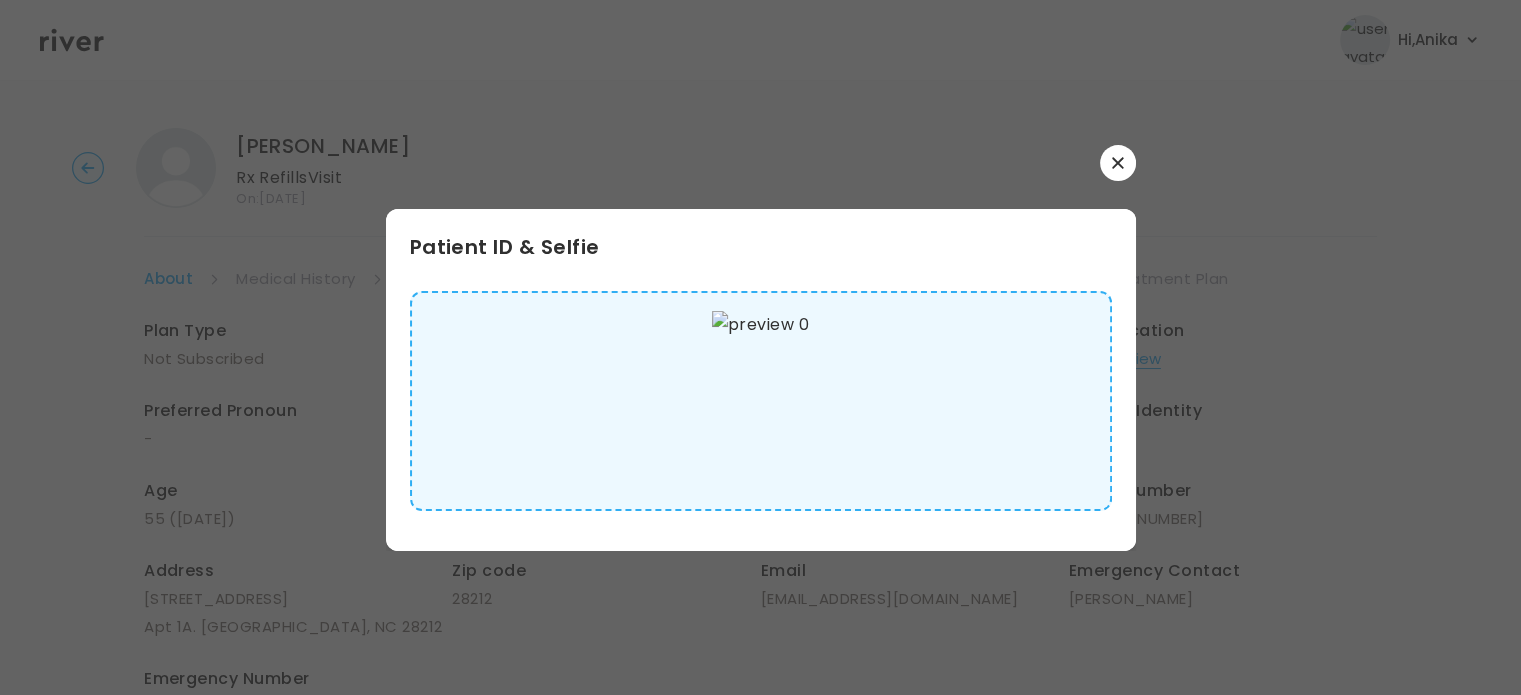 click at bounding box center [760, 401] 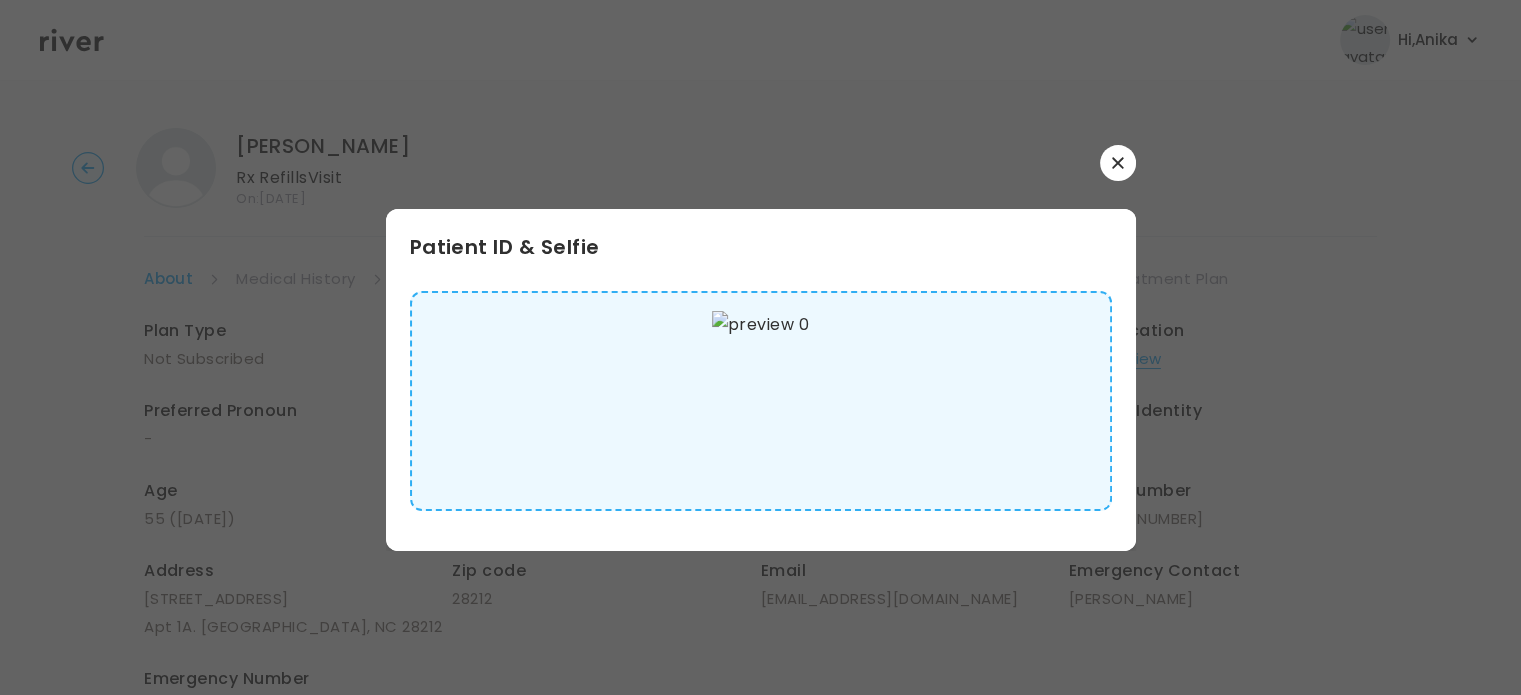 click at bounding box center [1118, 163] 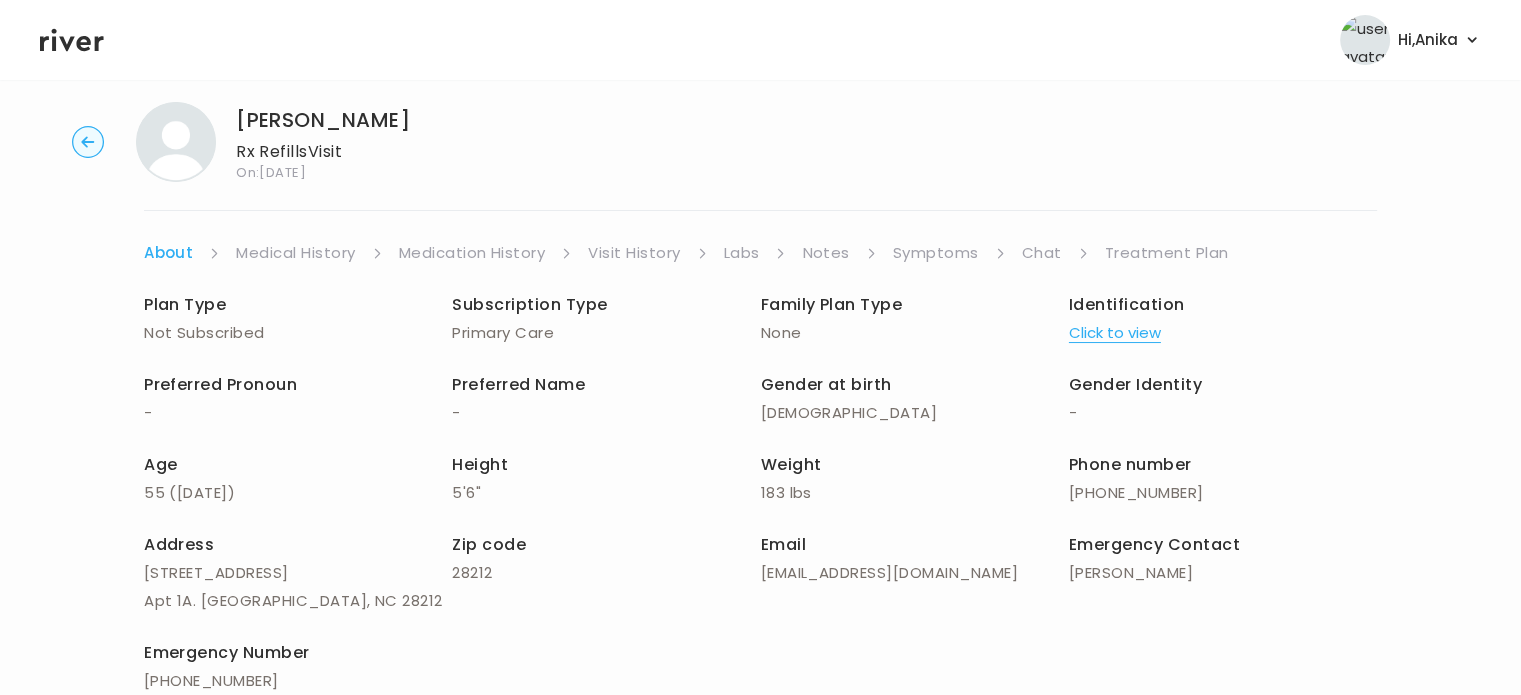 scroll, scrollTop: 0, scrollLeft: 0, axis: both 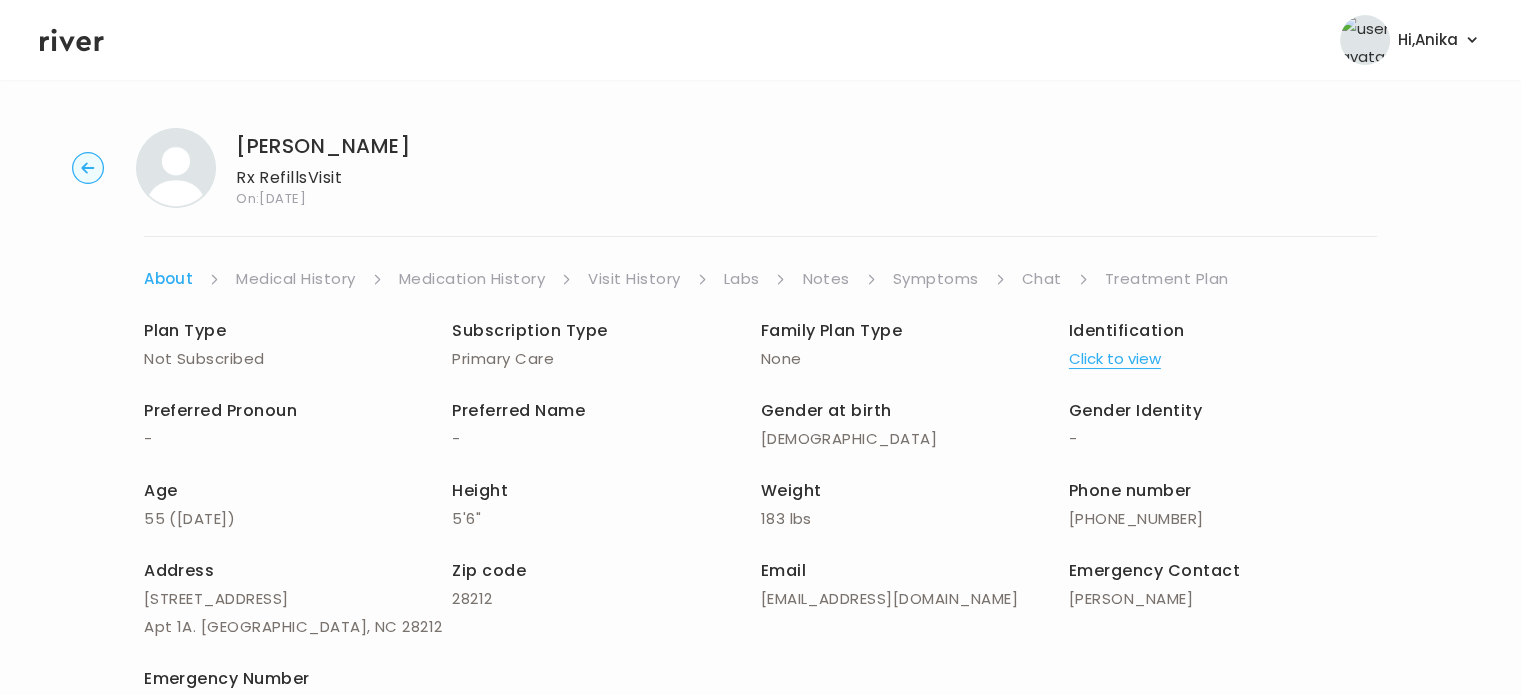 click on "Chat" at bounding box center [1042, 279] 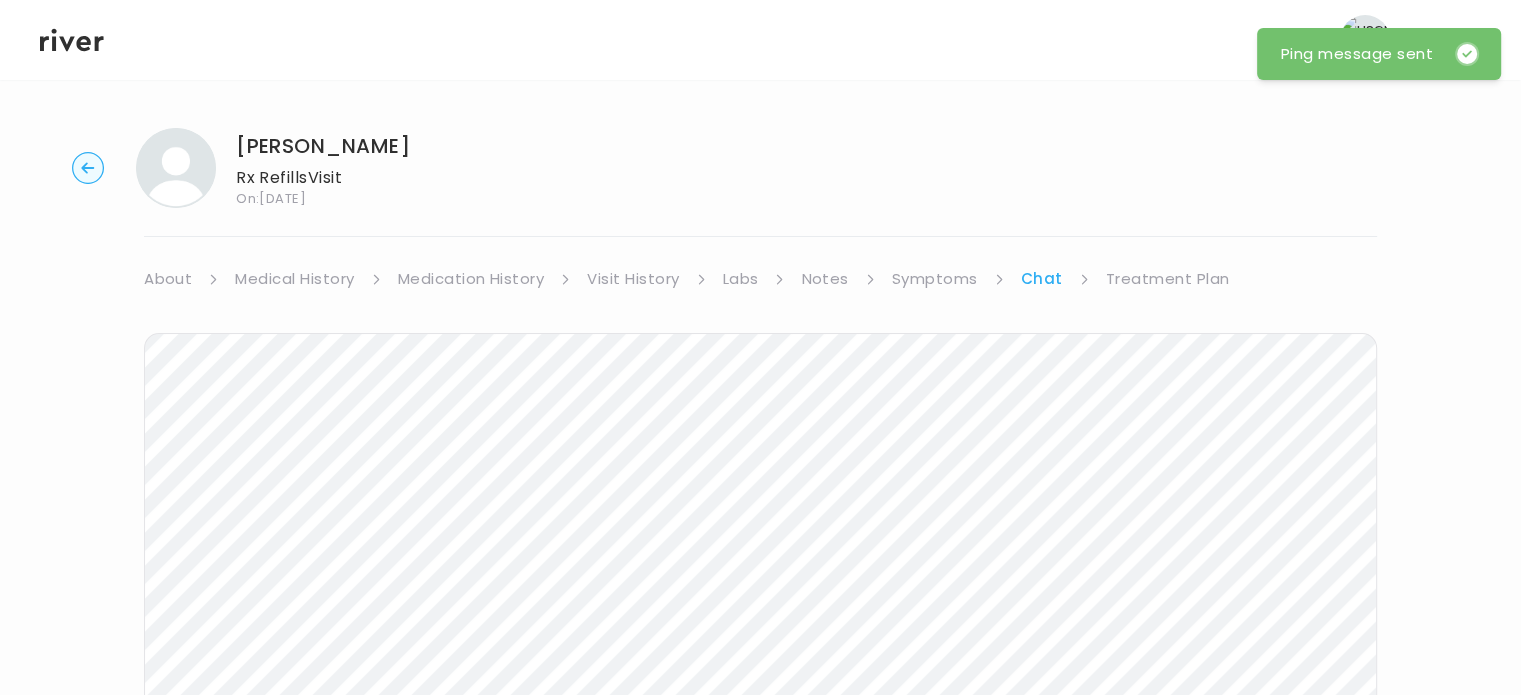 scroll, scrollTop: 0, scrollLeft: 0, axis: both 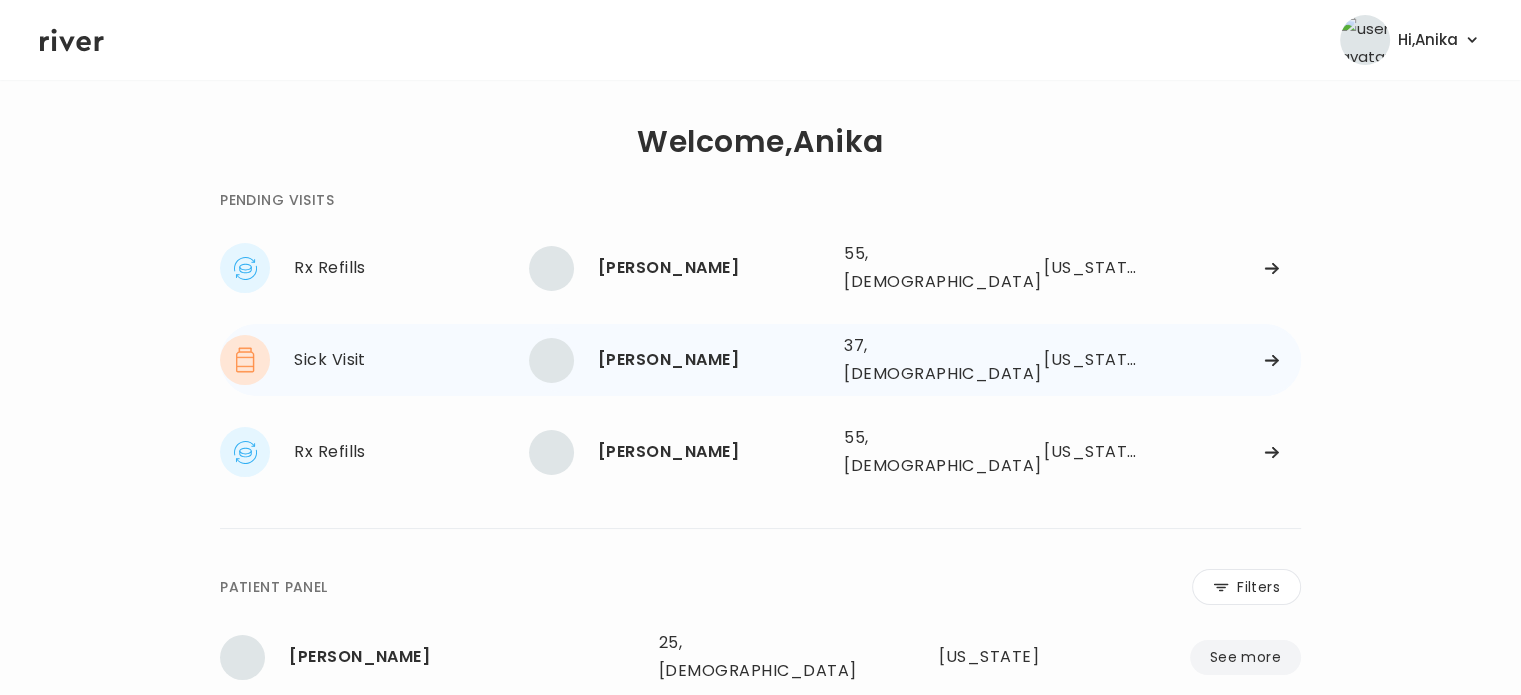 click on "Scott Johnson" at bounding box center (713, 360) 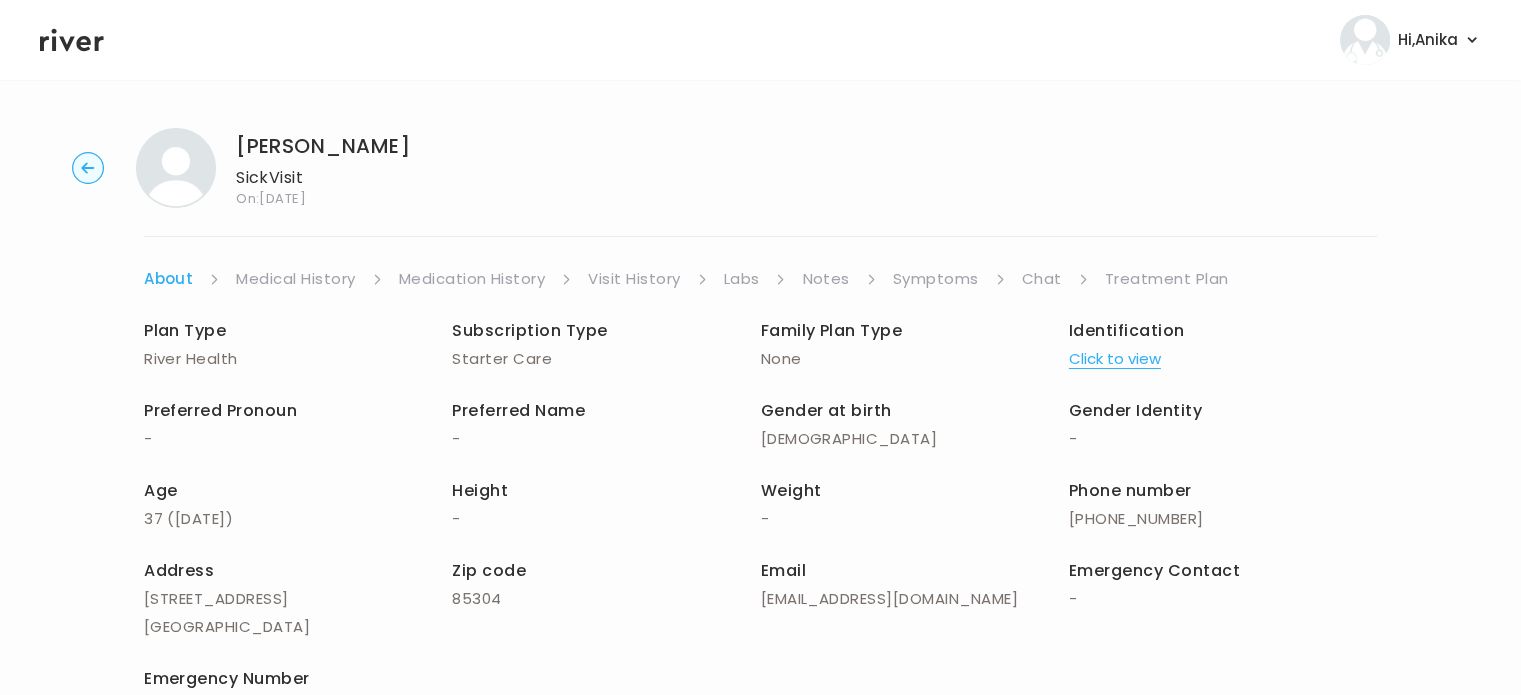 click on "Click to view" at bounding box center [1115, 359] 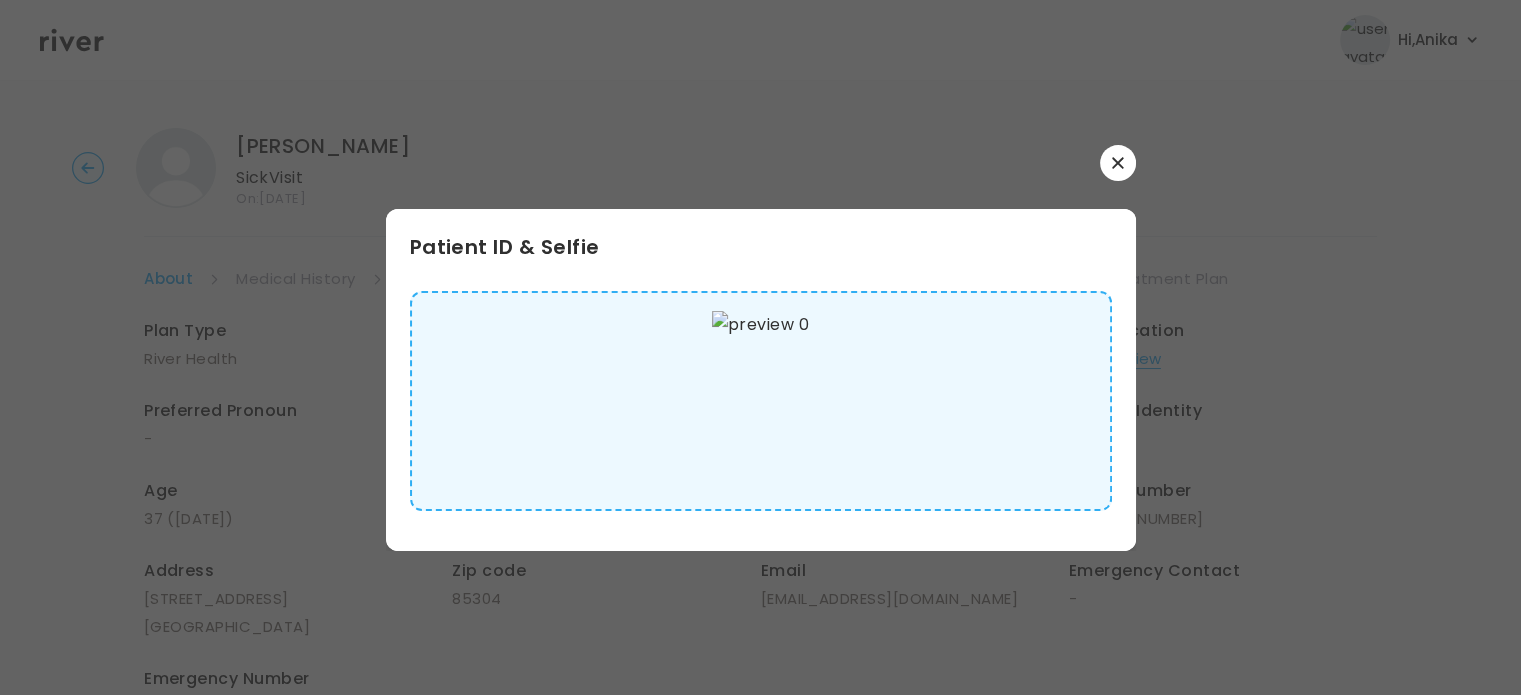 scroll, scrollTop: 11, scrollLeft: 0, axis: vertical 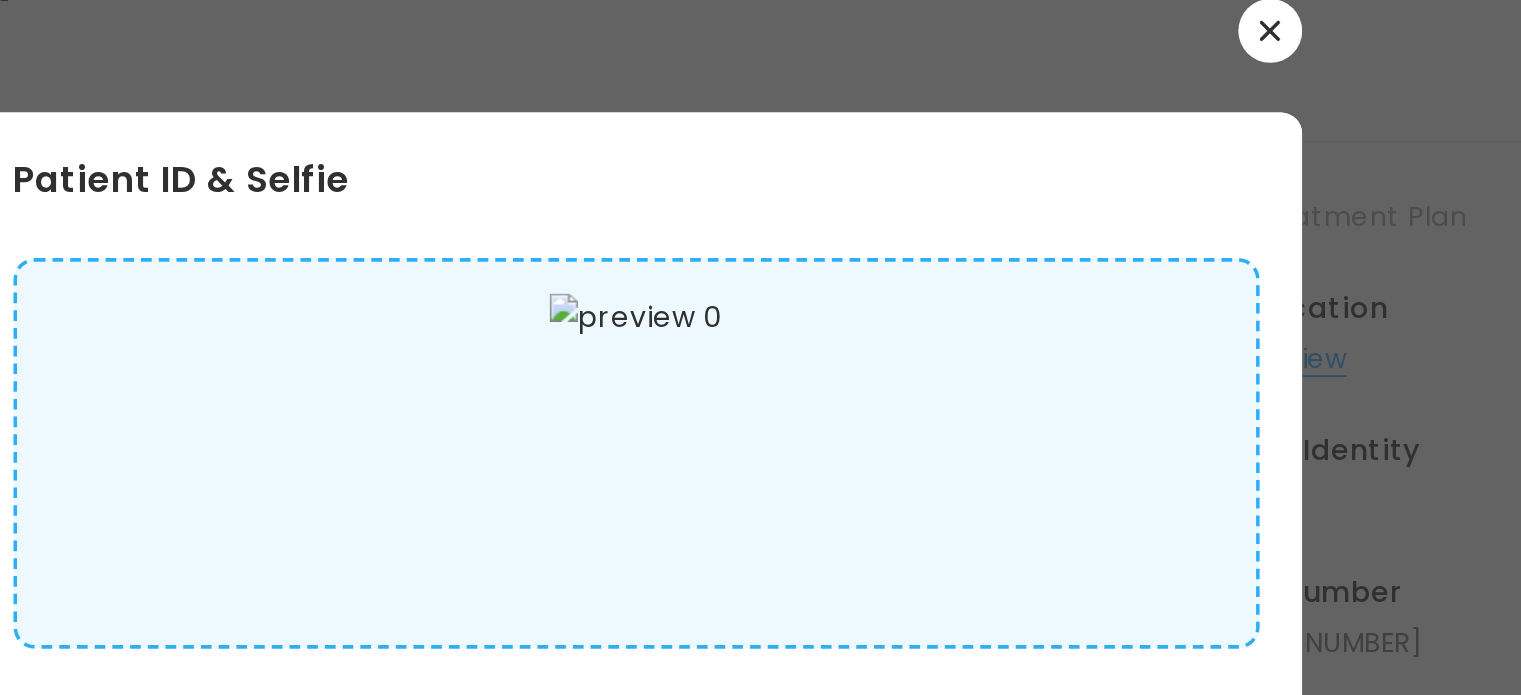 click 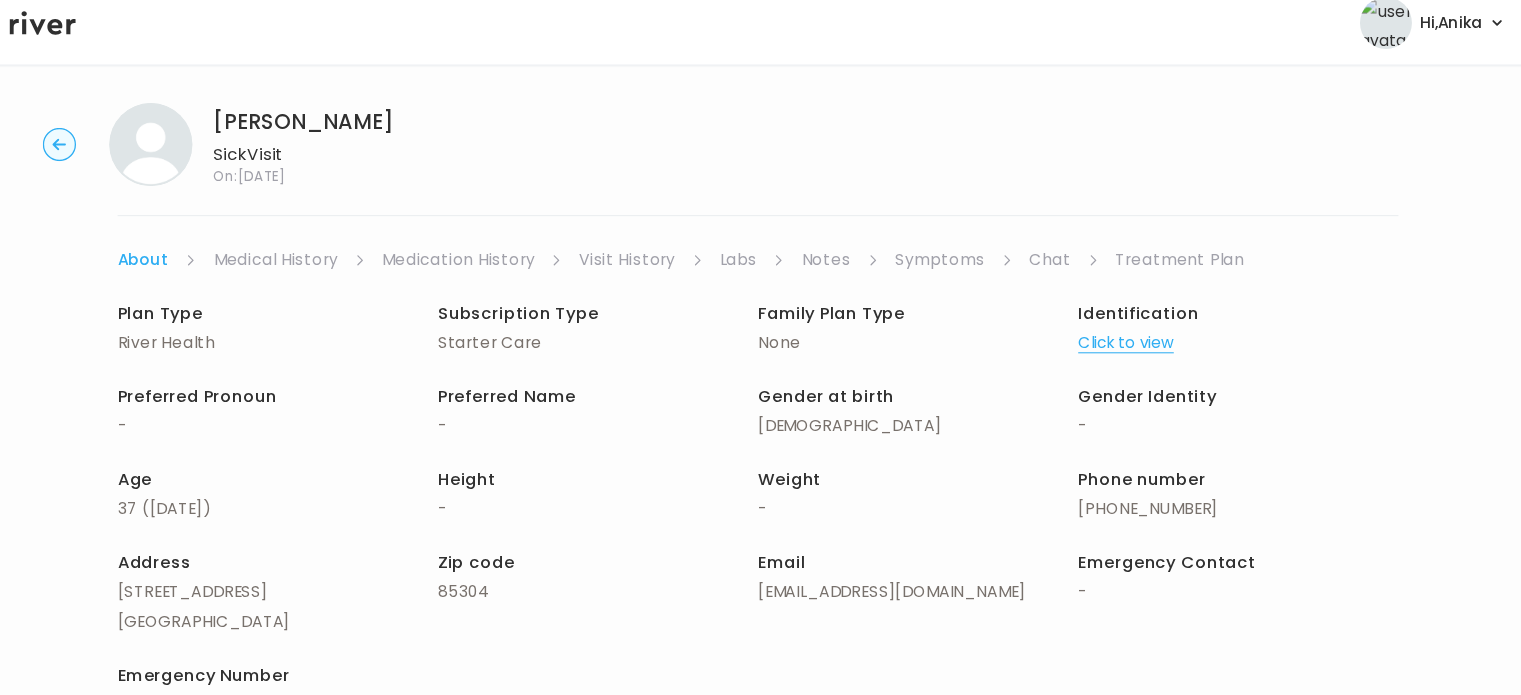 scroll, scrollTop: 12, scrollLeft: 0, axis: vertical 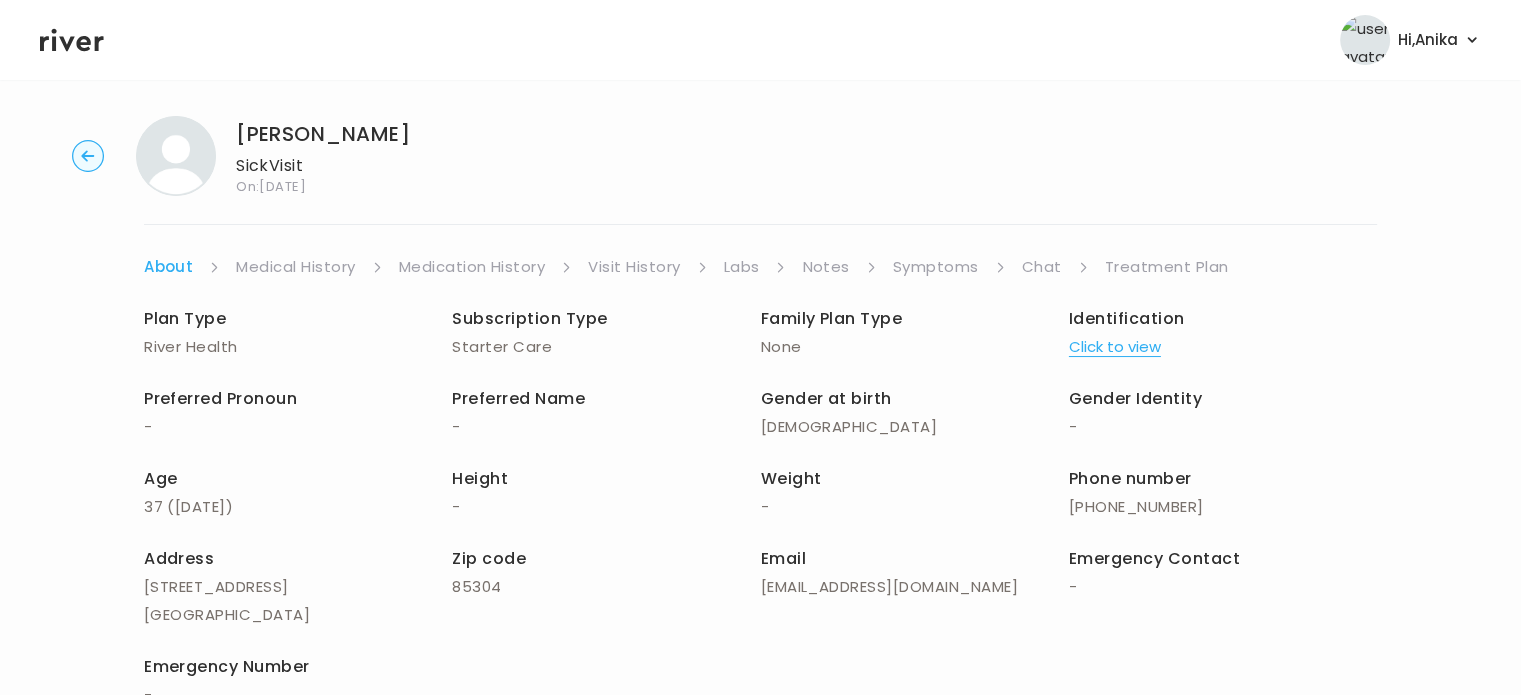click on "Medical History" at bounding box center [295, 267] 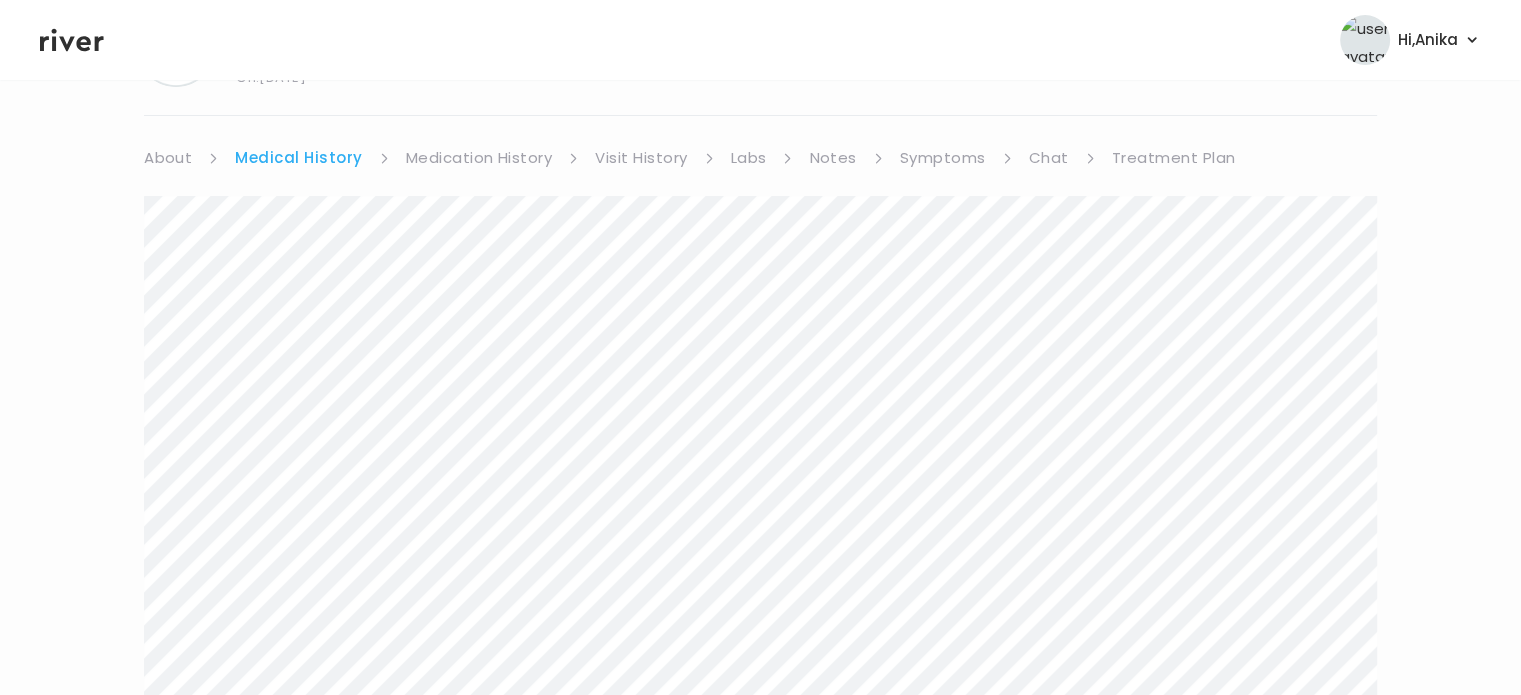 scroll, scrollTop: 91, scrollLeft: 0, axis: vertical 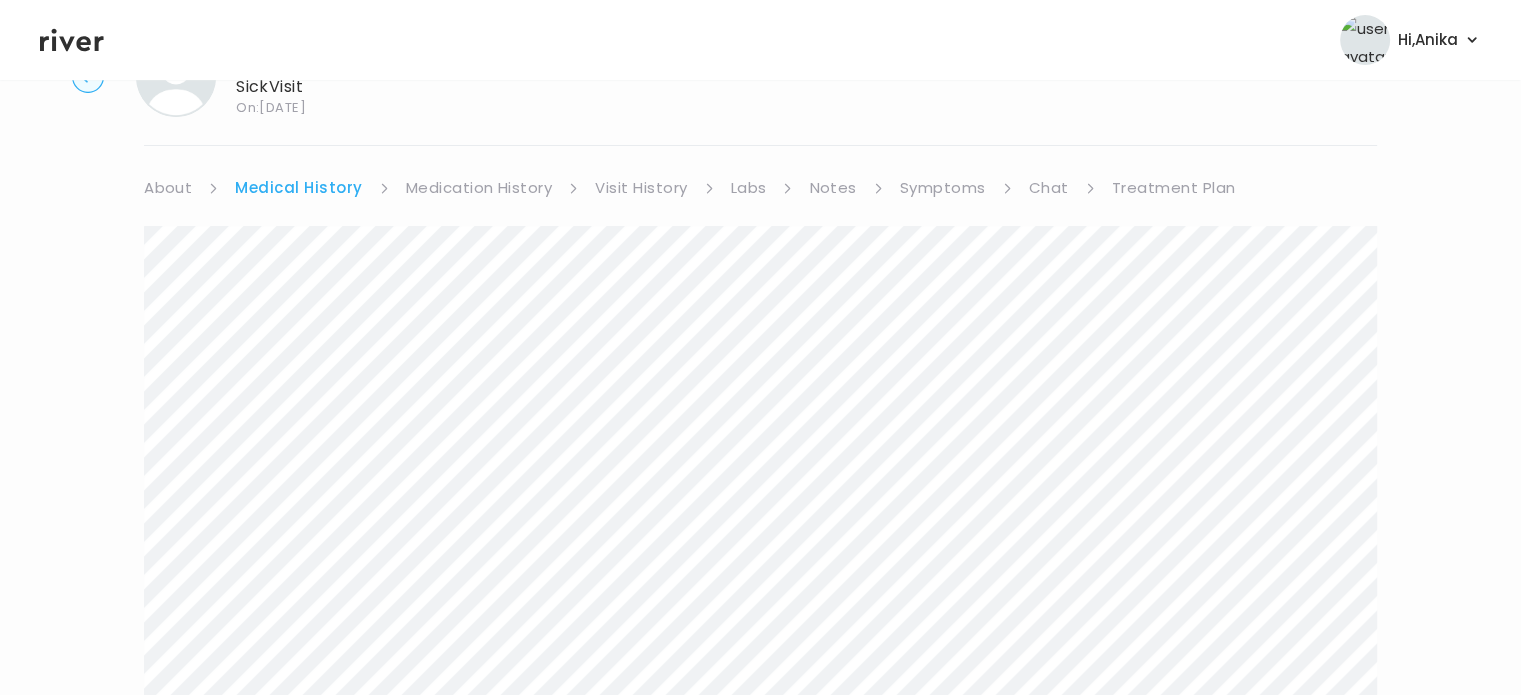 click on "Medication History" at bounding box center (479, 188) 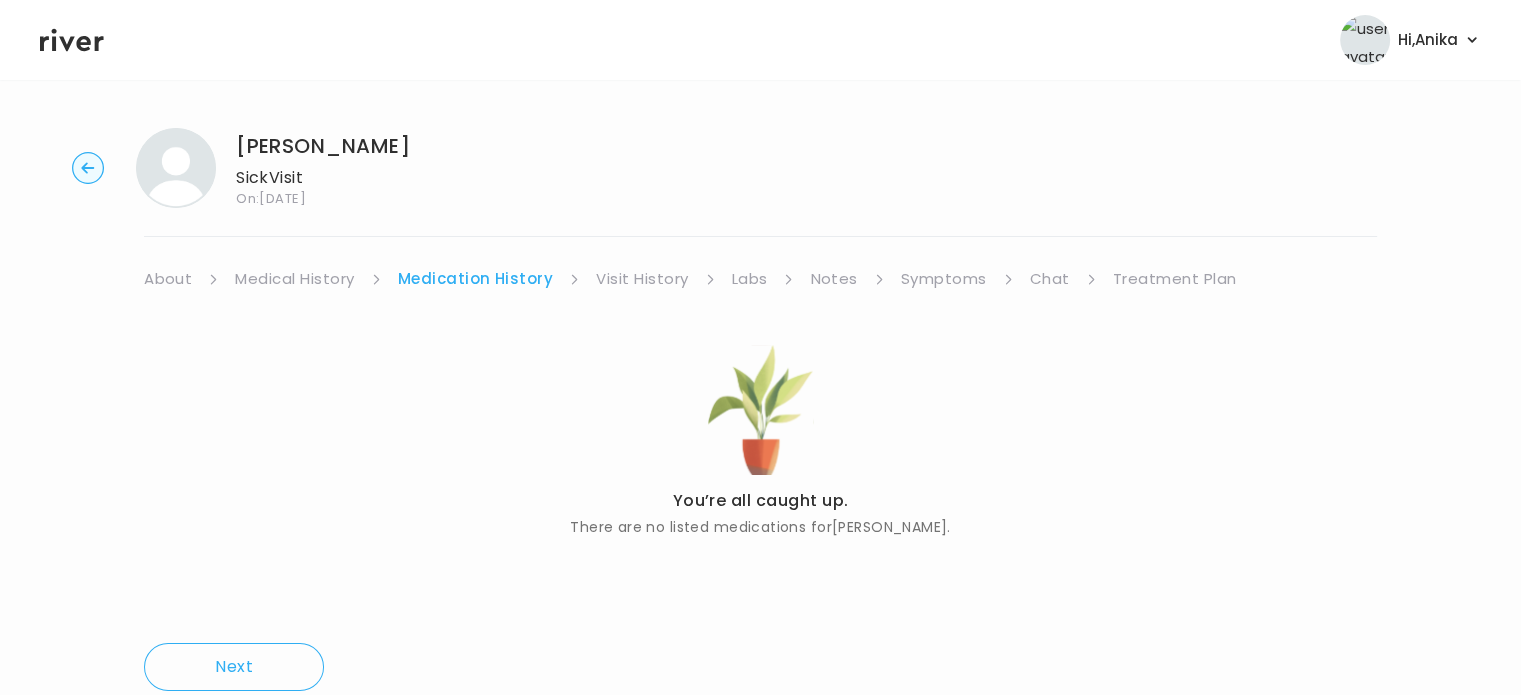 click on "Visit History" at bounding box center (642, 279) 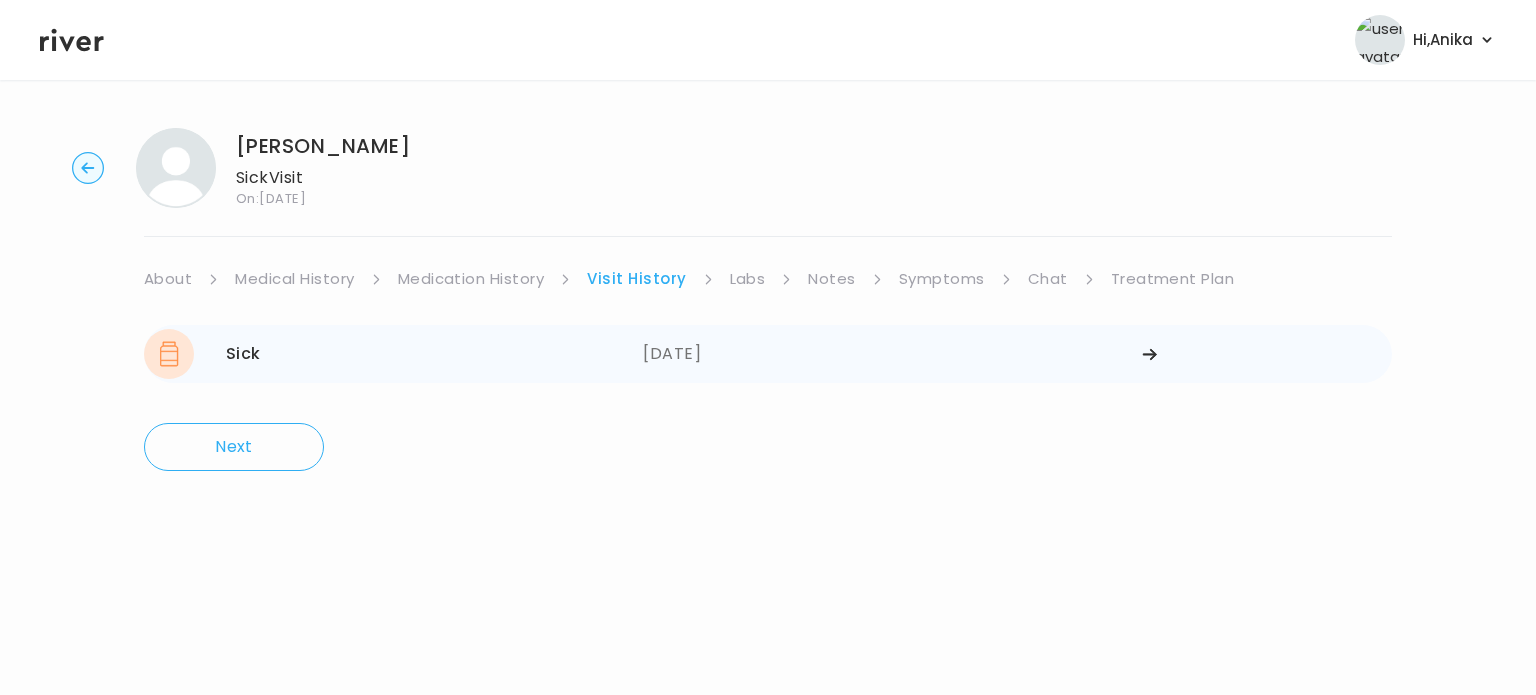 click on "07/01/2025" at bounding box center [892, 354] 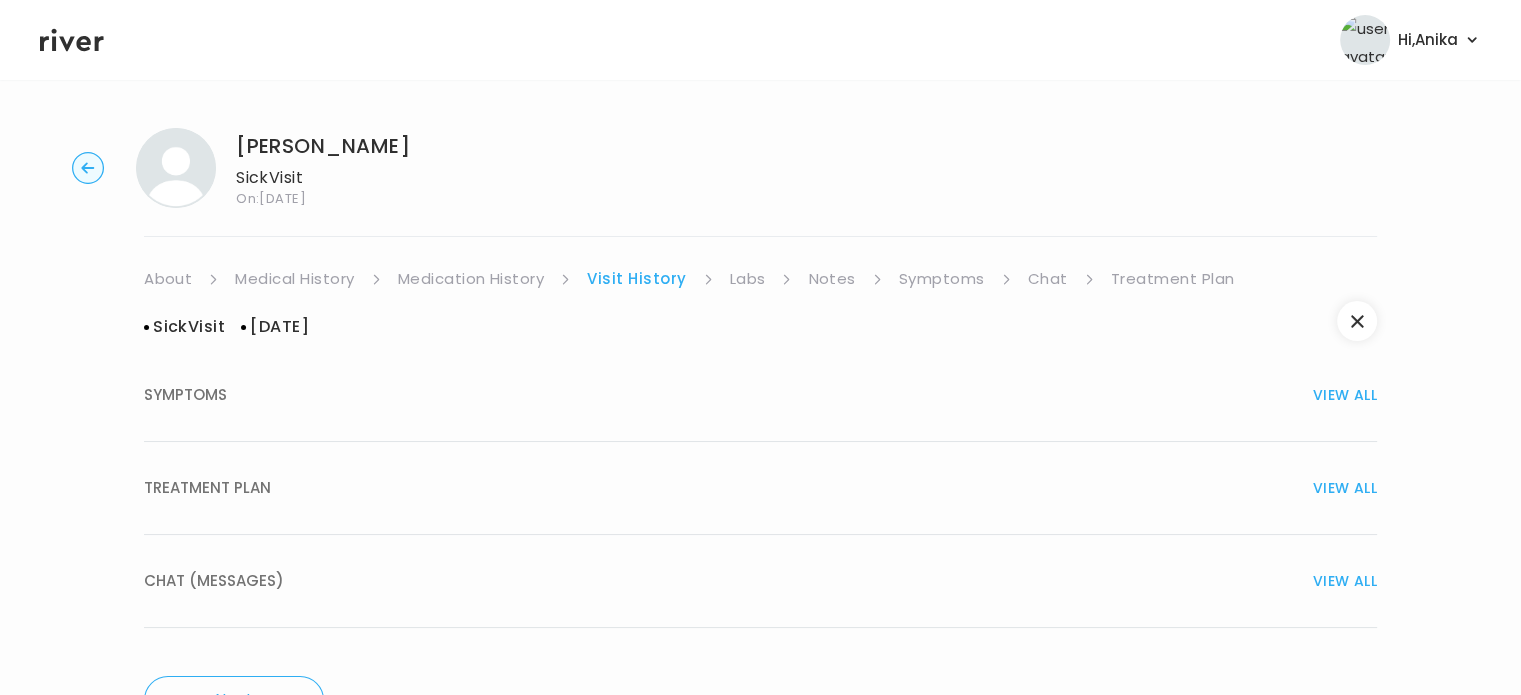click on "TREATMENT PLAN VIEW ALL" at bounding box center [760, 488] 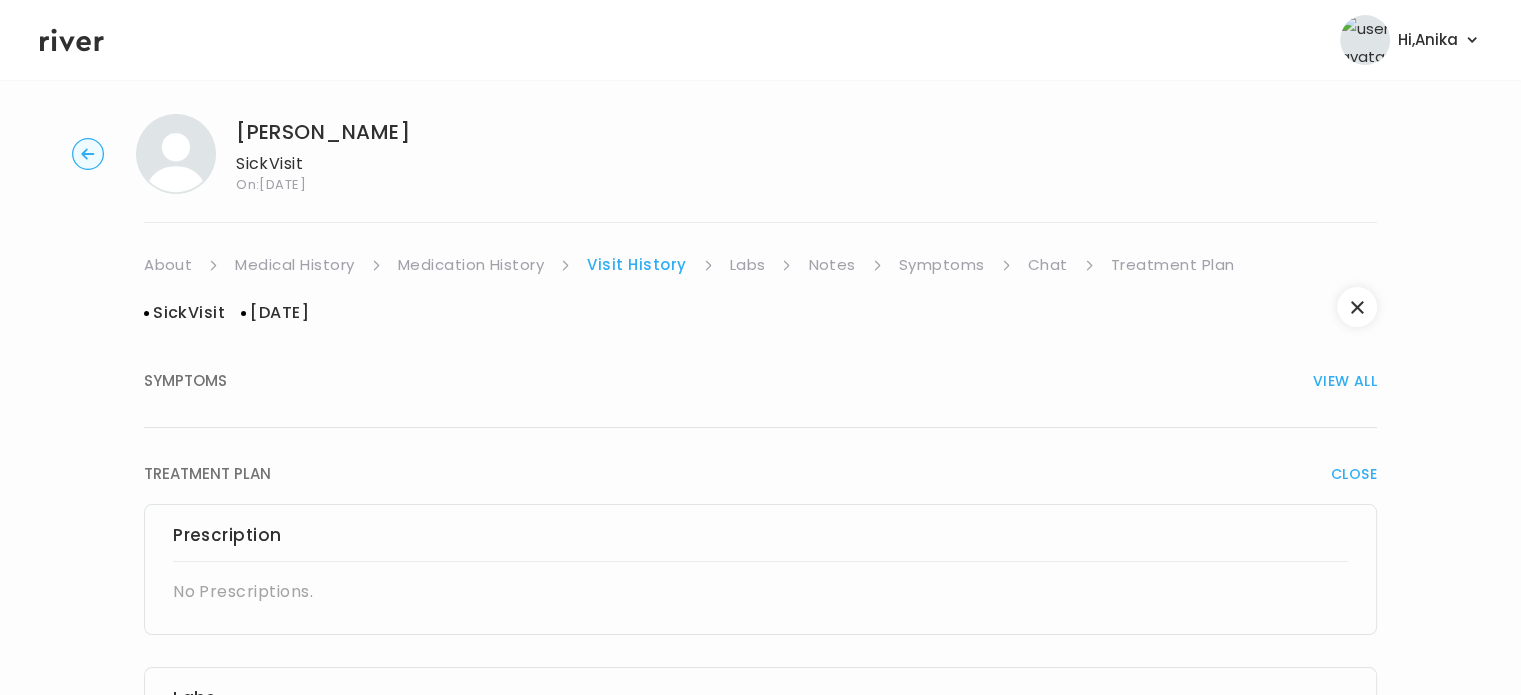 scroll, scrollTop: 0, scrollLeft: 0, axis: both 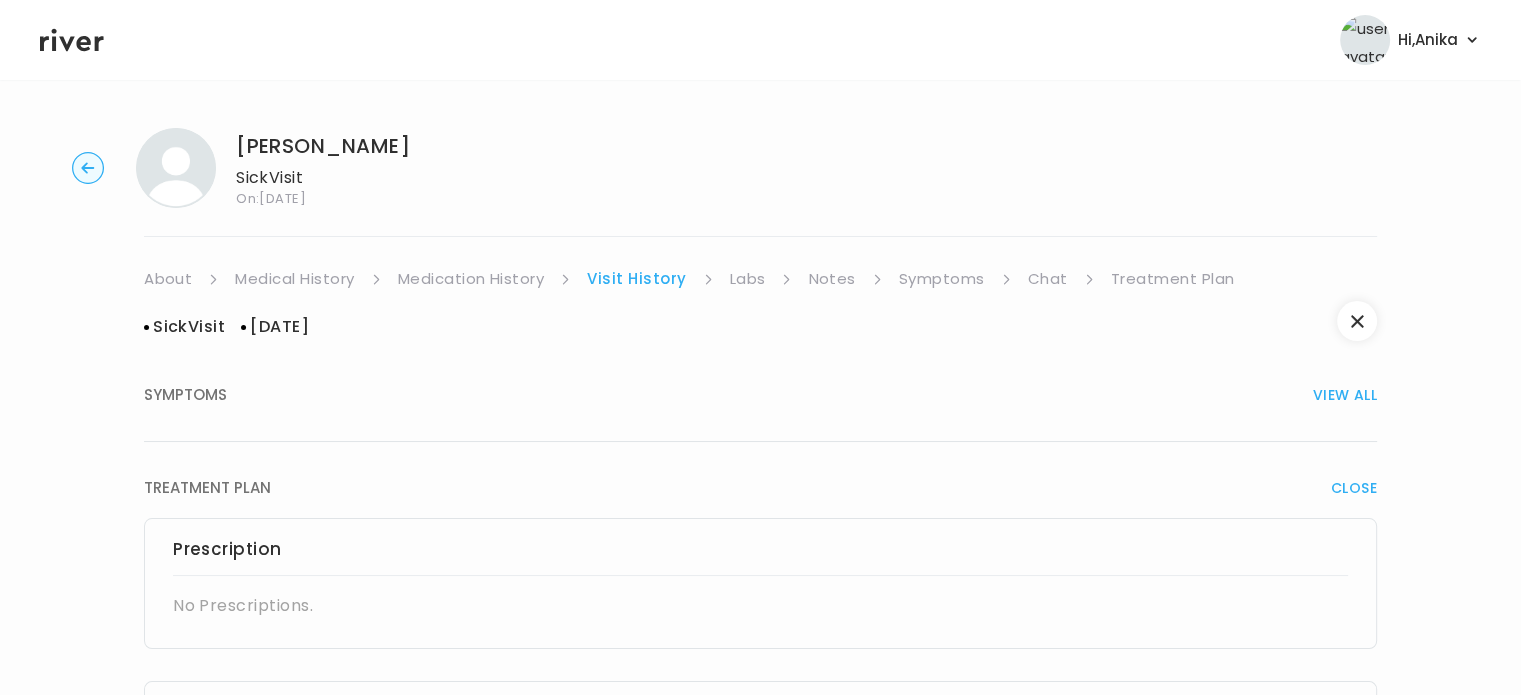 click on "Labs" at bounding box center [748, 279] 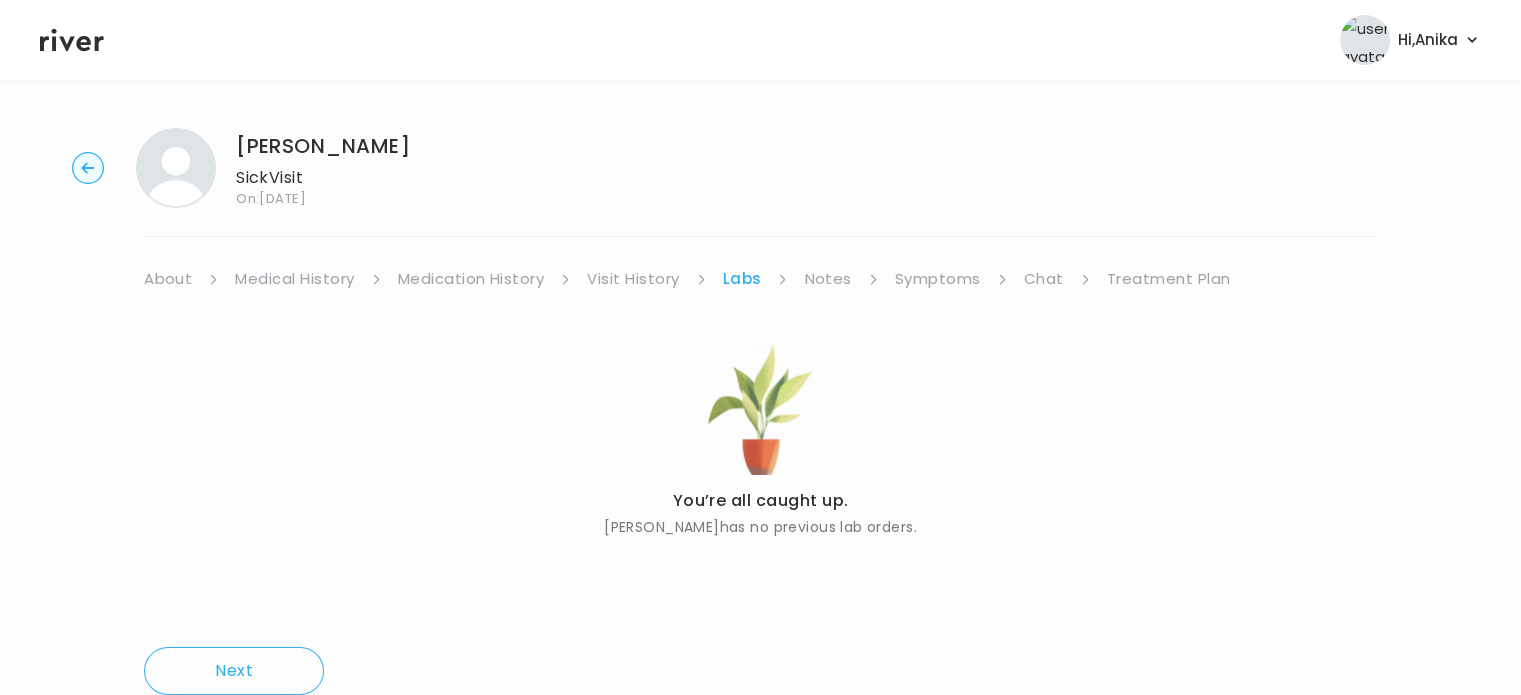 click on "Notes" at bounding box center [827, 279] 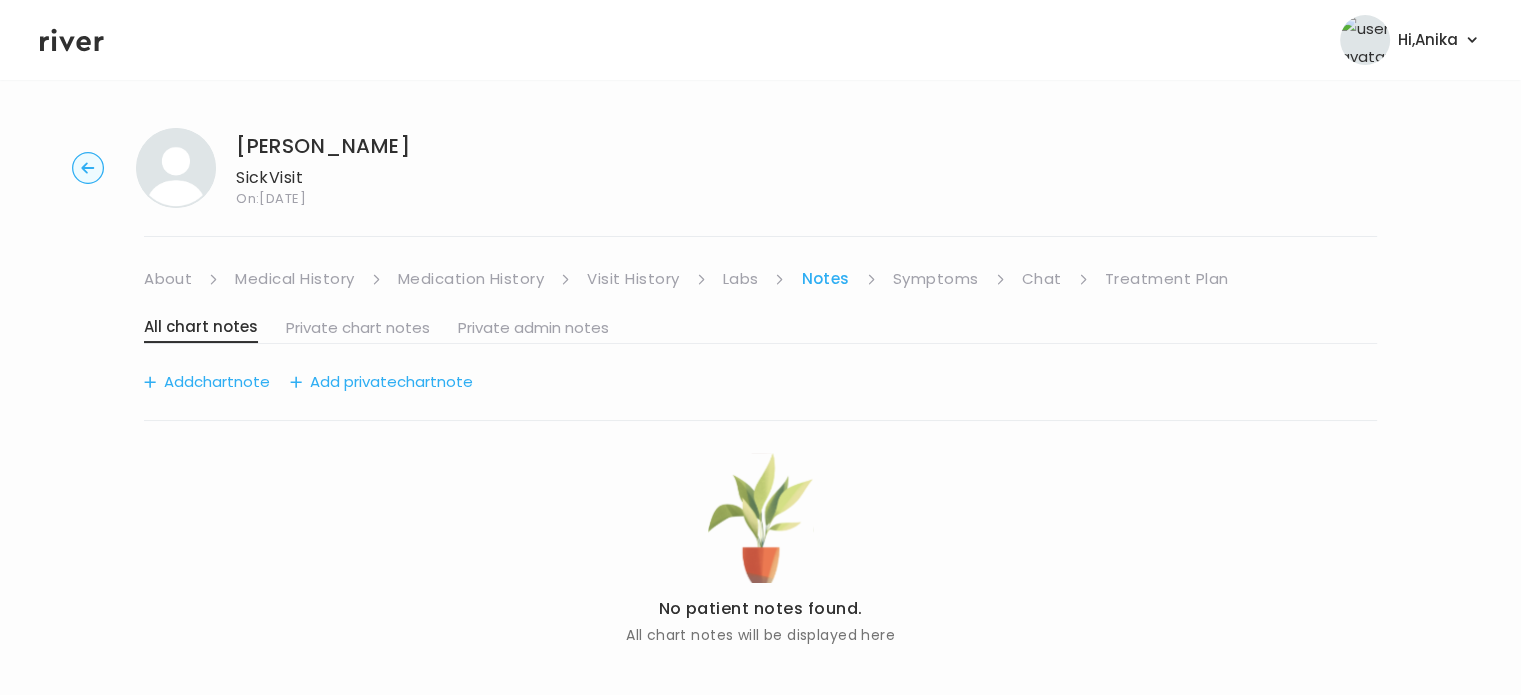 click on "Symptoms" at bounding box center [936, 279] 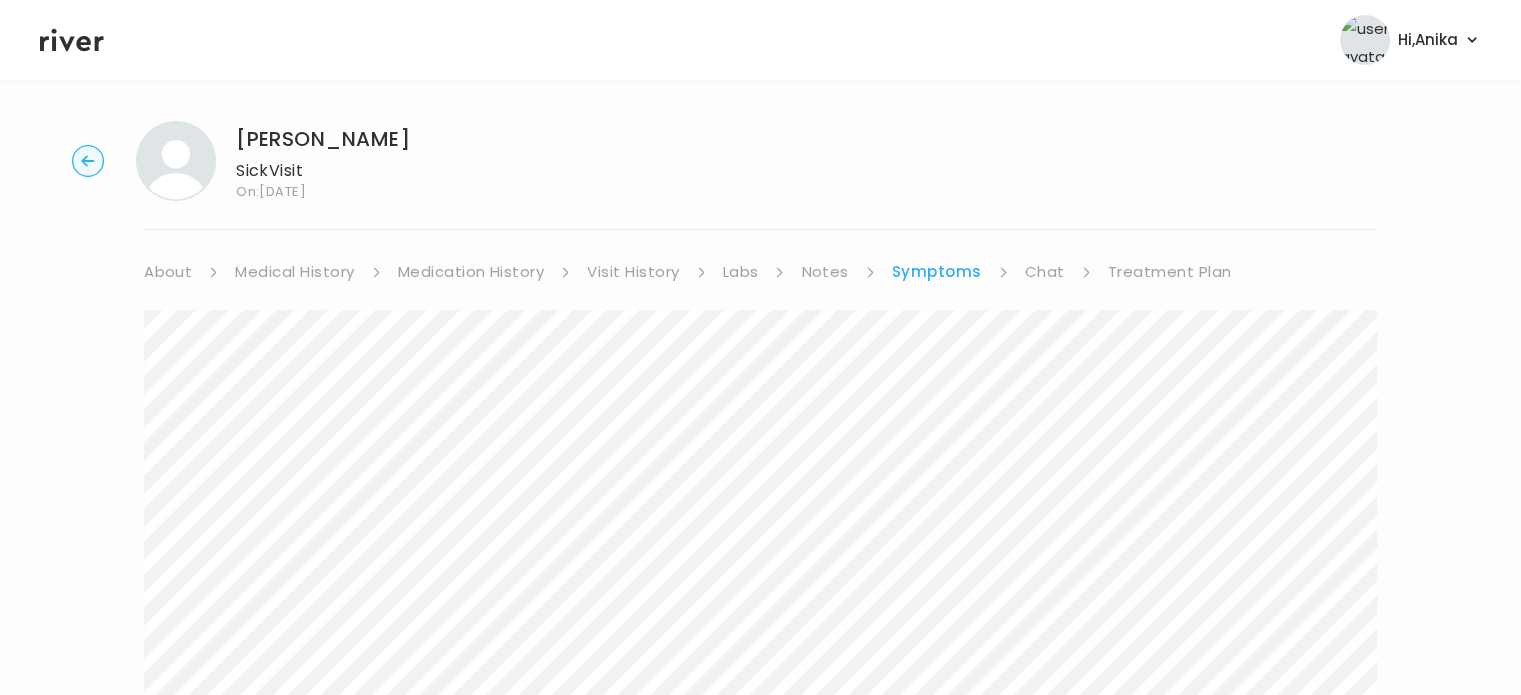 scroll, scrollTop: 0, scrollLeft: 0, axis: both 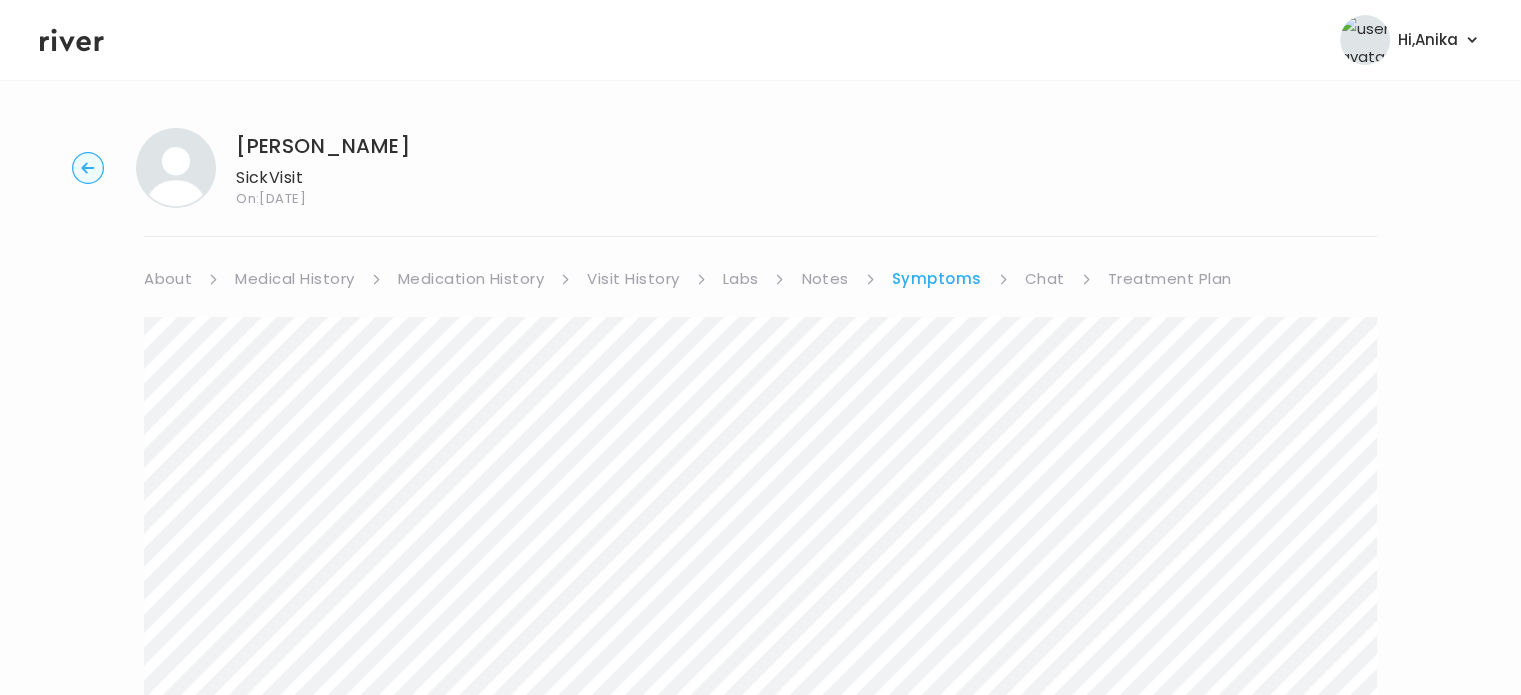 click on "Medical History" at bounding box center (294, 279) 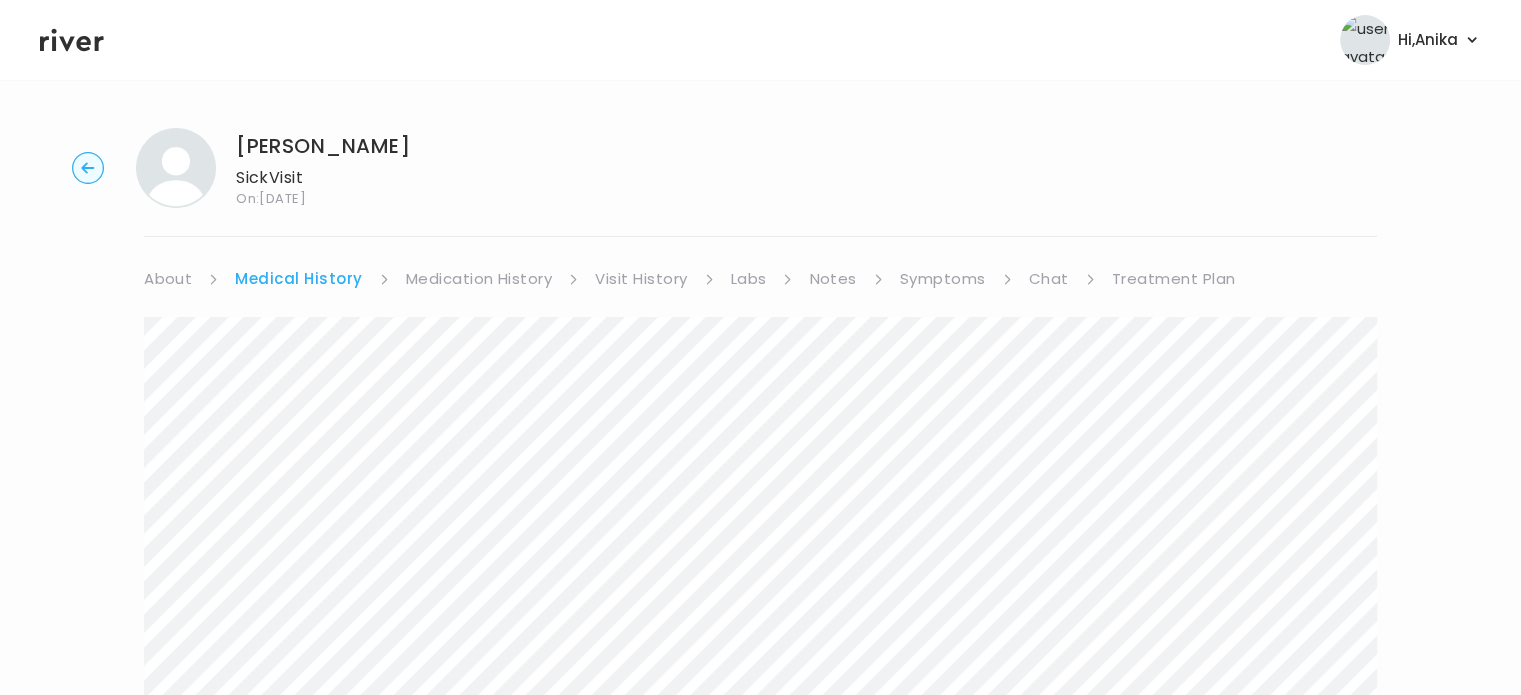 click on "Treatment Plan" at bounding box center [1174, 279] 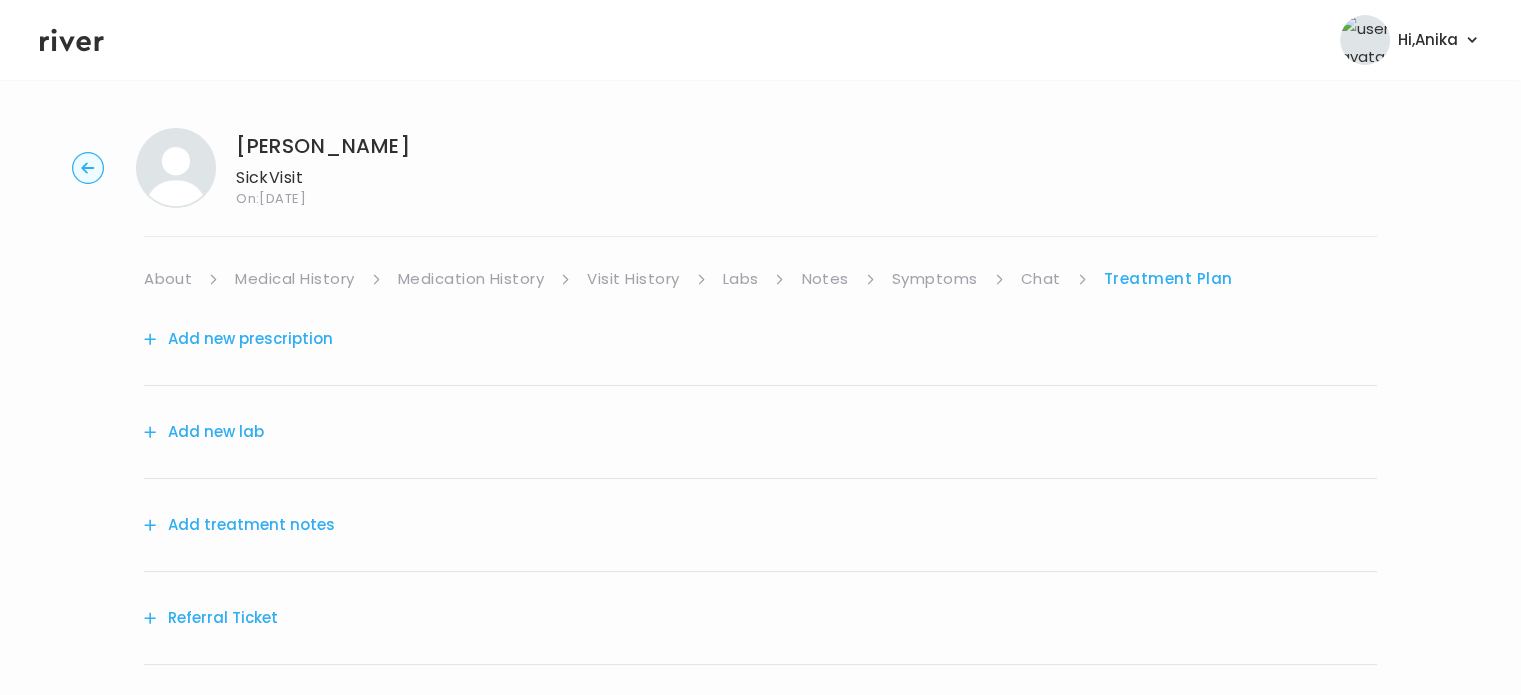click on "Add treatment notes" at bounding box center [239, 525] 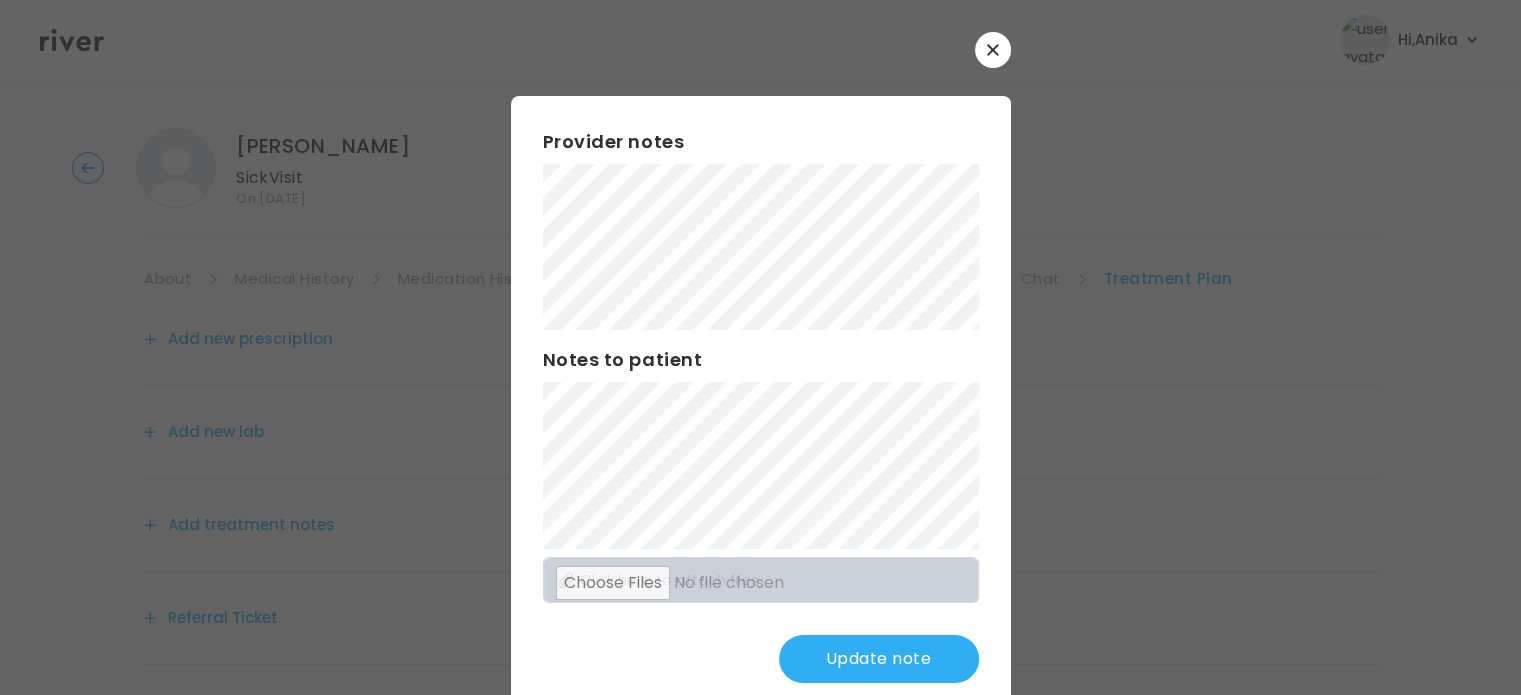 click on "Update note" at bounding box center [879, 659] 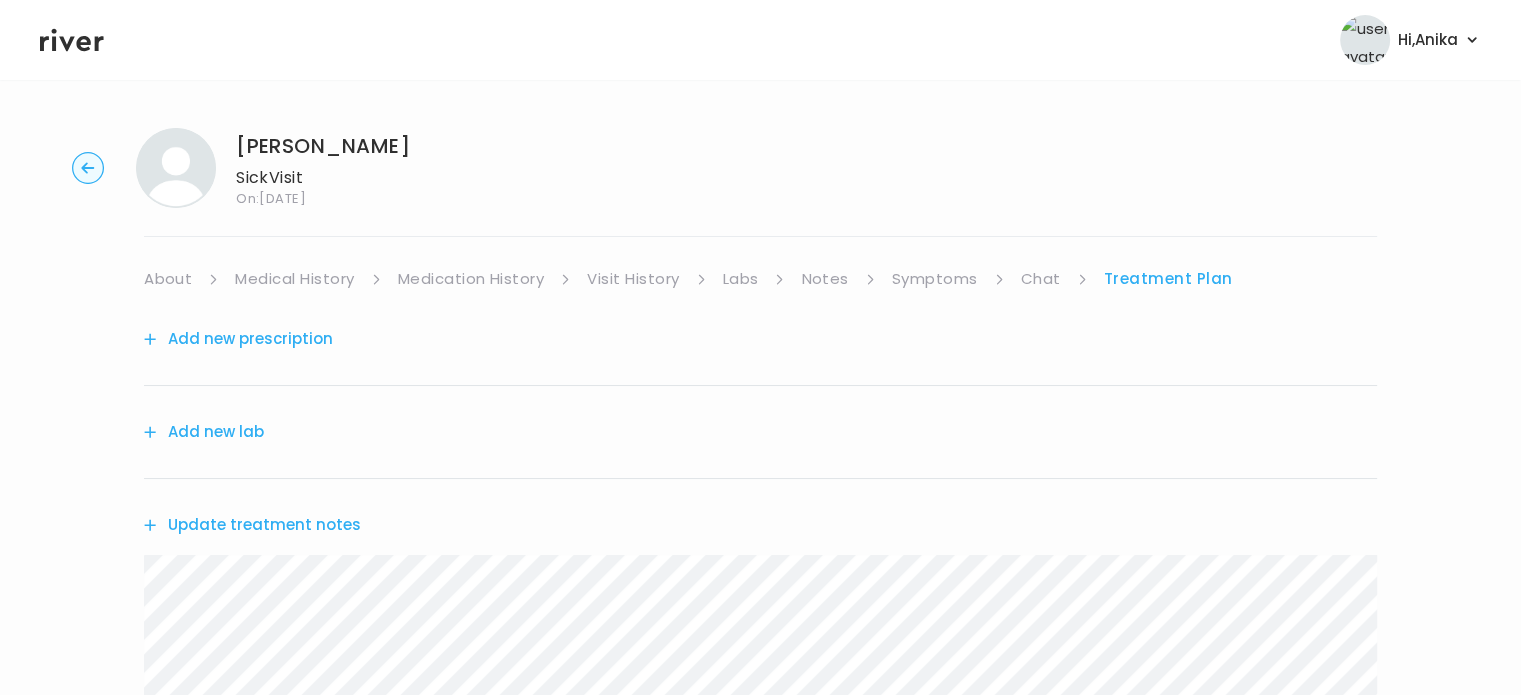 click on "Symptoms" at bounding box center [935, 279] 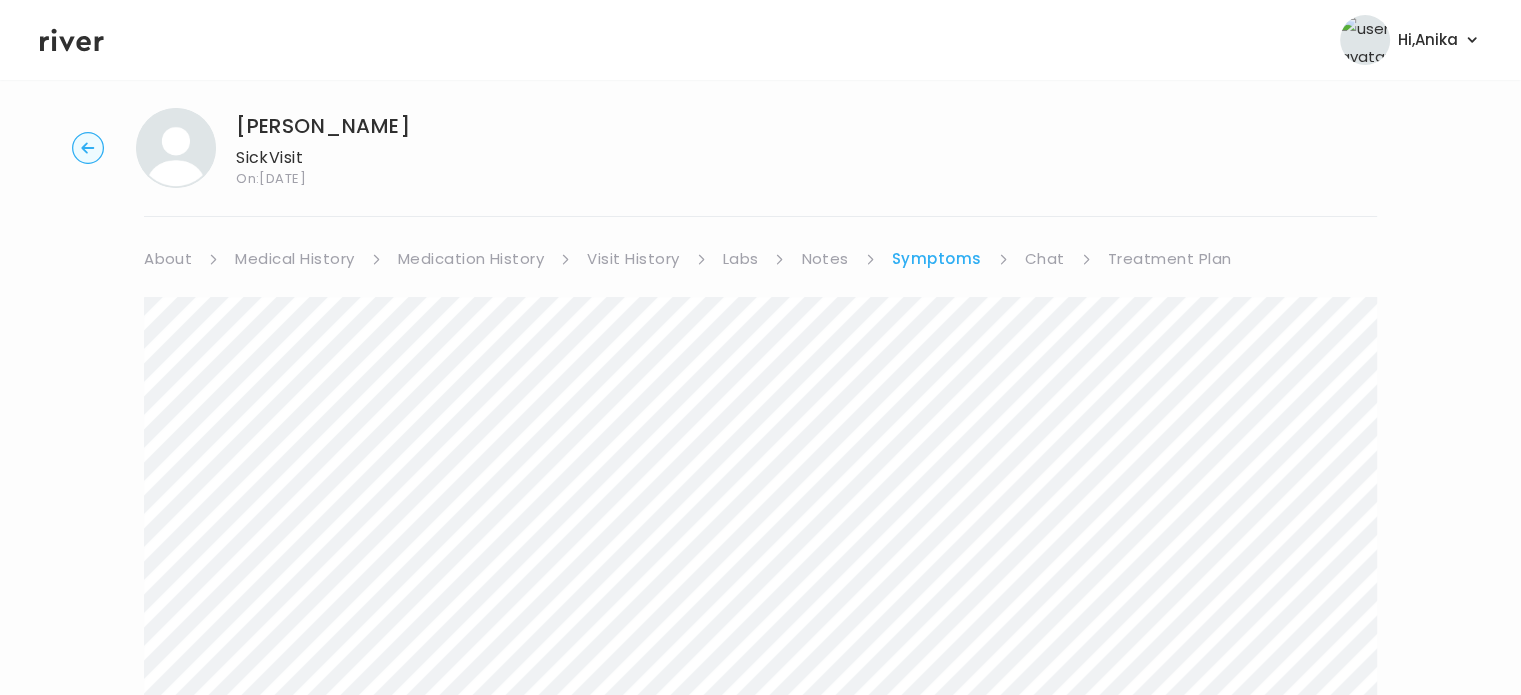 scroll, scrollTop: 0, scrollLeft: 0, axis: both 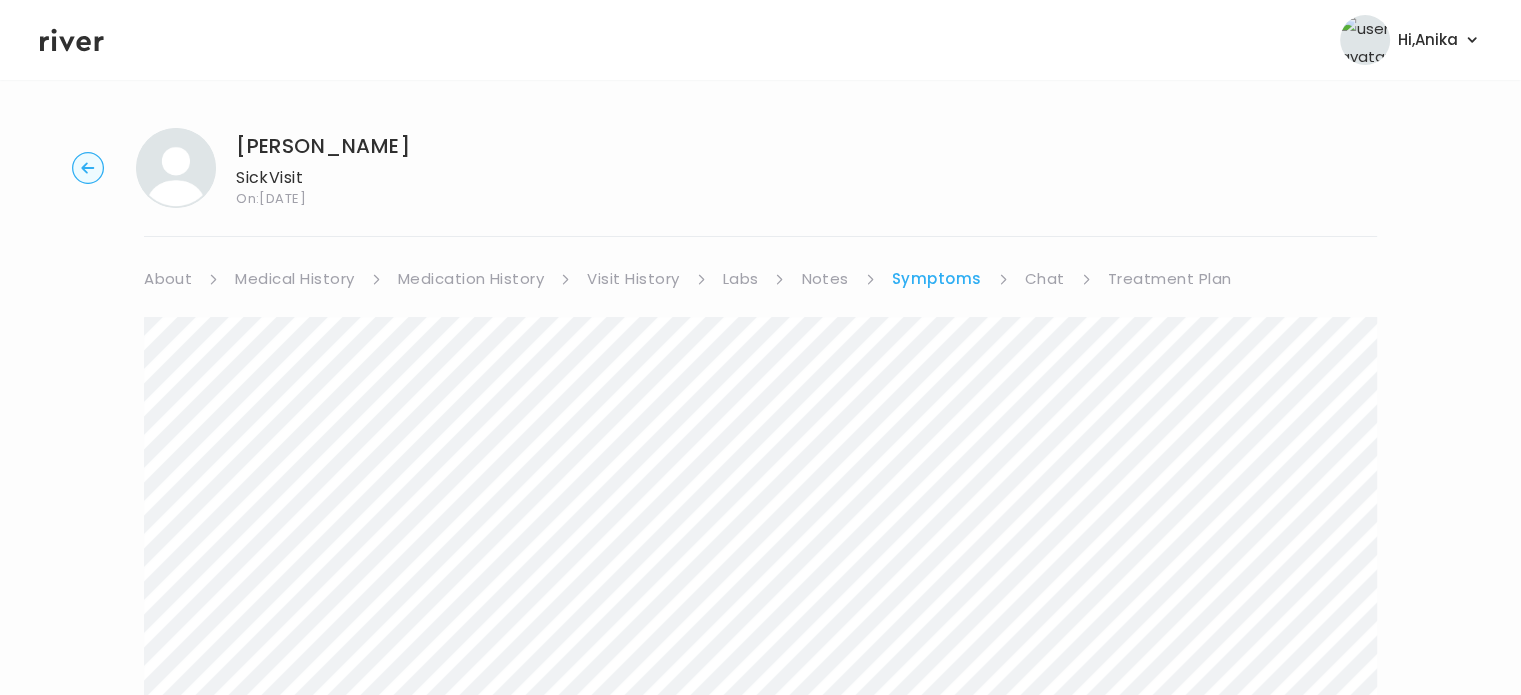 click on "Treatment Plan" at bounding box center (1170, 279) 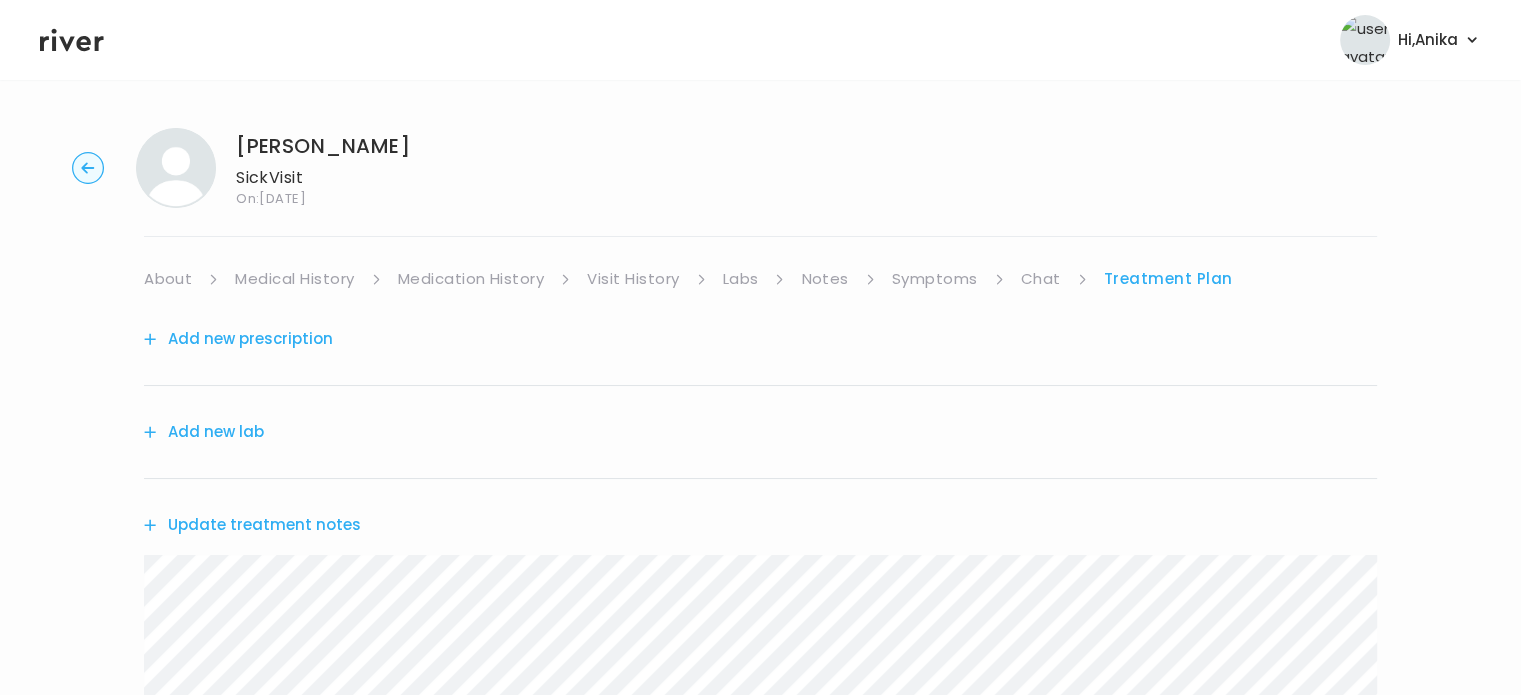 click on "Update treatment notes" at bounding box center (252, 525) 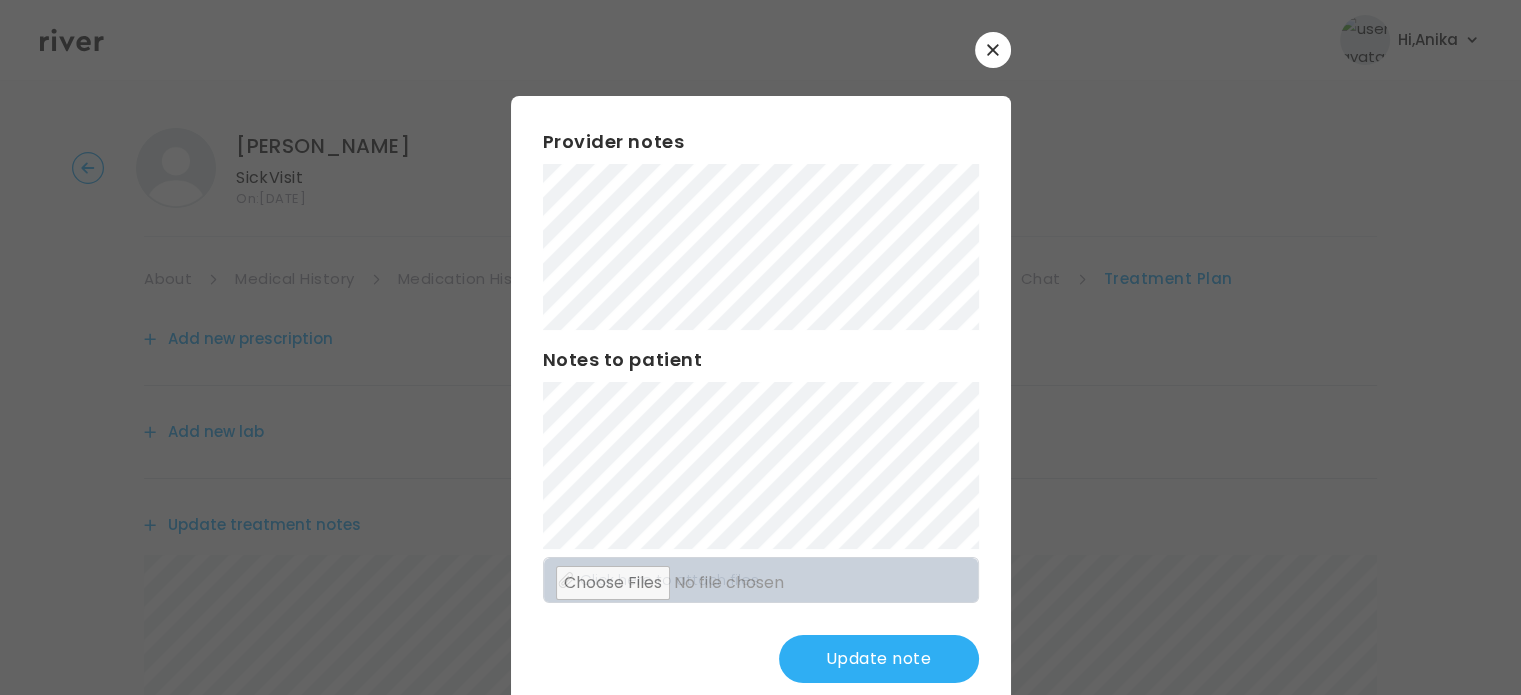 click on "Update note" at bounding box center (879, 659) 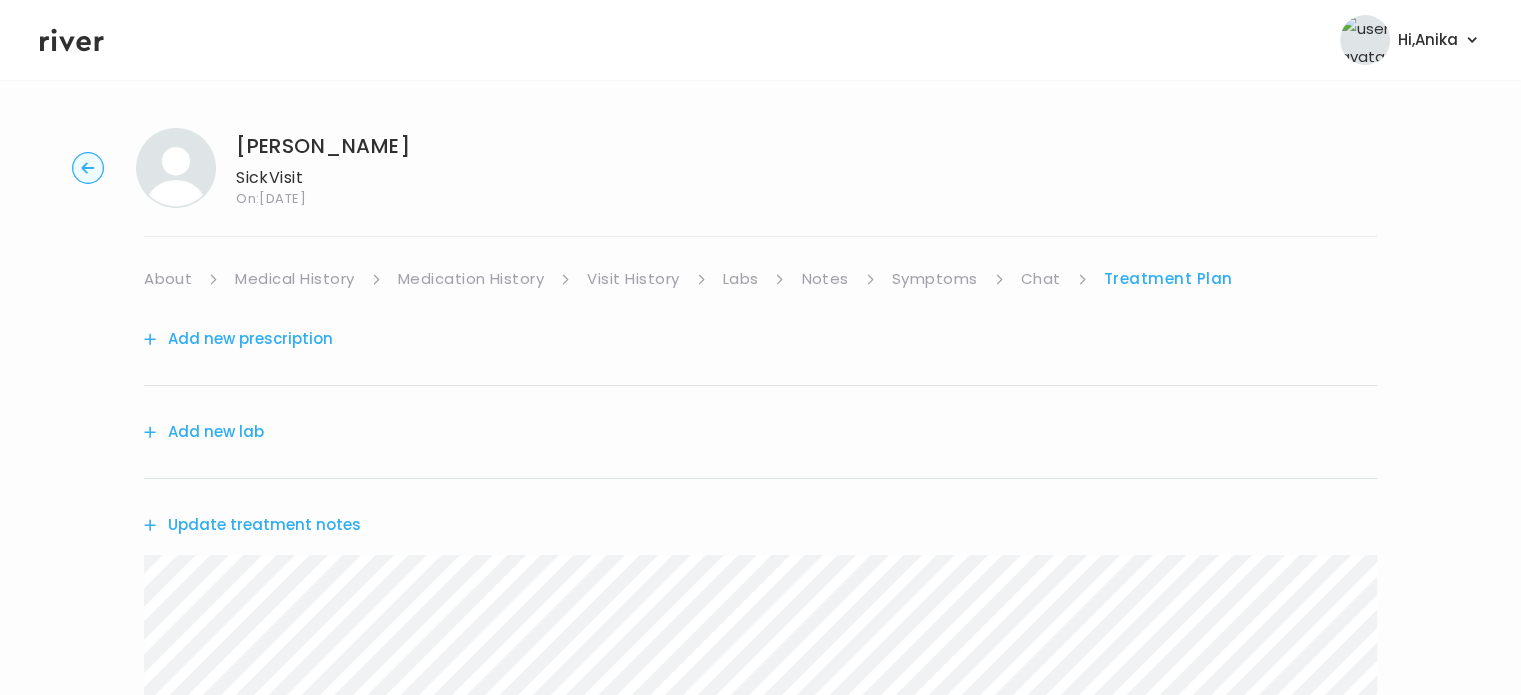 click on "Add new prescription" at bounding box center (238, 339) 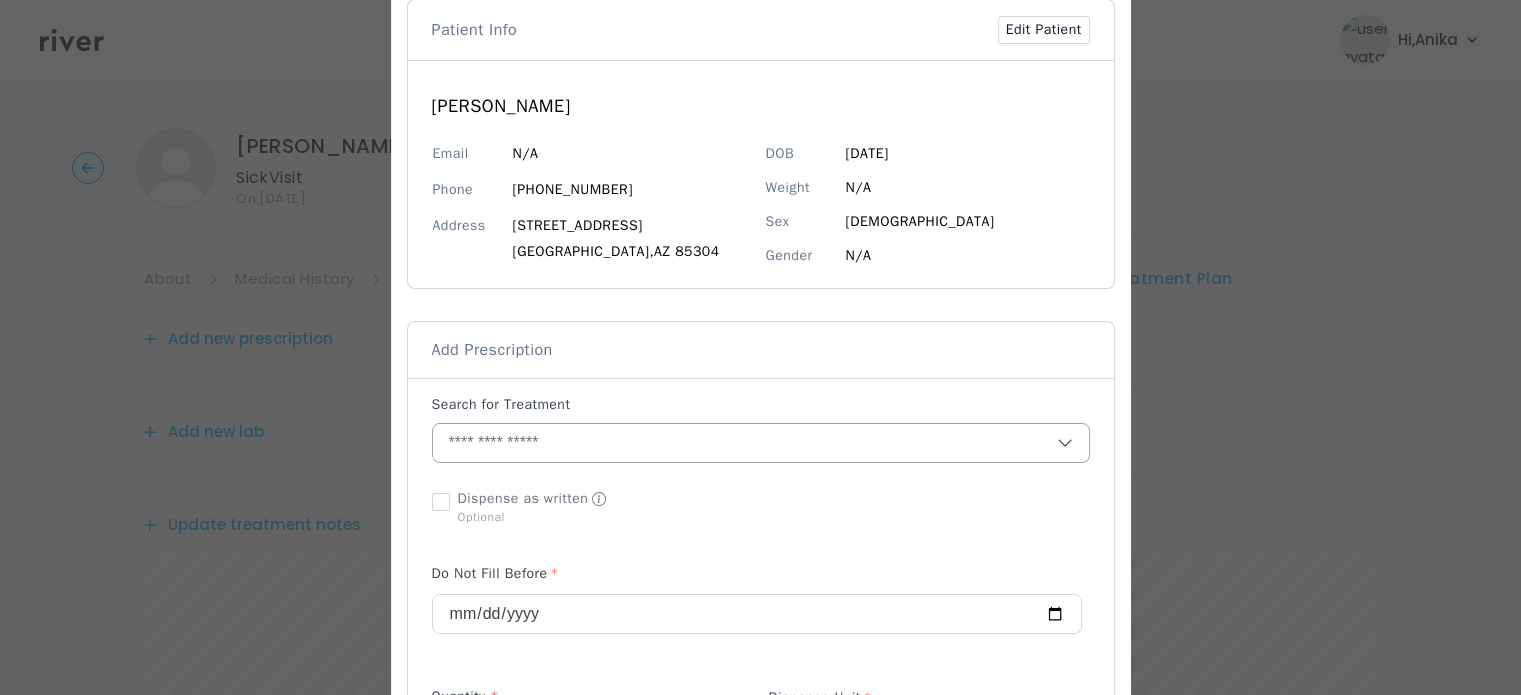 scroll, scrollTop: 136, scrollLeft: 0, axis: vertical 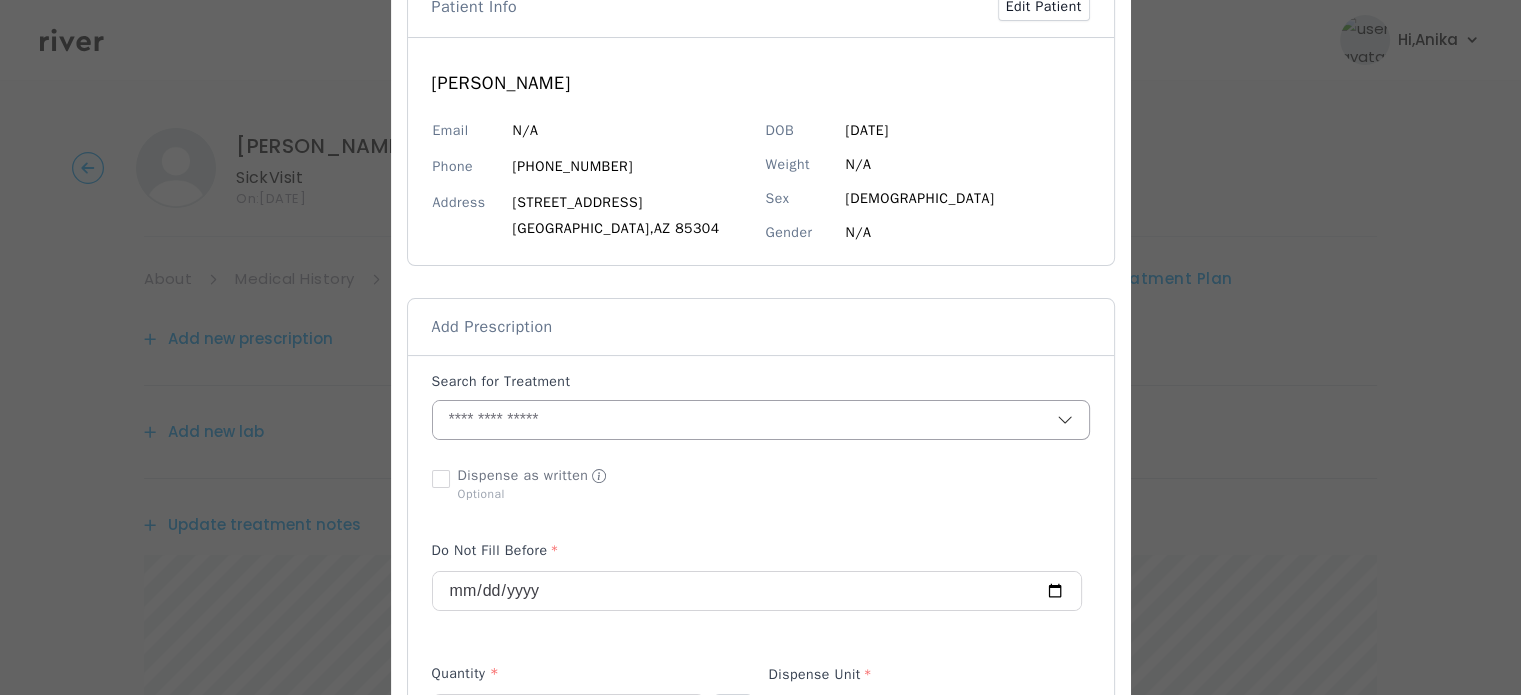 click at bounding box center (745, 420) 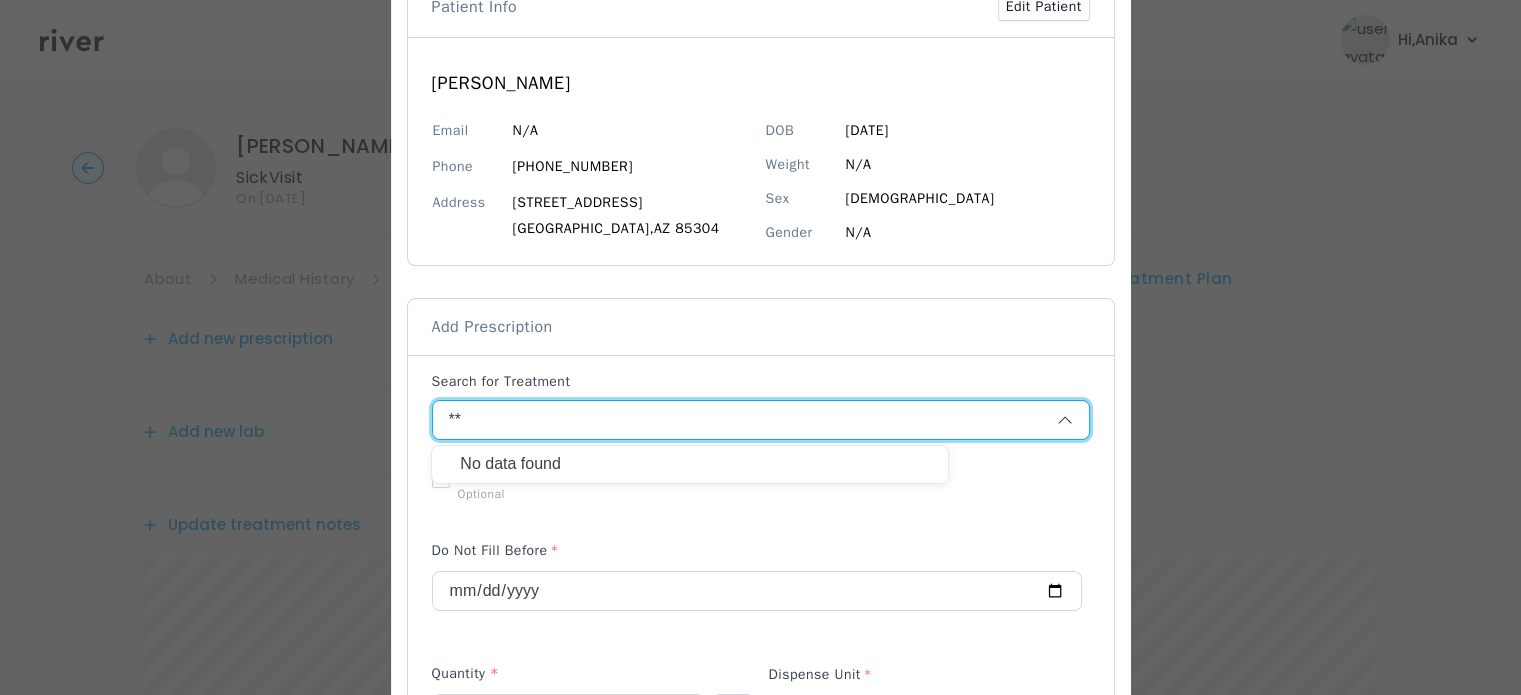 type on "*" 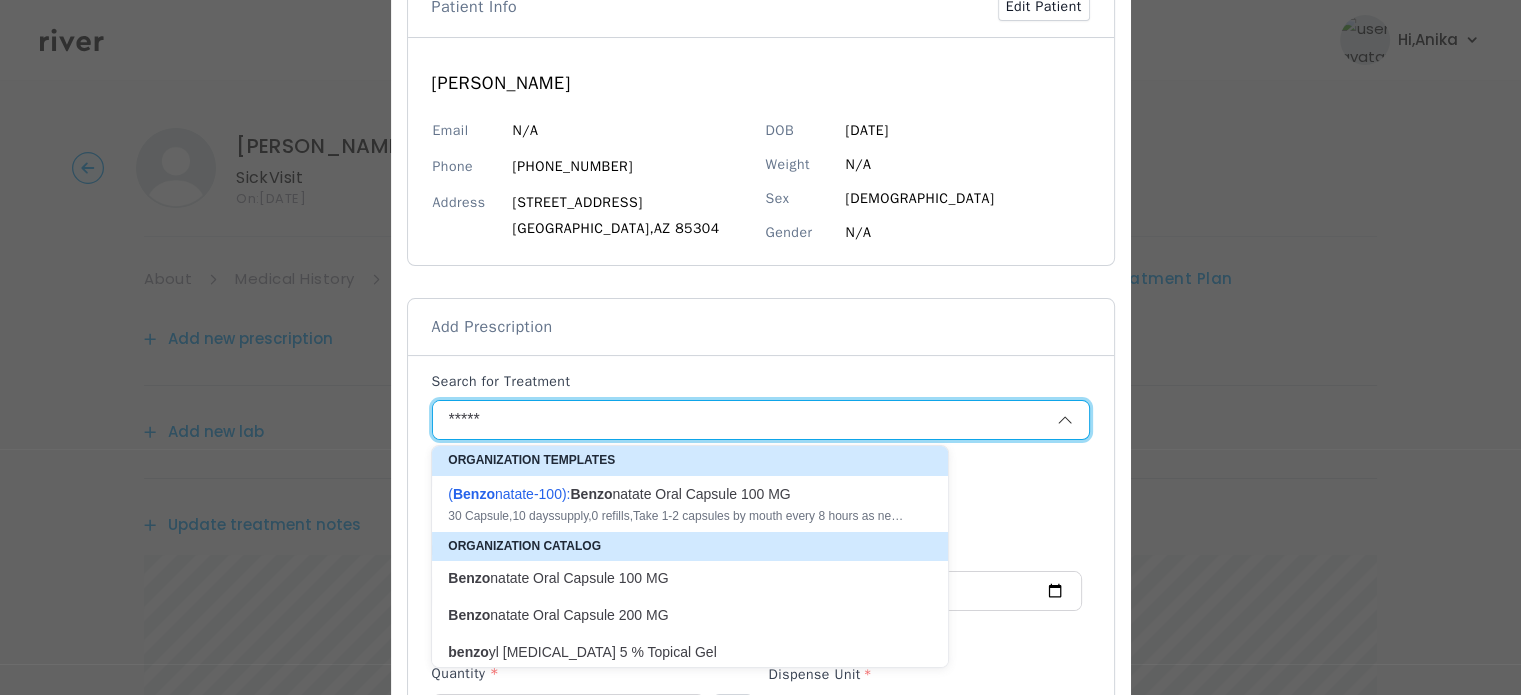 click on "( Benzo natate-100 ):  Benzo natate Oral Capsule 100 MG" at bounding box center [678, 494] 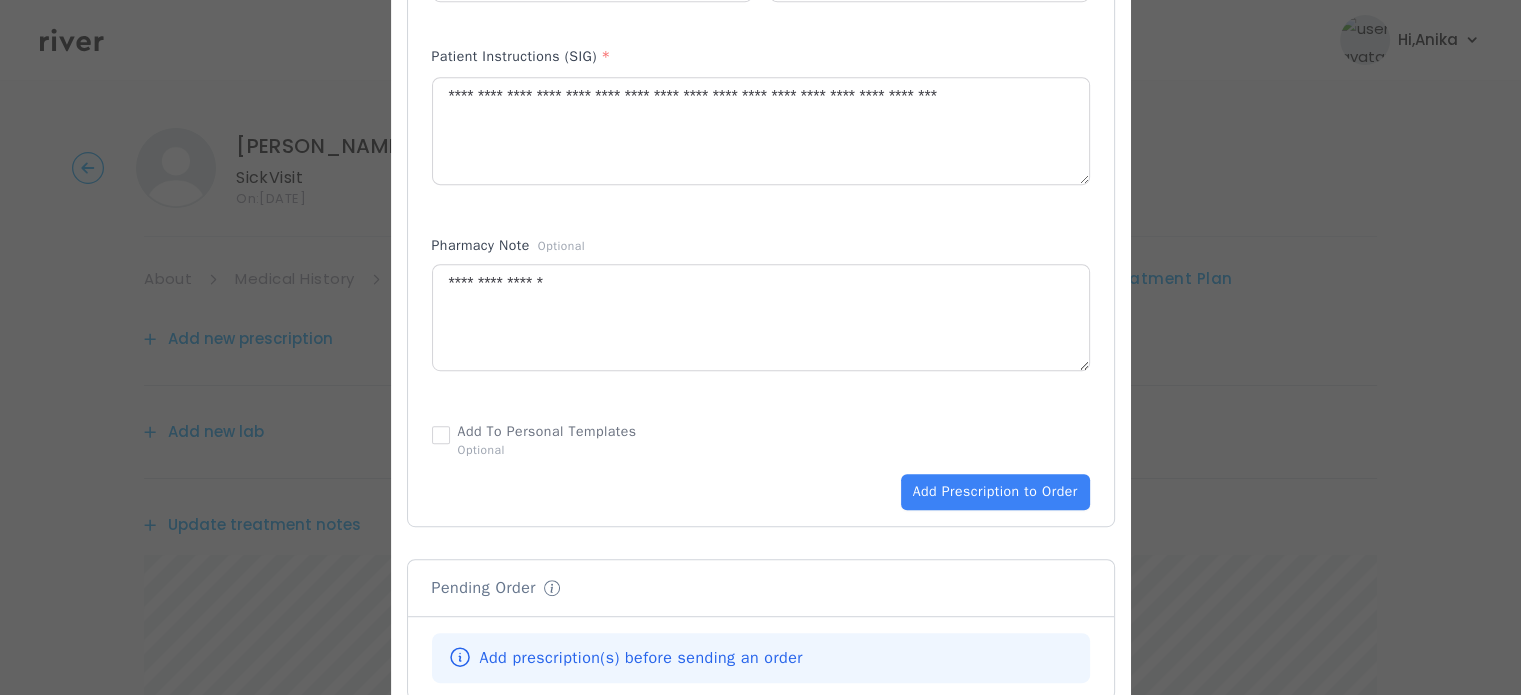 scroll, scrollTop: 986, scrollLeft: 0, axis: vertical 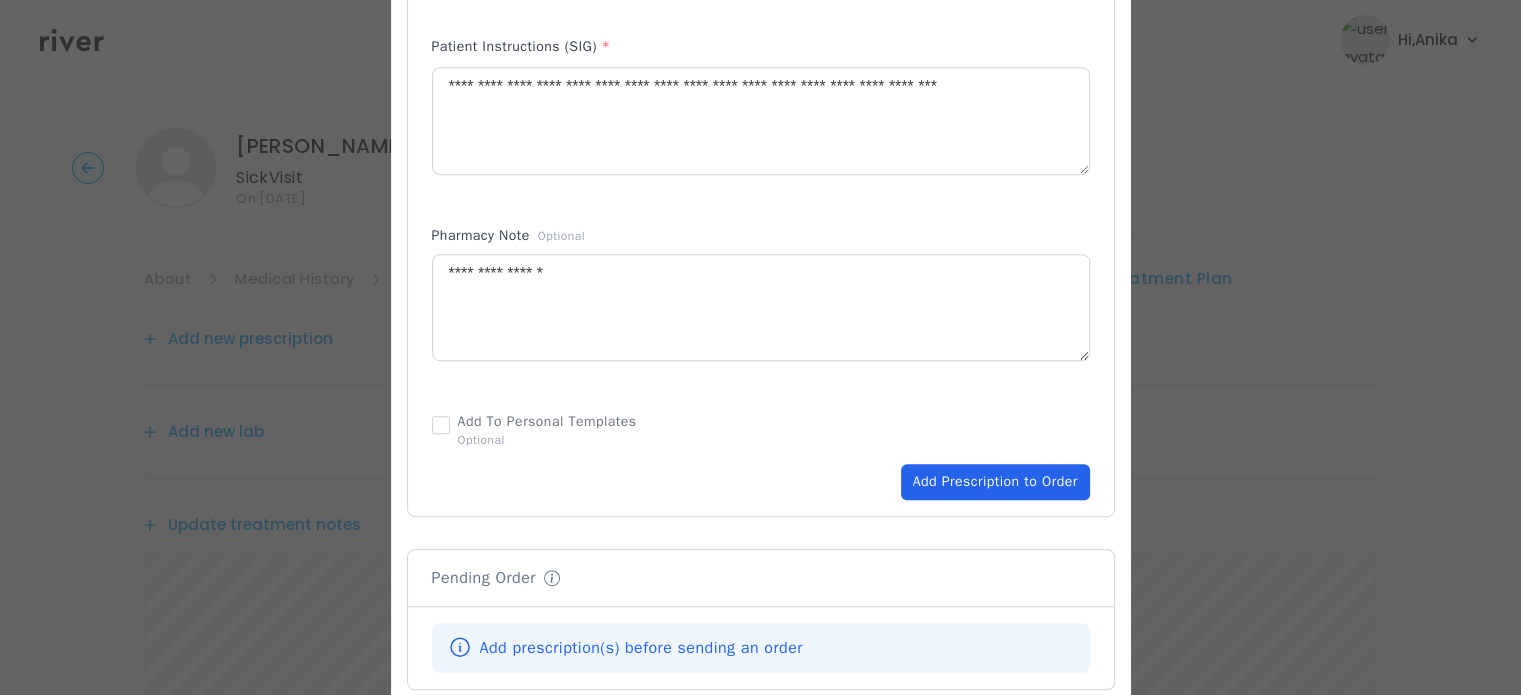 click on "Add Prescription to Order" at bounding box center (995, 482) 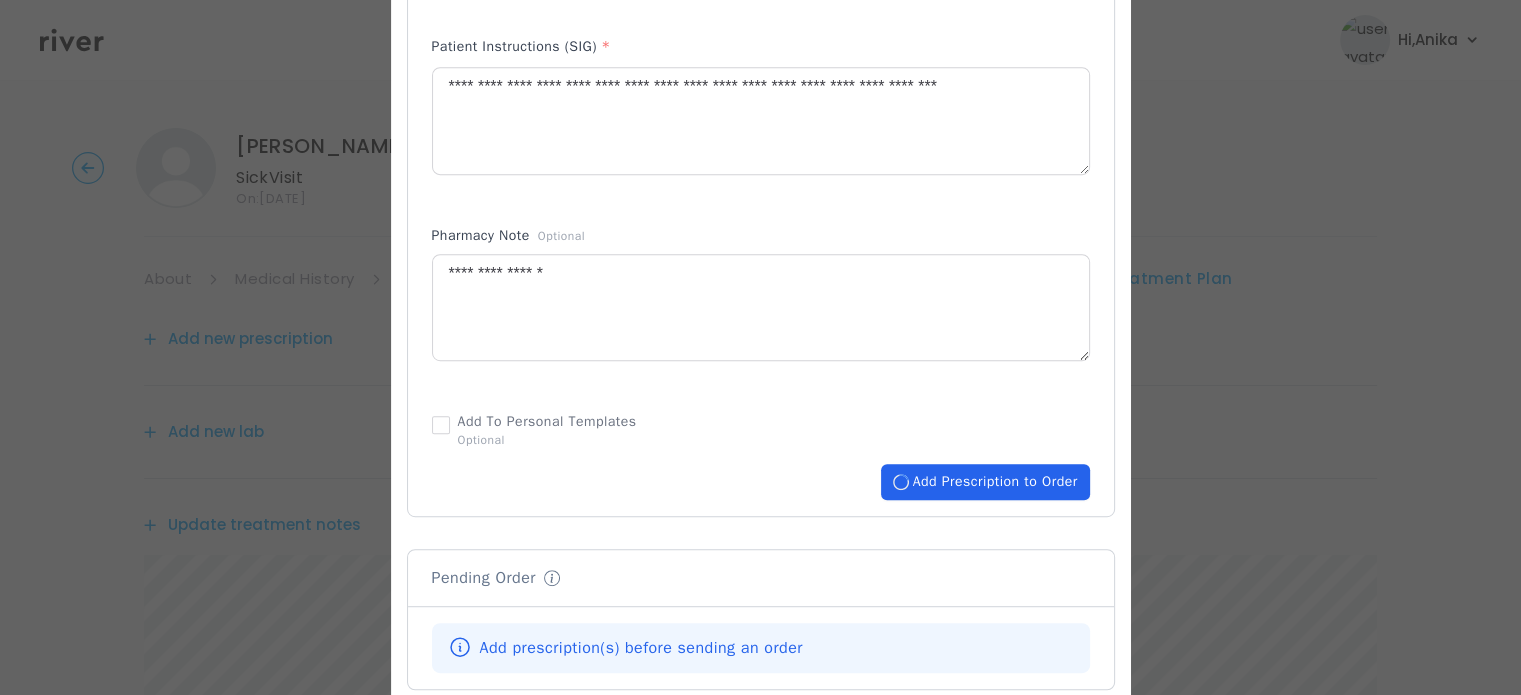 type 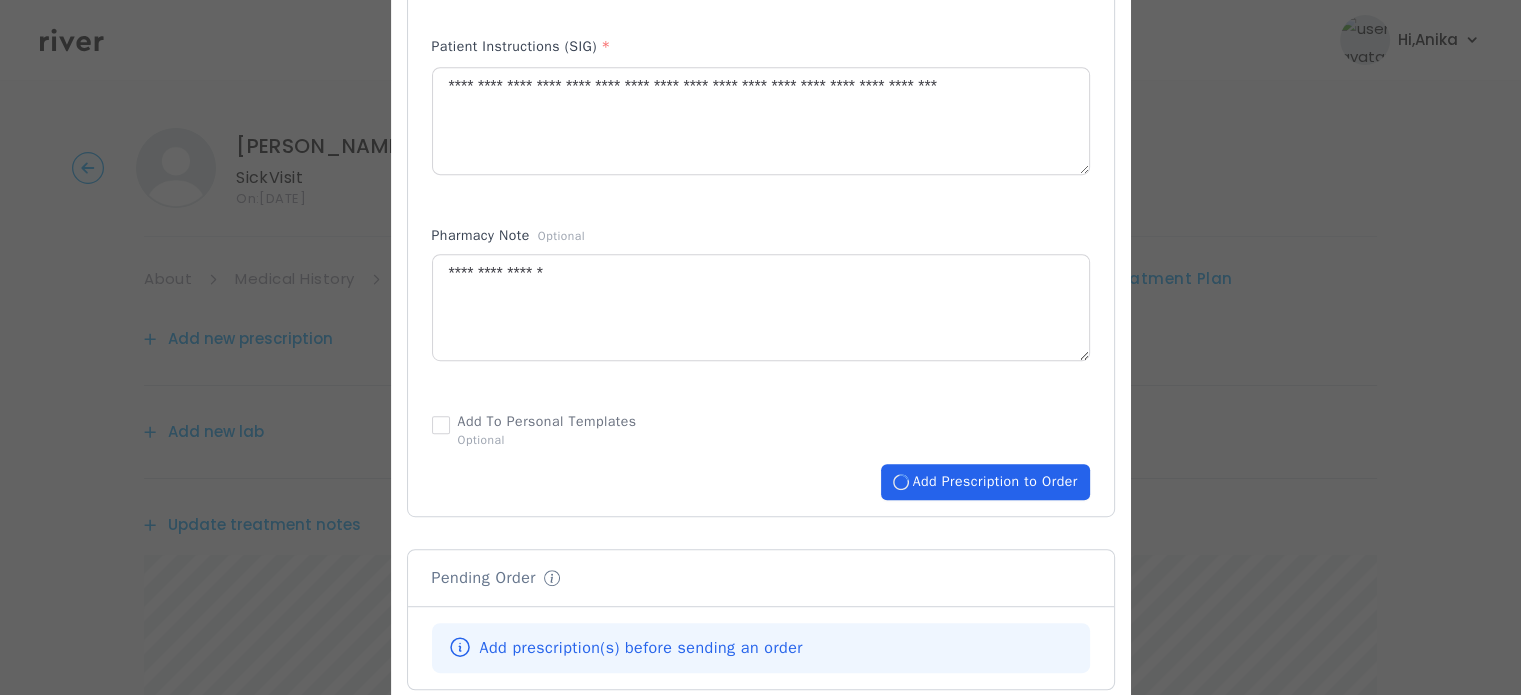 type 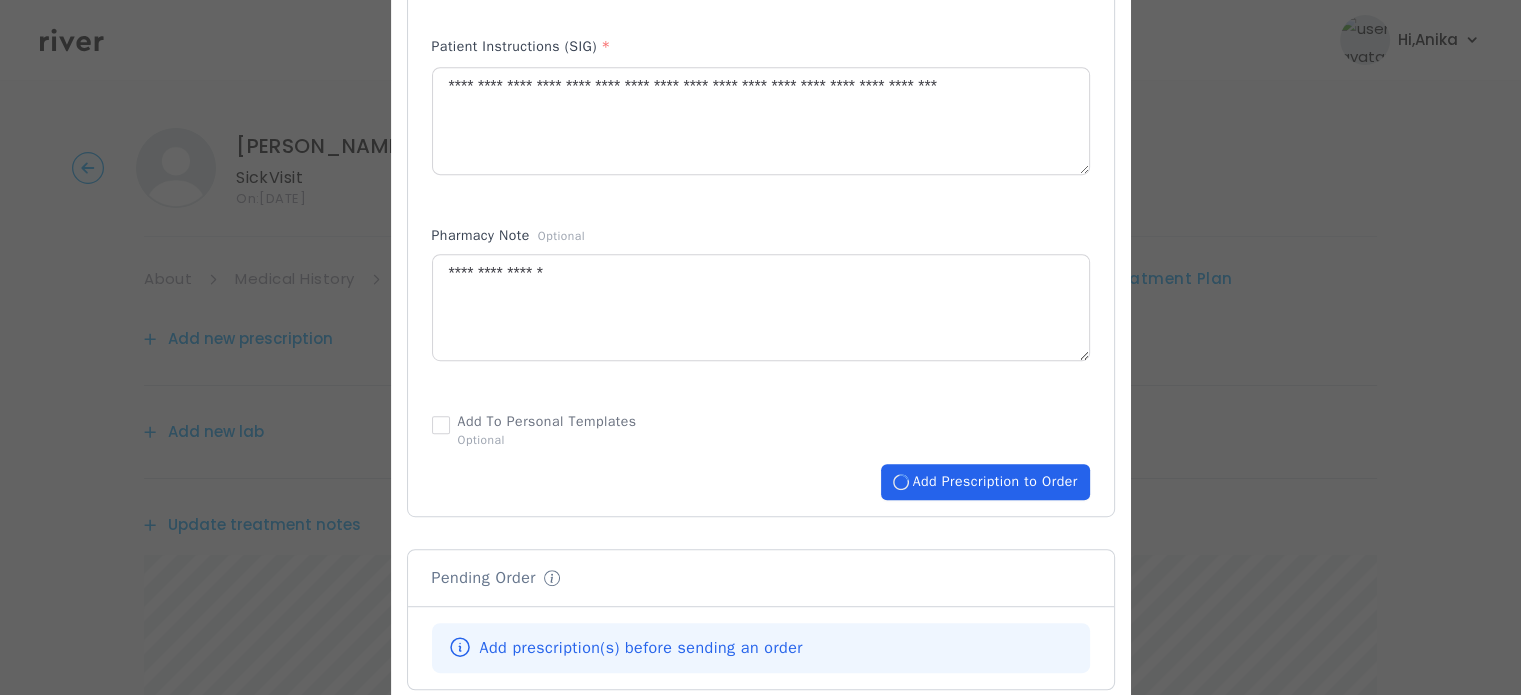 type 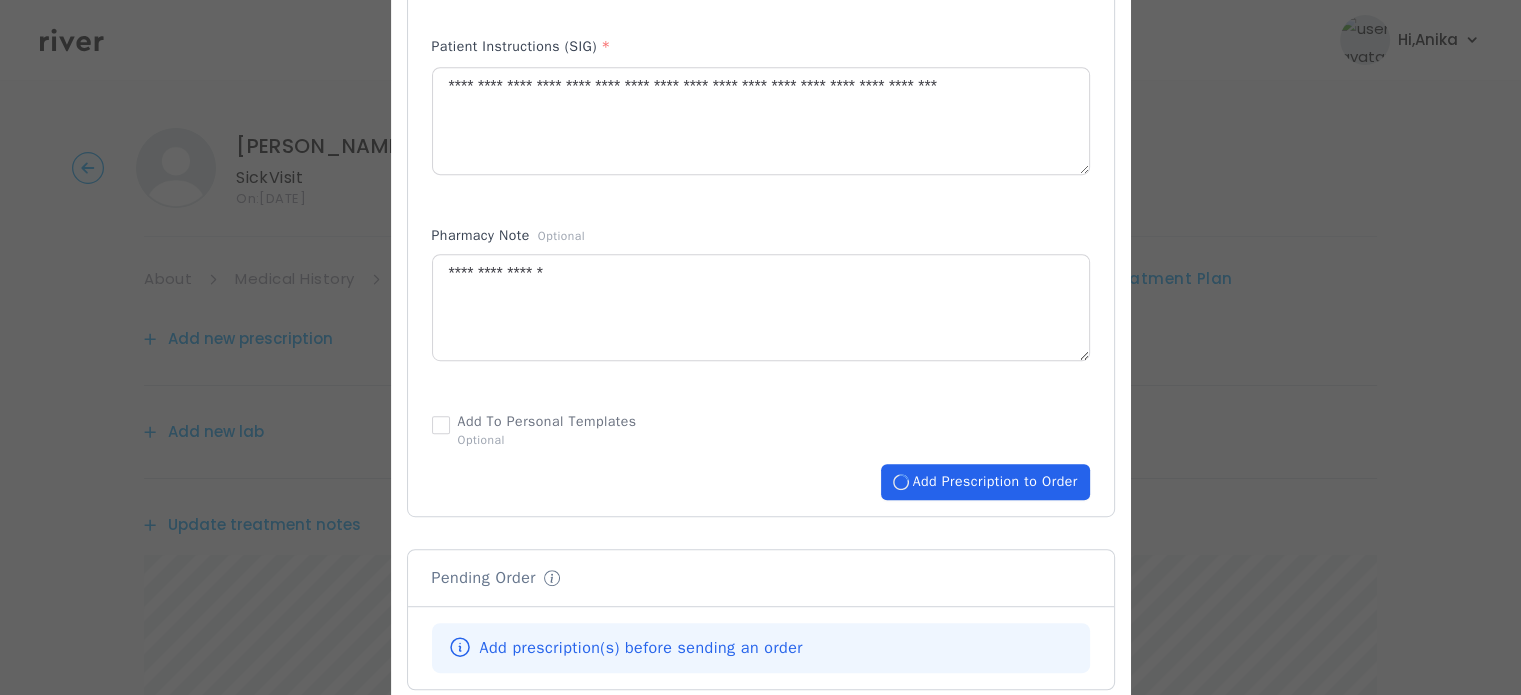 type 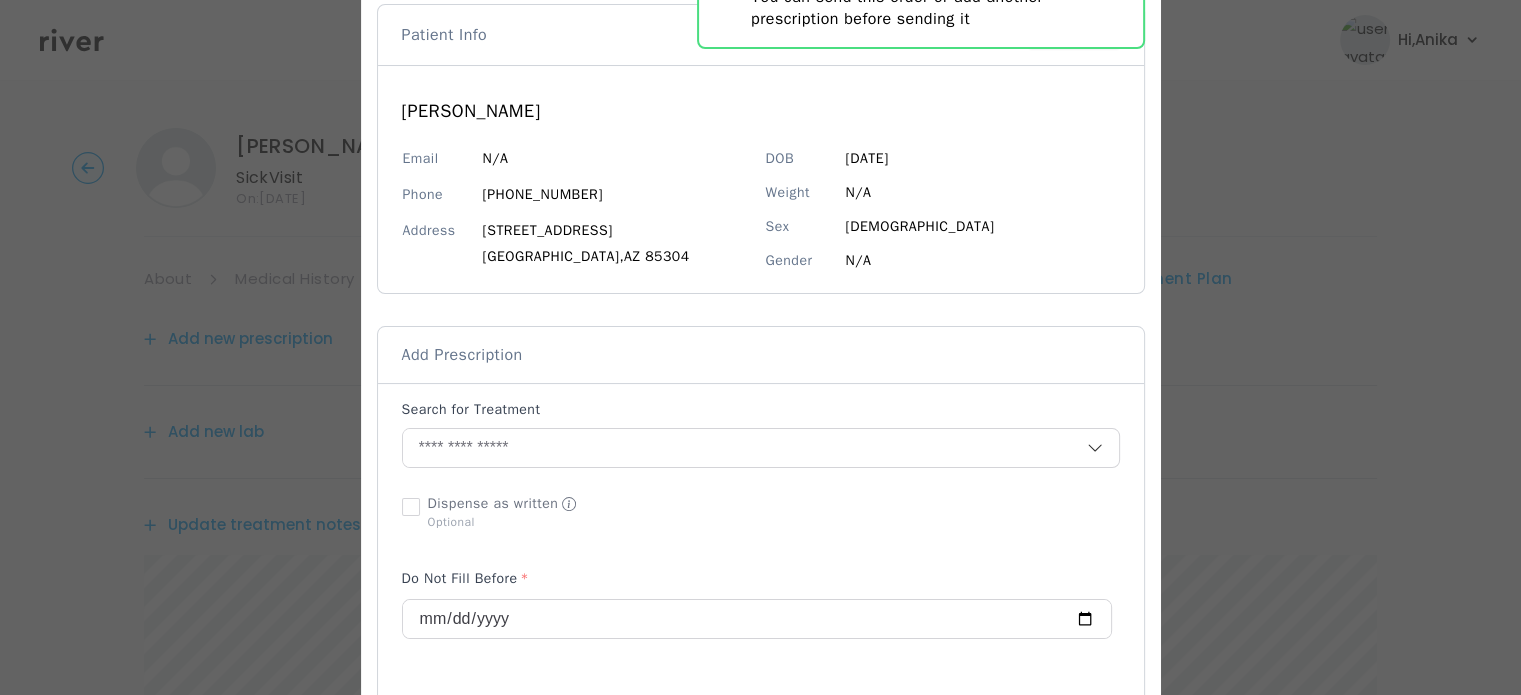 scroll, scrollTop: 99, scrollLeft: 0, axis: vertical 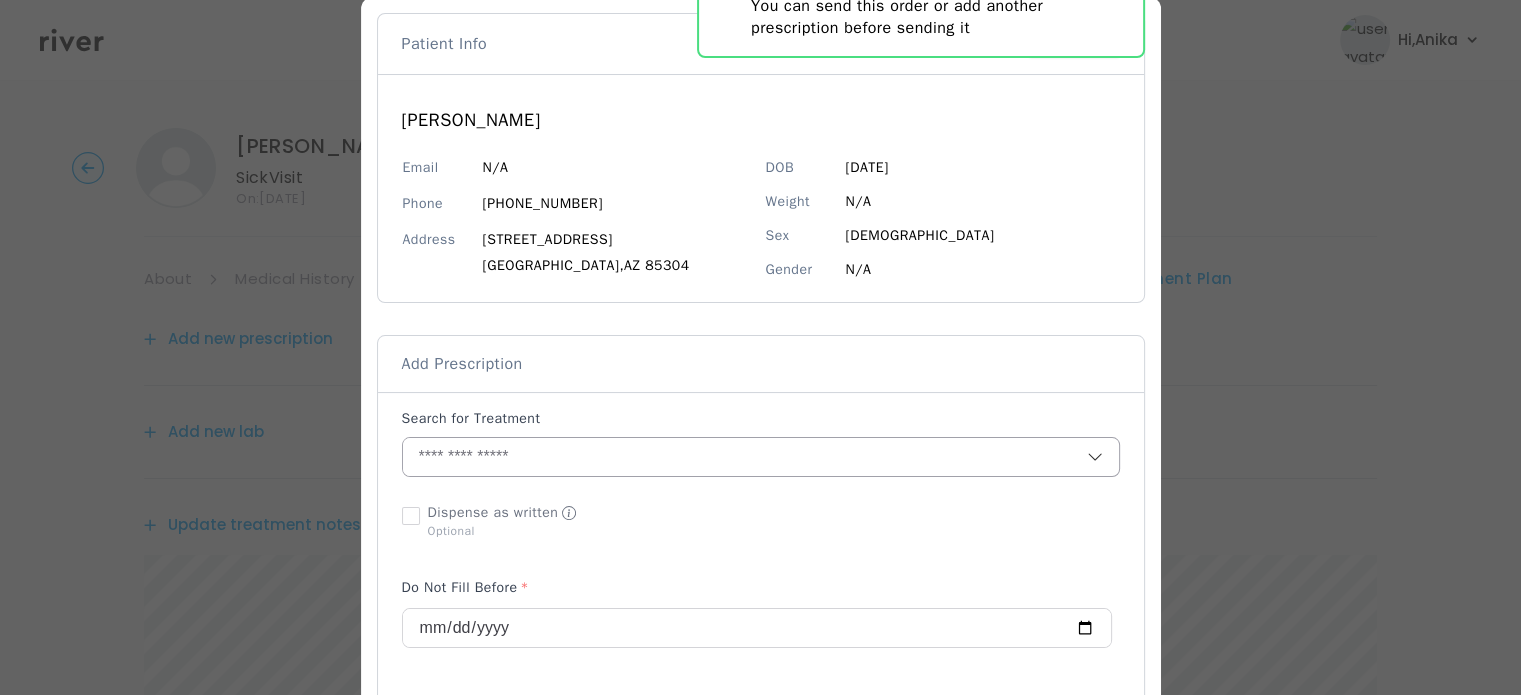 click at bounding box center (745, 457) 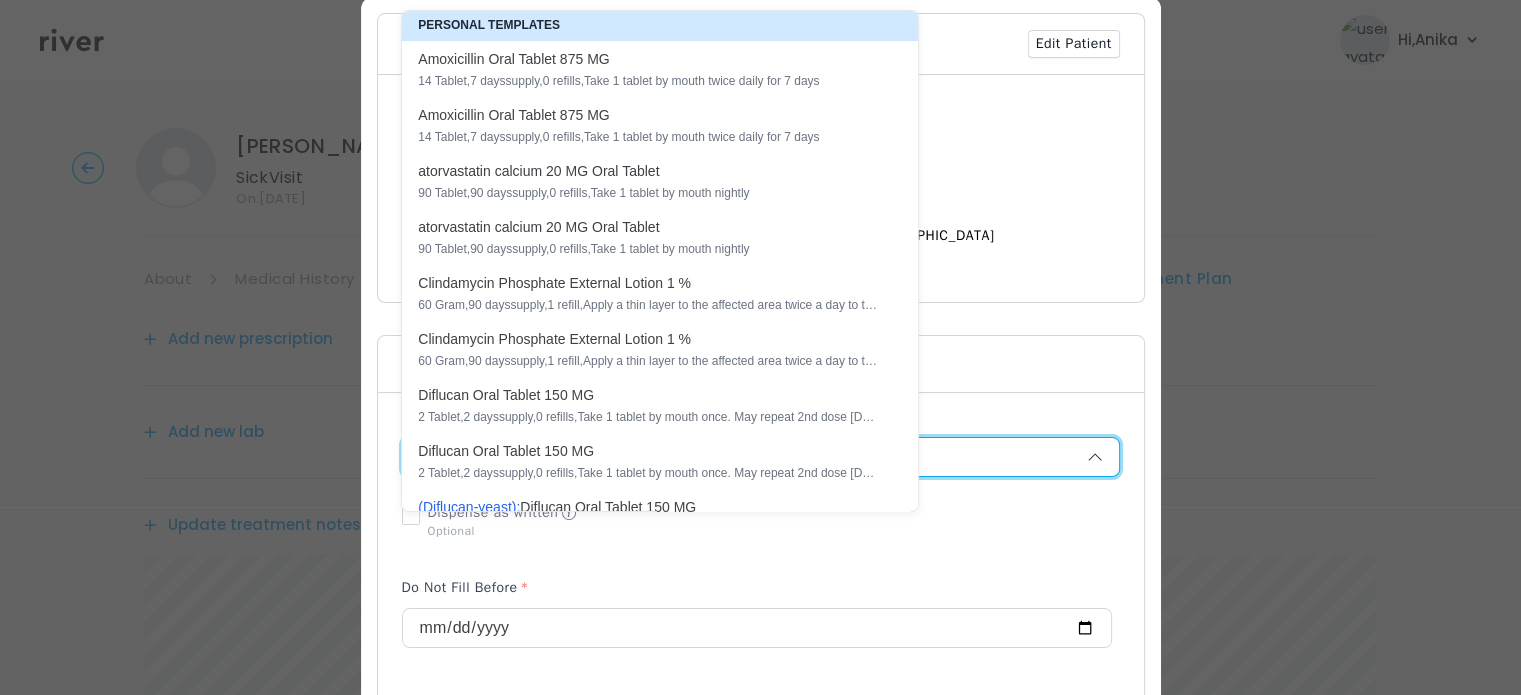 click on "D i f l u c a n   O r a l   T a b l e t   1 5 0   M G" at bounding box center (648, 451) 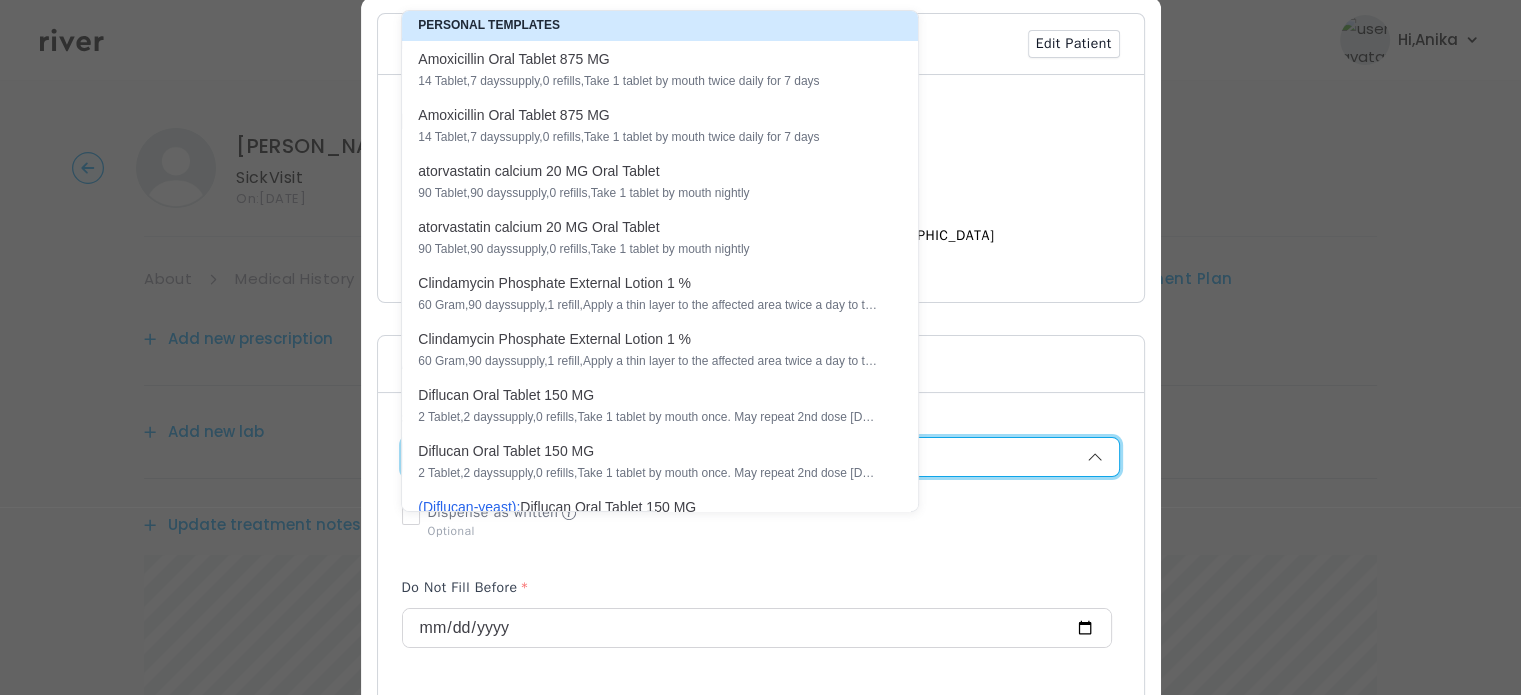type on "**********" 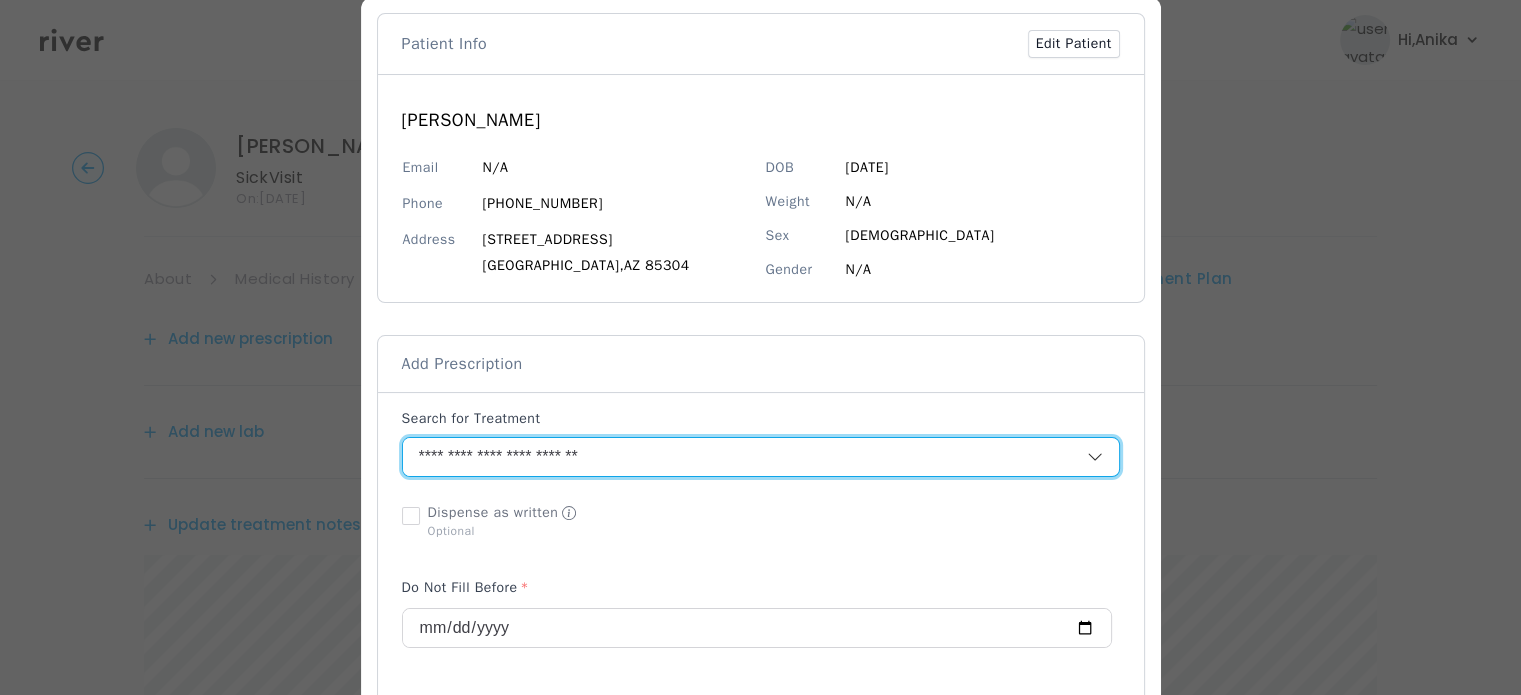 drag, startPoint x: 629, startPoint y: 439, endPoint x: 284, endPoint y: 475, distance: 346.87317 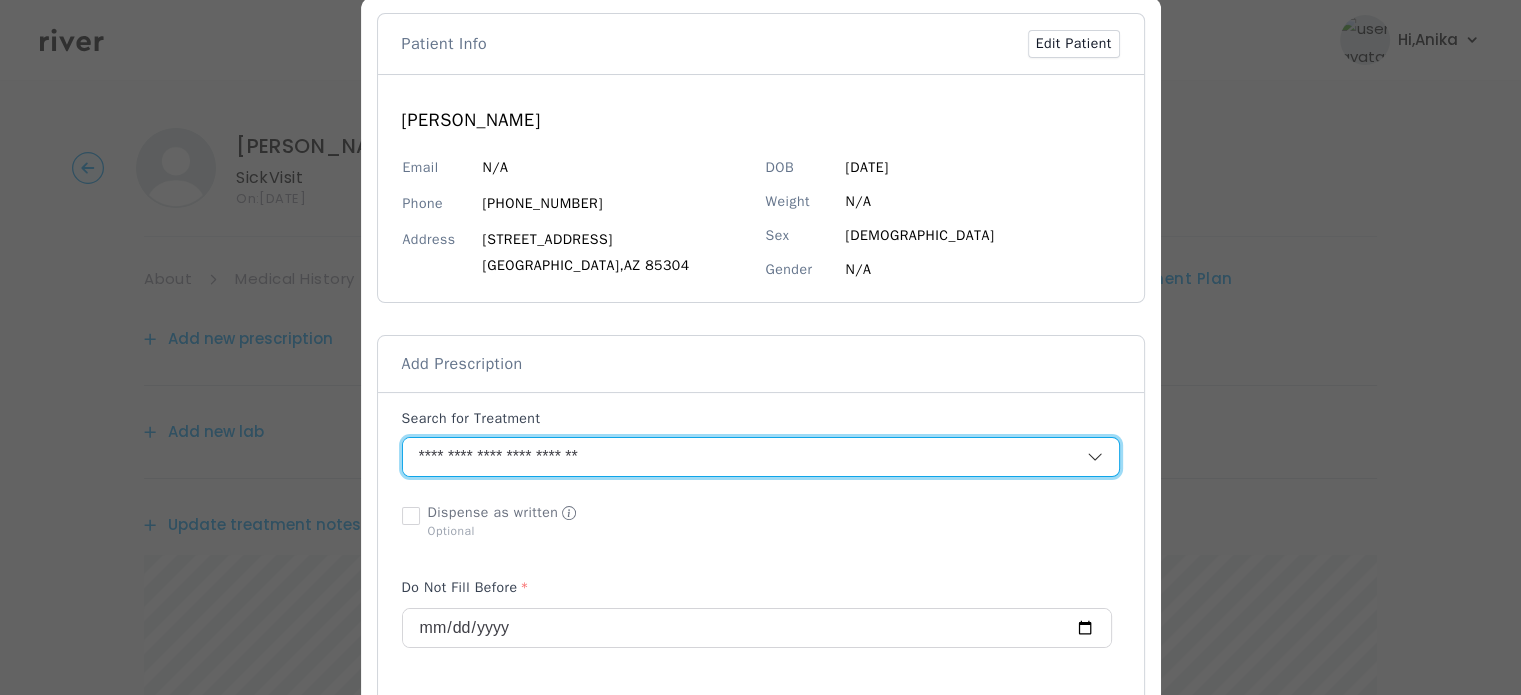 click on "​" at bounding box center (760, 949) 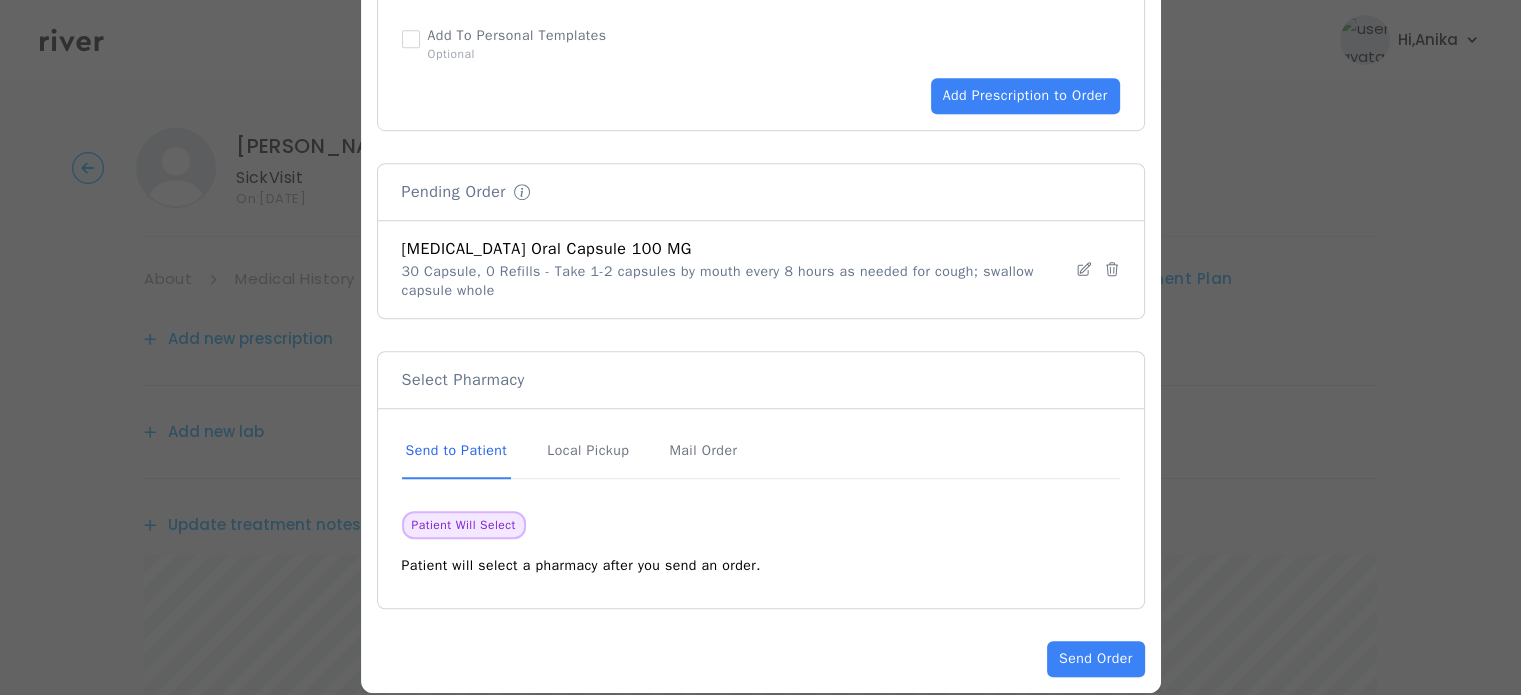 scroll, scrollTop: 1398, scrollLeft: 0, axis: vertical 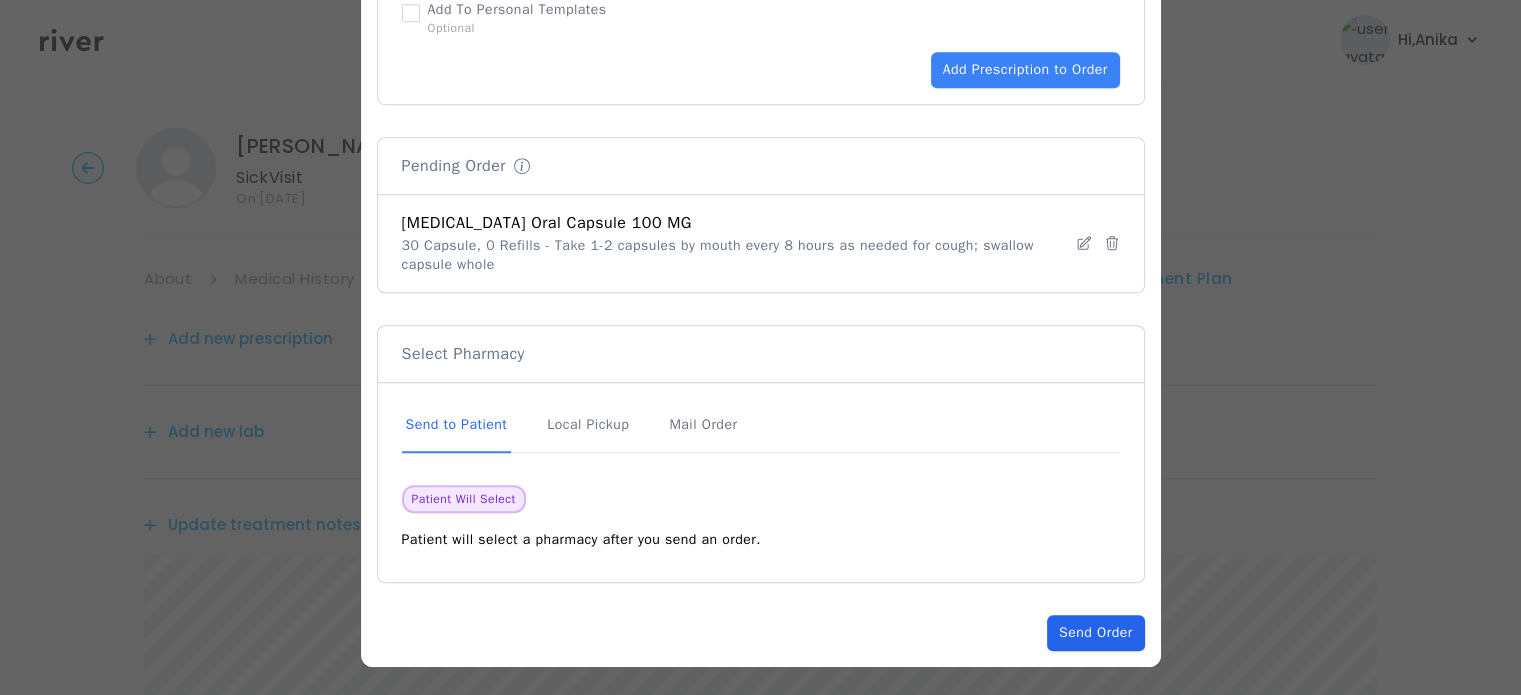 click on "Send Order" 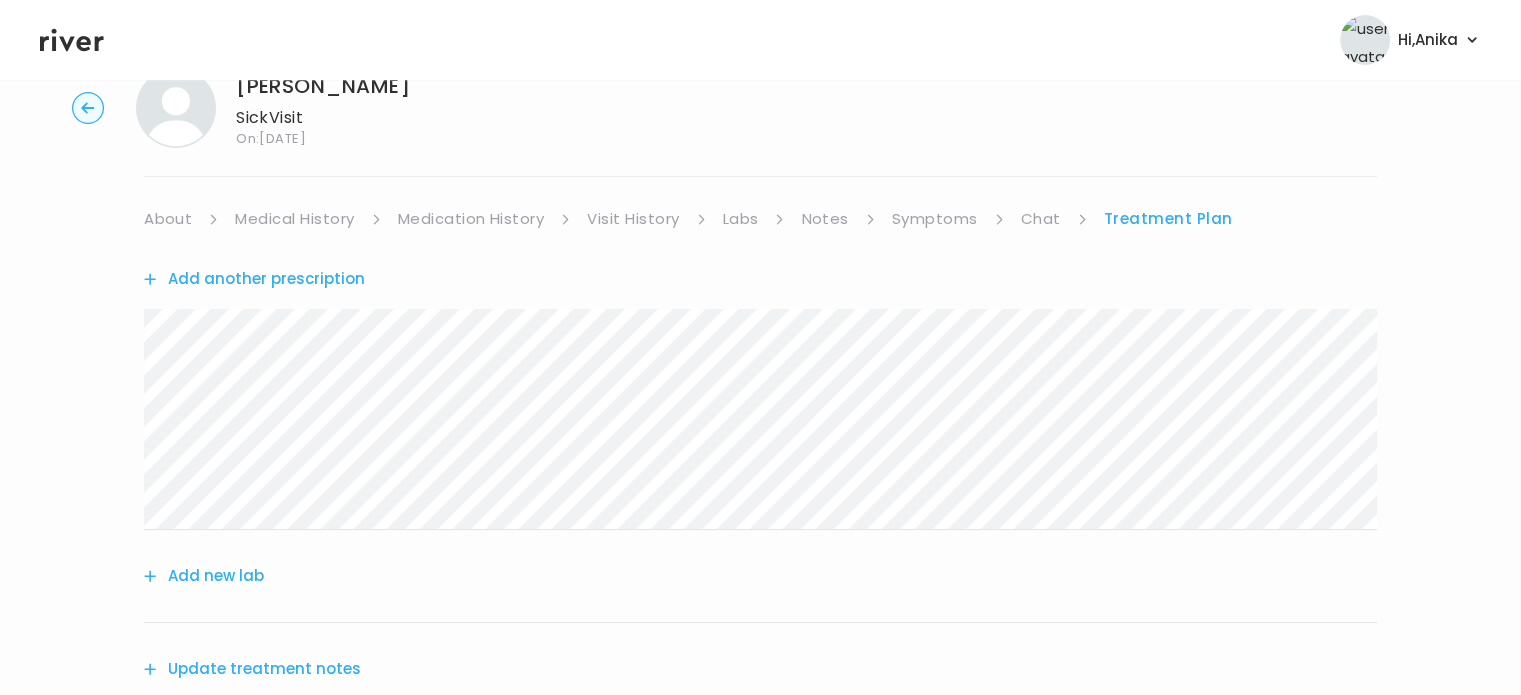 scroll, scrollTop: 87, scrollLeft: 0, axis: vertical 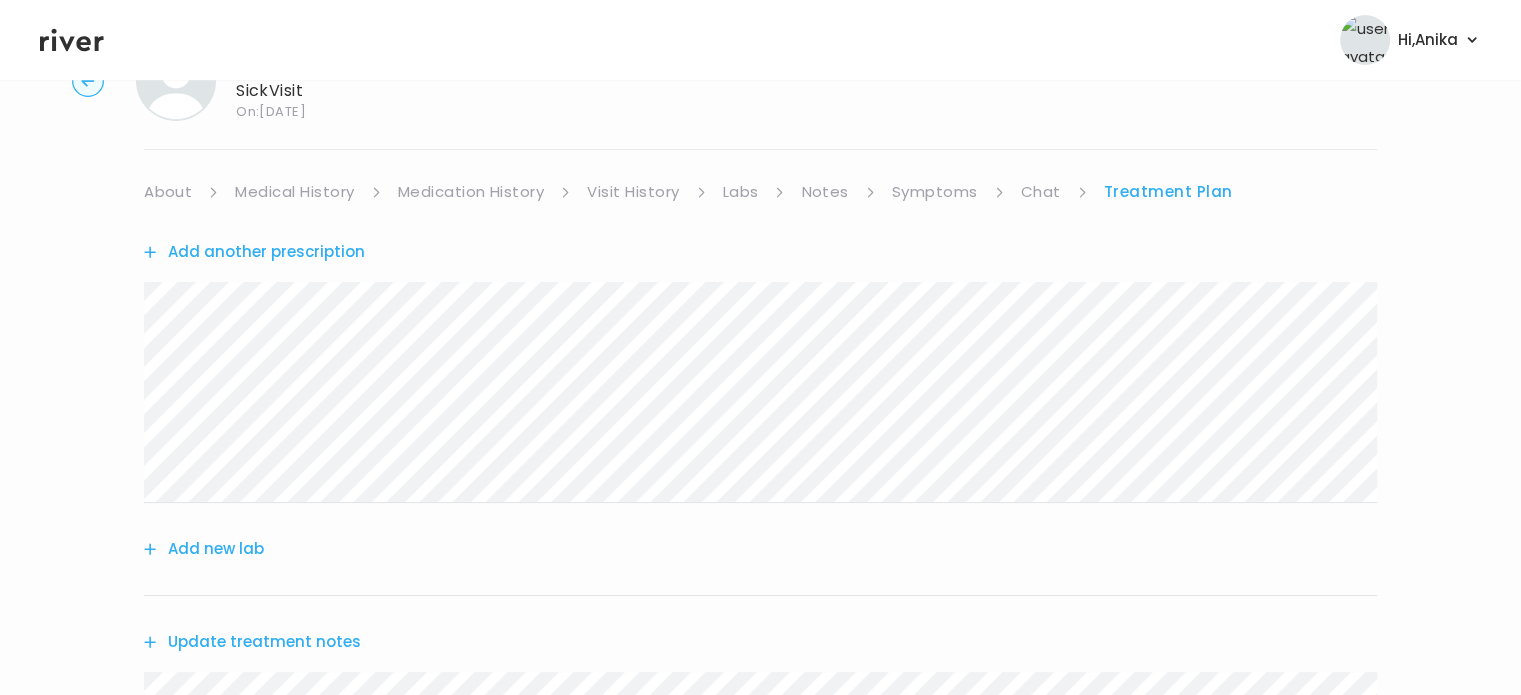 click on "Add another prescription" at bounding box center [254, 252] 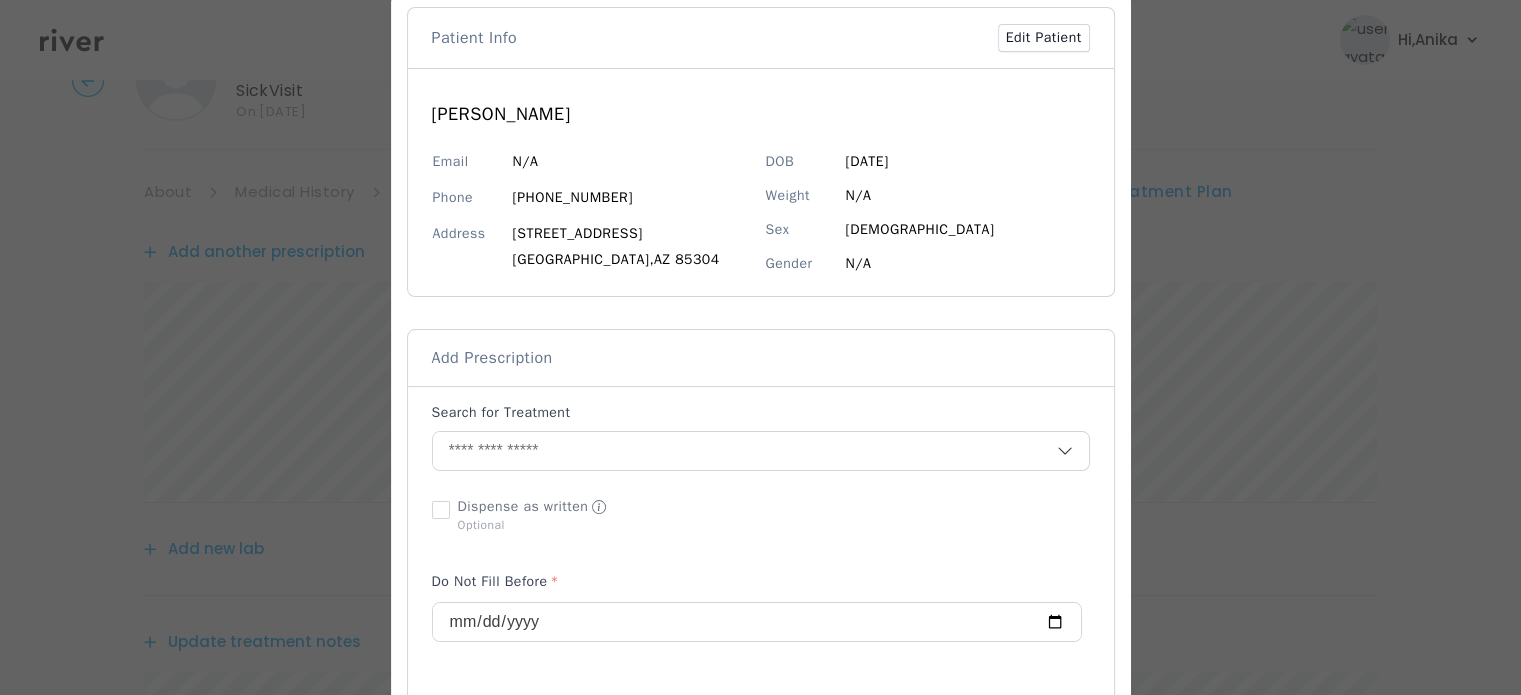 scroll, scrollTop: 131, scrollLeft: 0, axis: vertical 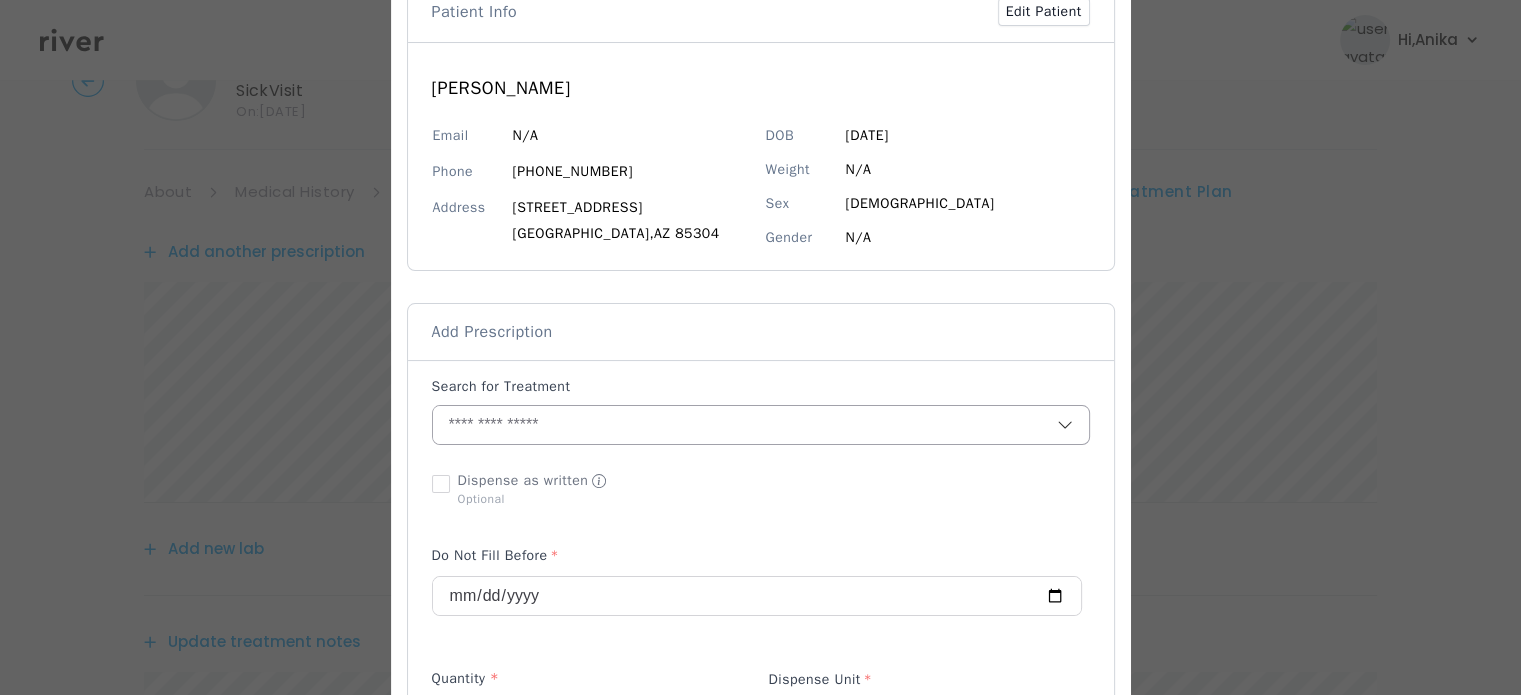 click at bounding box center [745, 425] 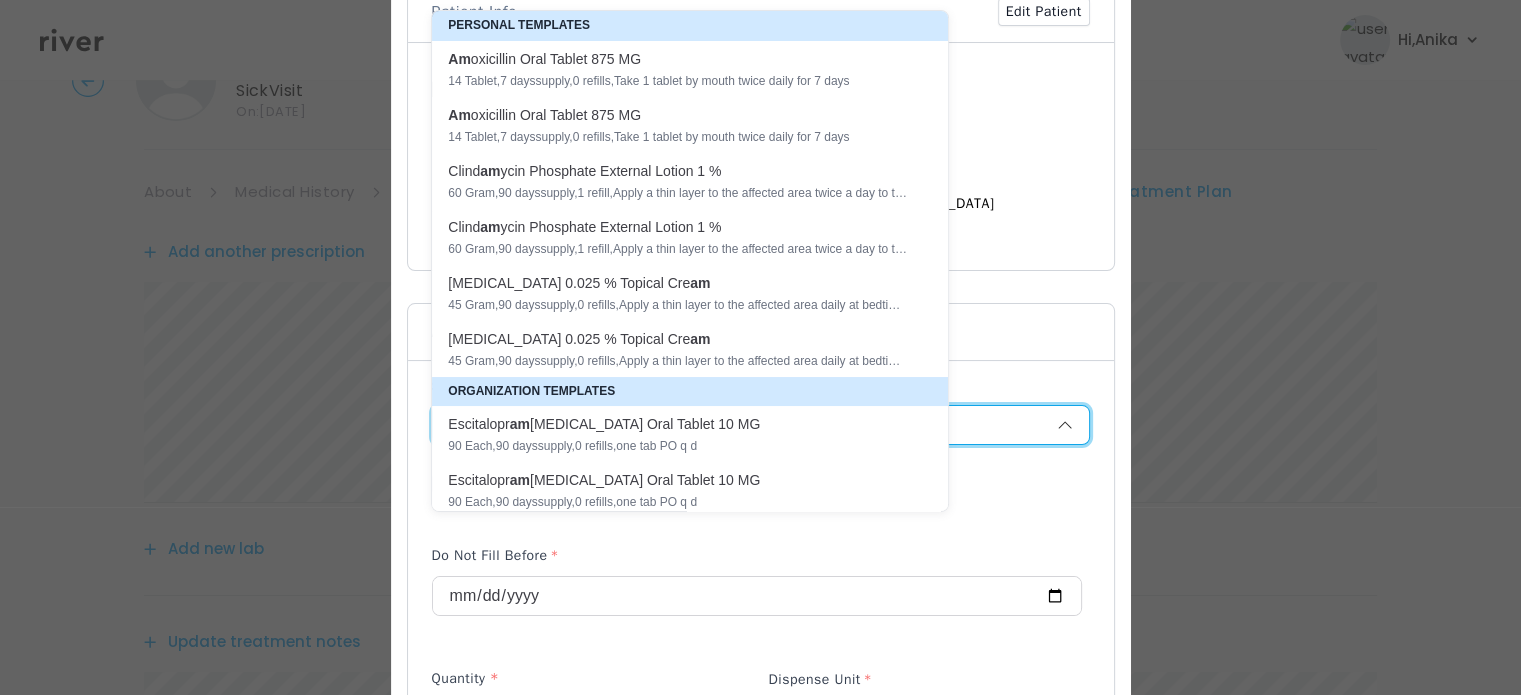 click on "14   Tablet ,  7   days  supply,  0   refills ,  Take 1 tablet by mouth twice daily for 7 days" at bounding box center [678, 81] 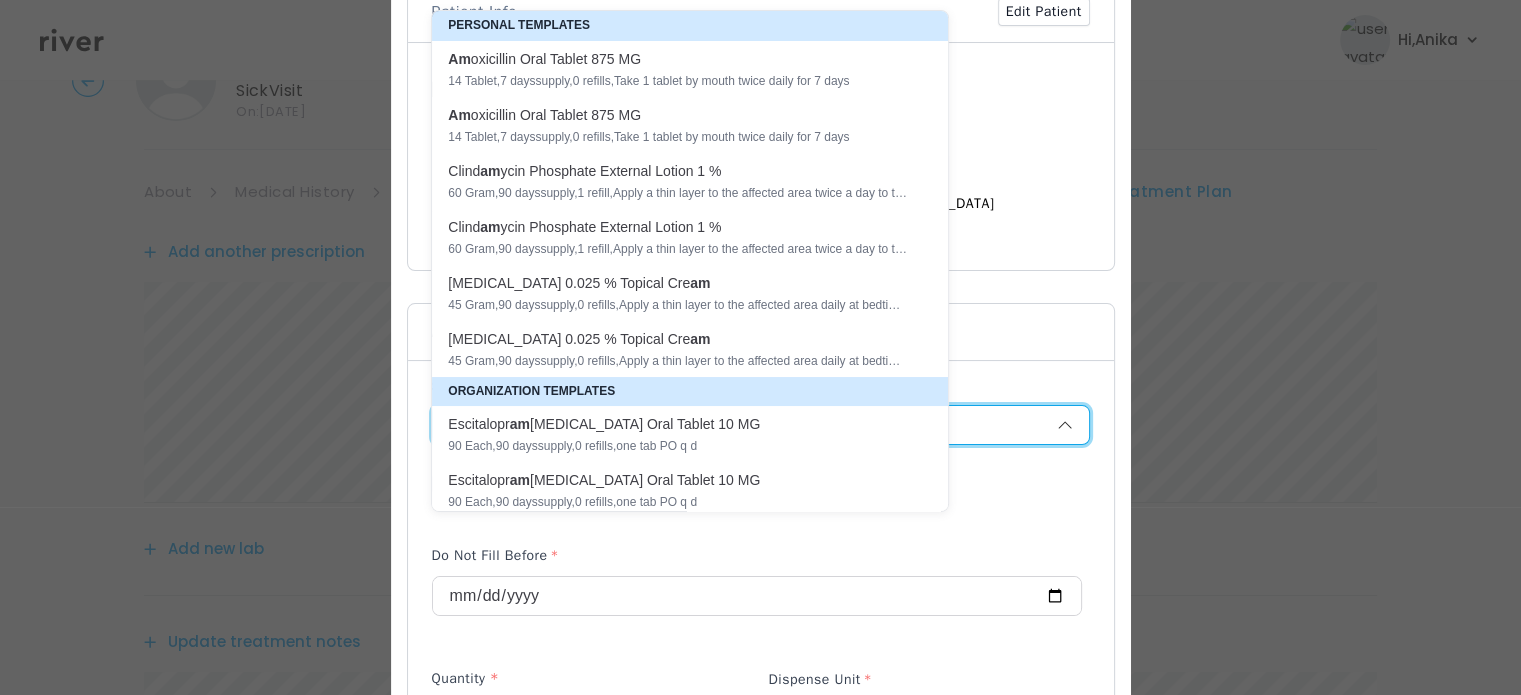 type on "**********" 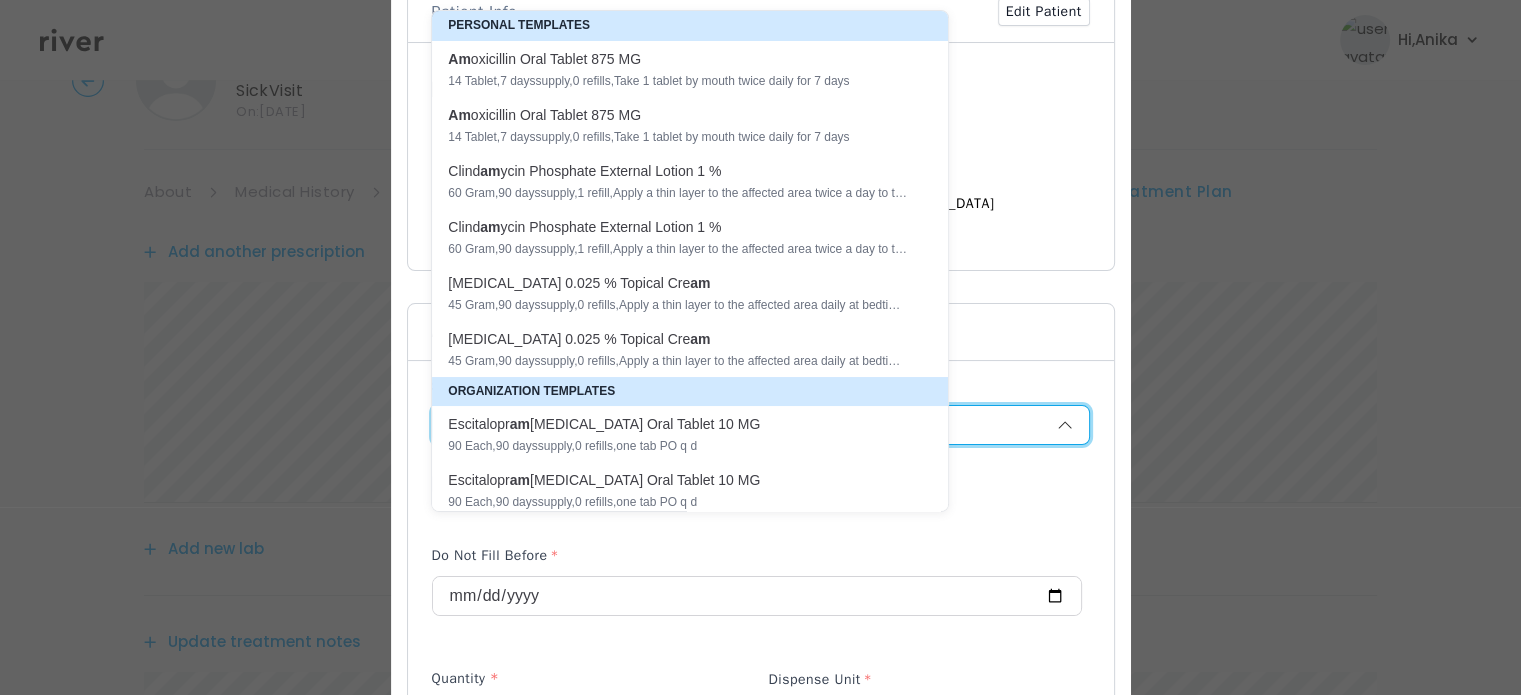 type on "**" 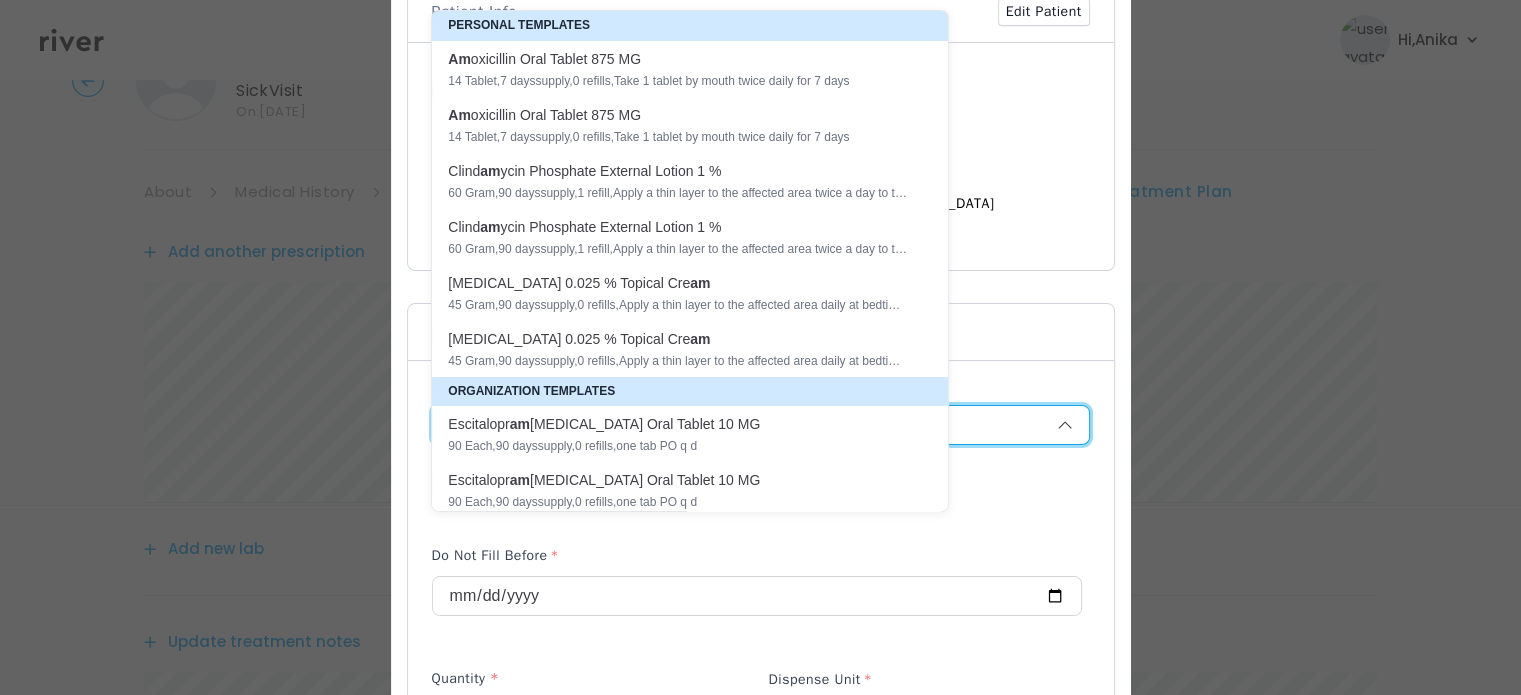 type on "*" 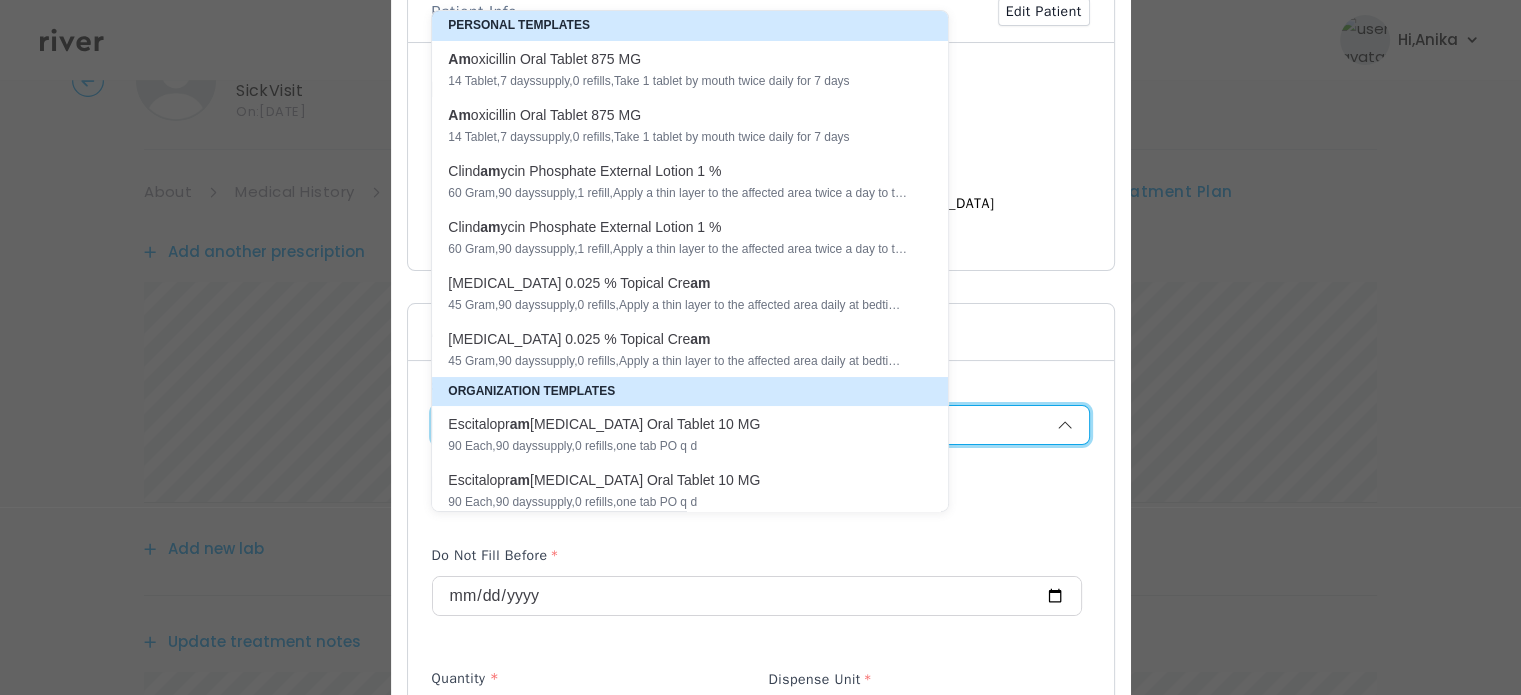 type on "*" 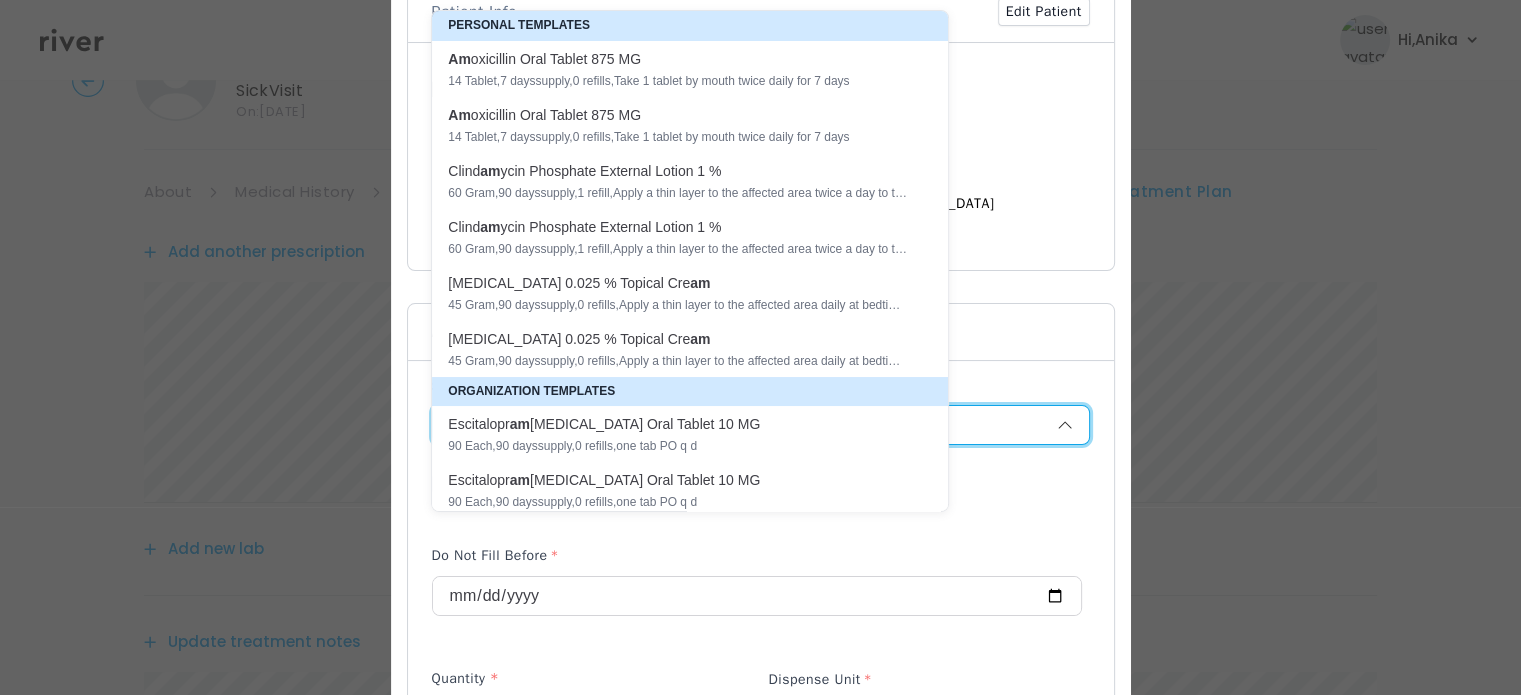 type on "**********" 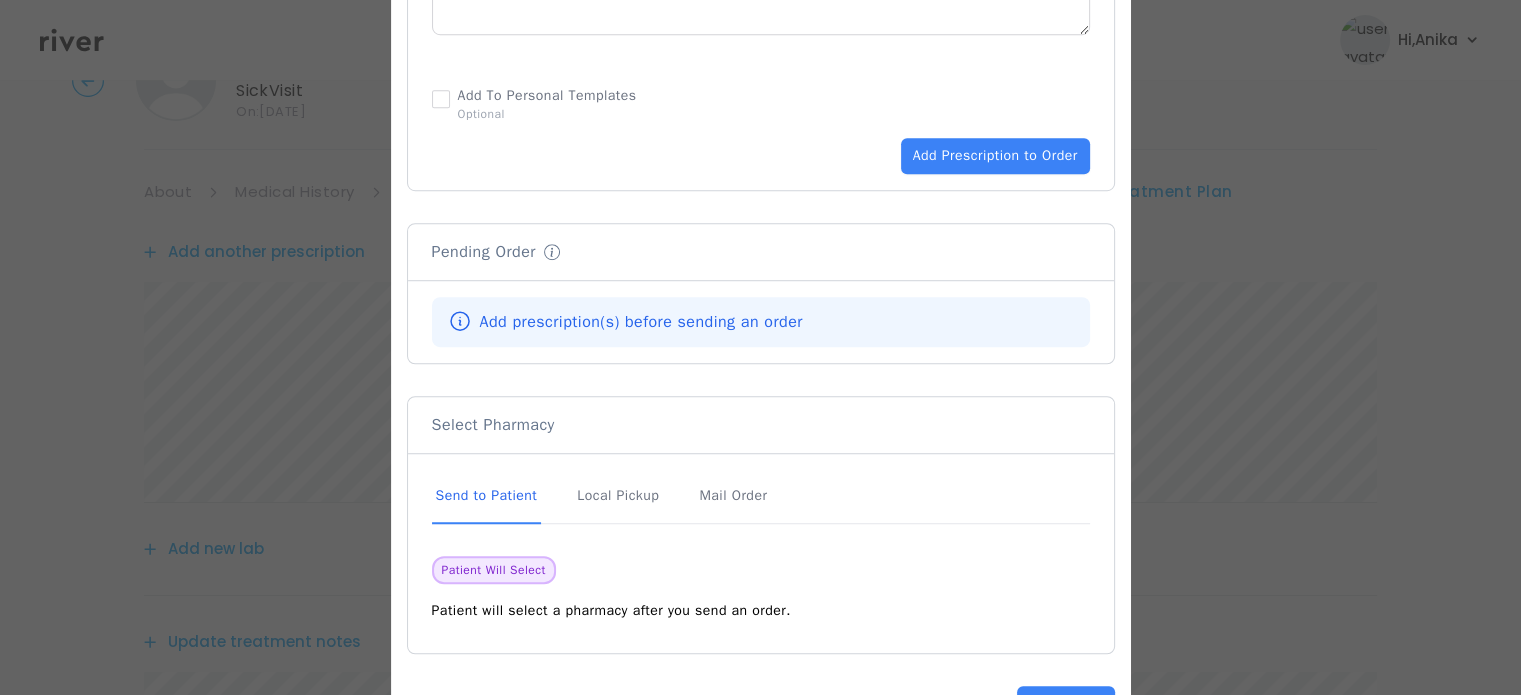 scroll, scrollTop: 1335, scrollLeft: 0, axis: vertical 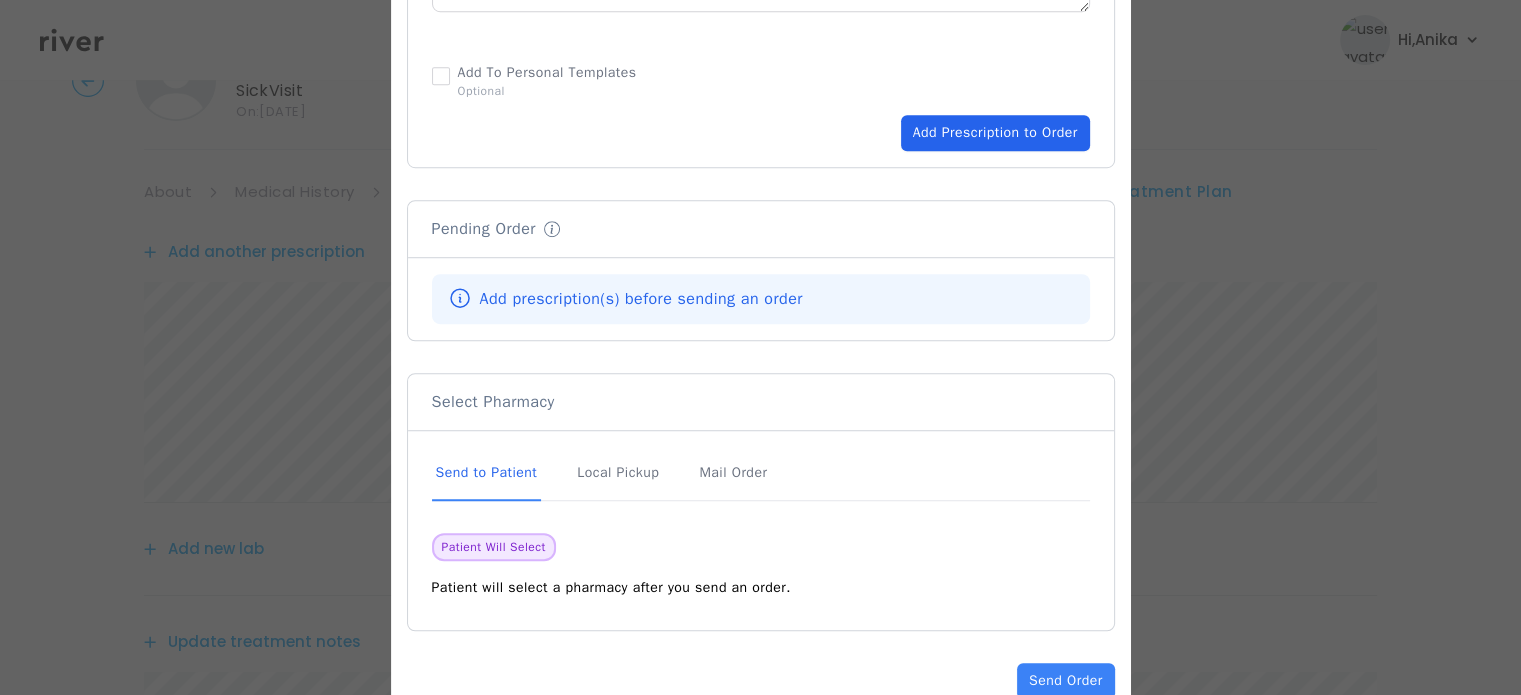 click on "Add Prescription to Order" at bounding box center (995, 133) 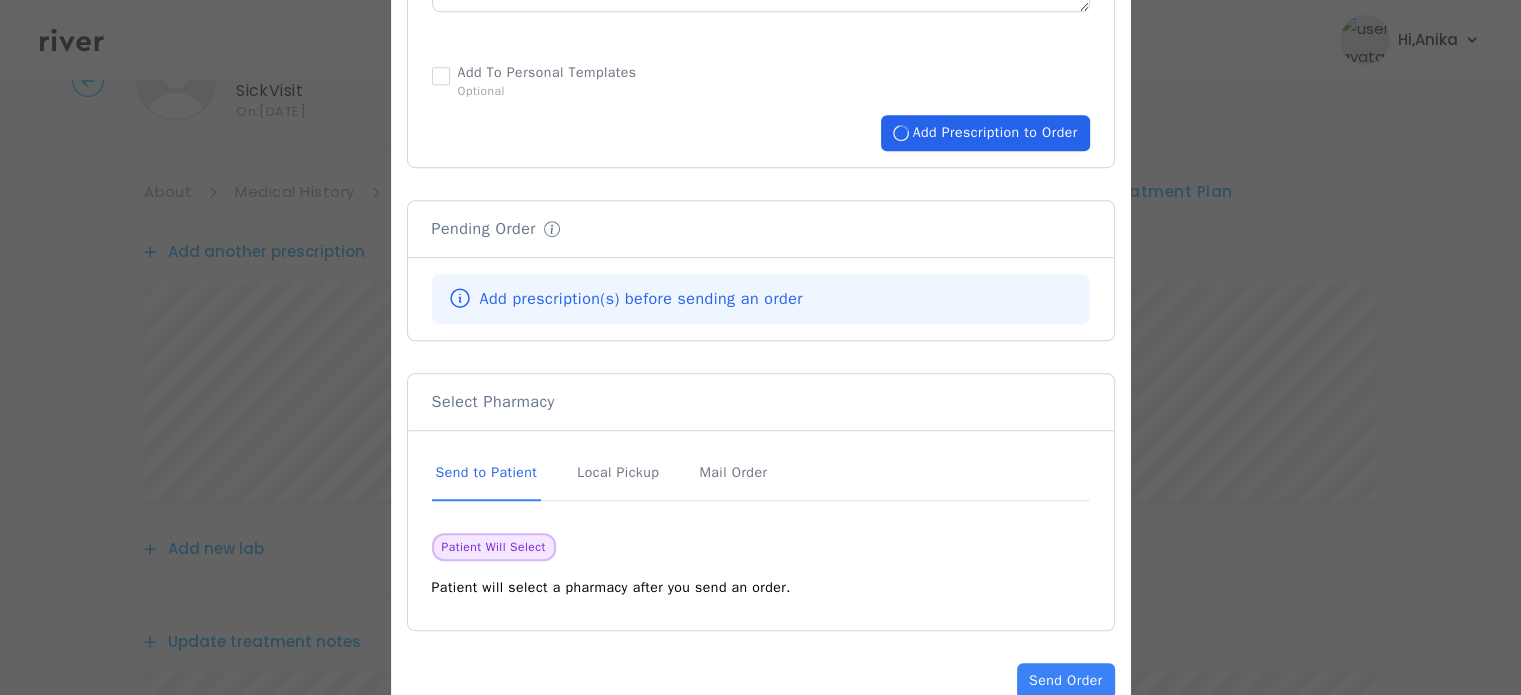 type 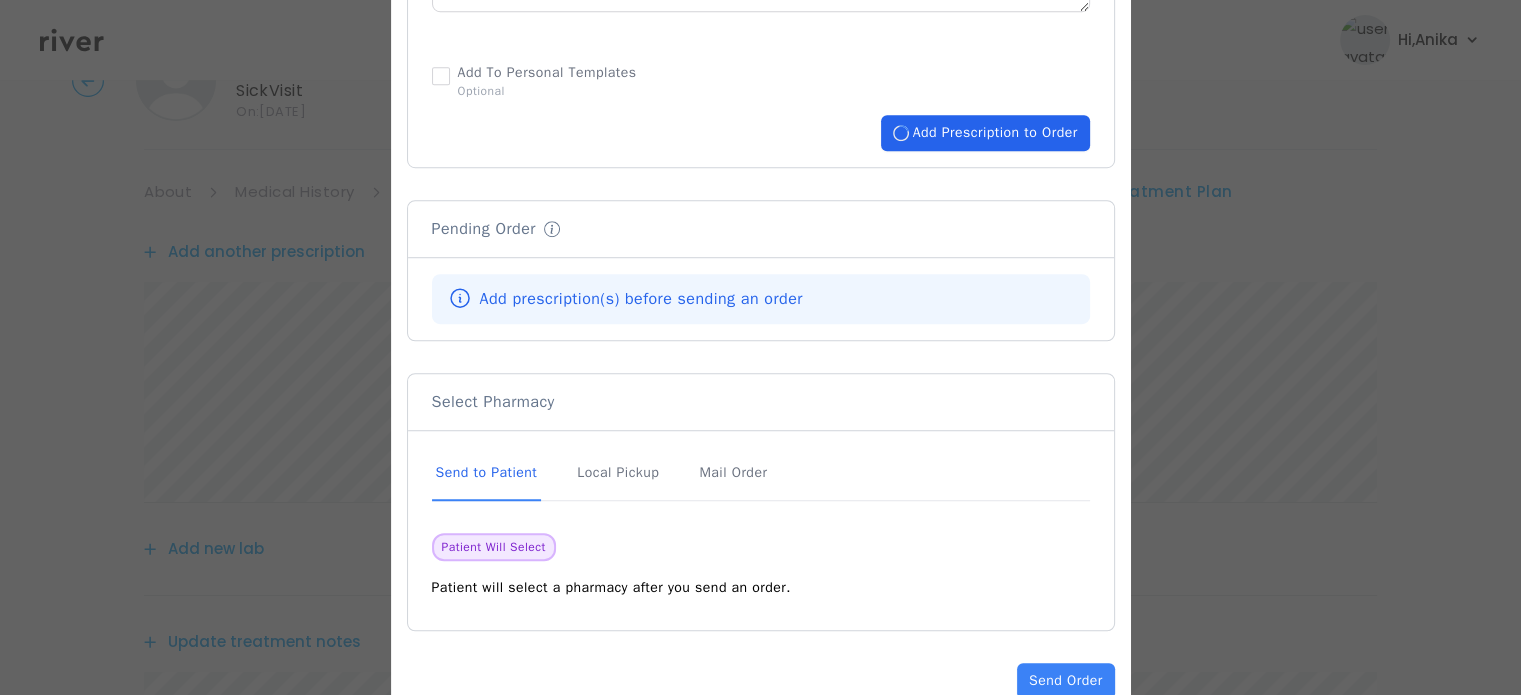 type 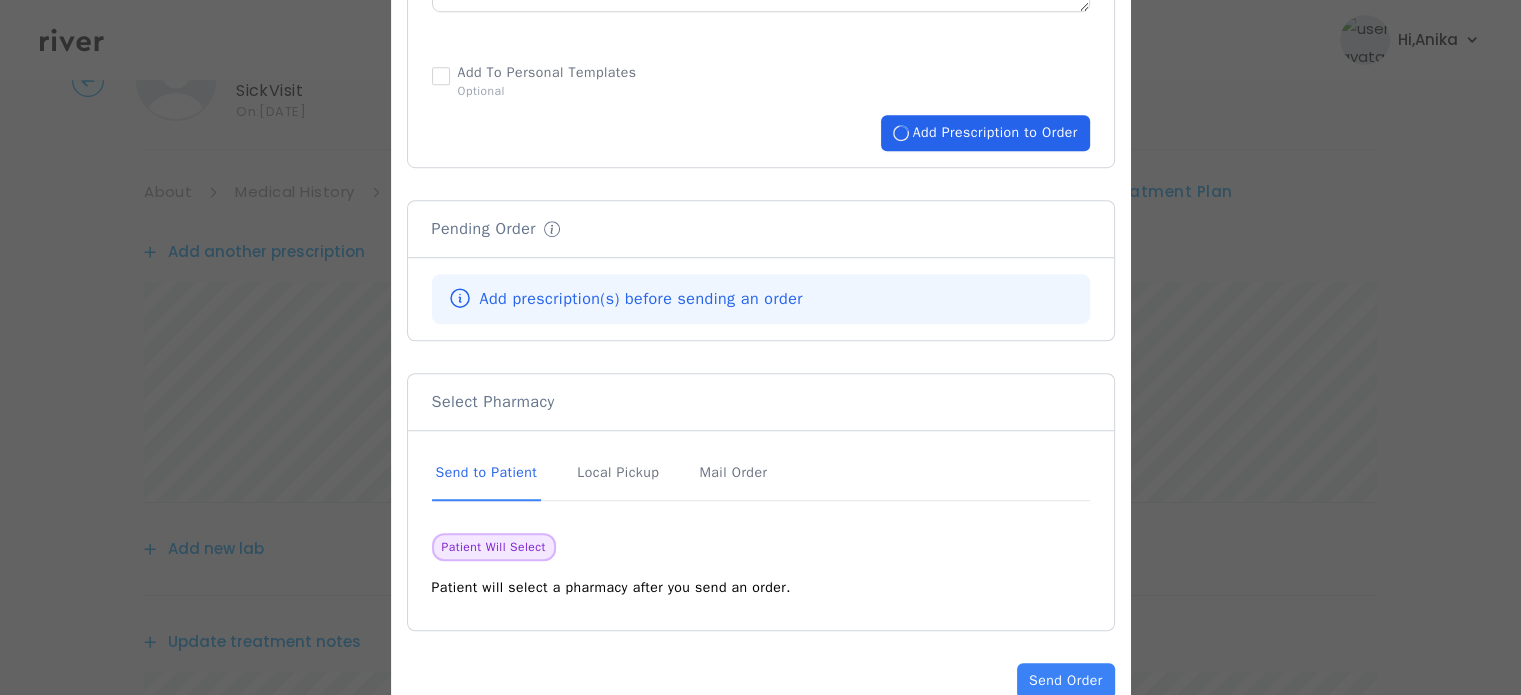 type 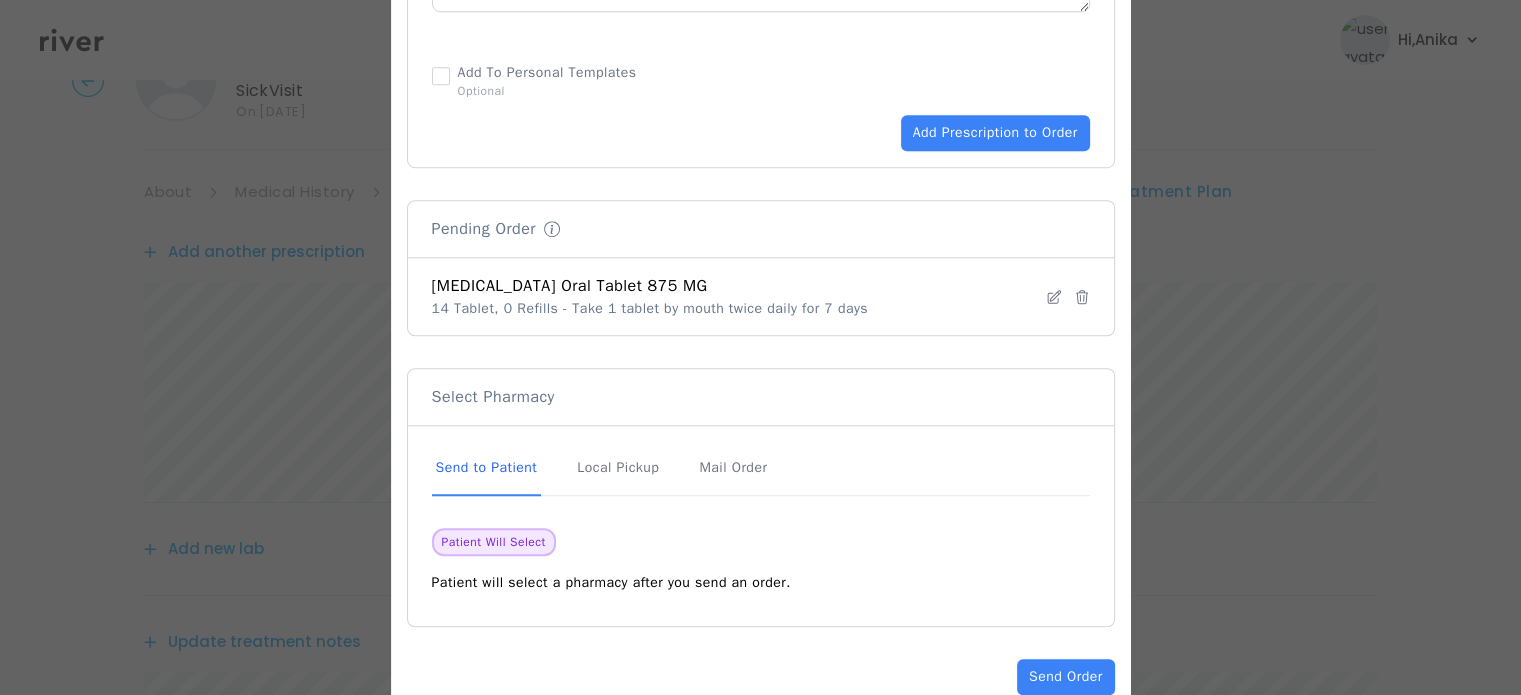 scroll, scrollTop: 1379, scrollLeft: 0, axis: vertical 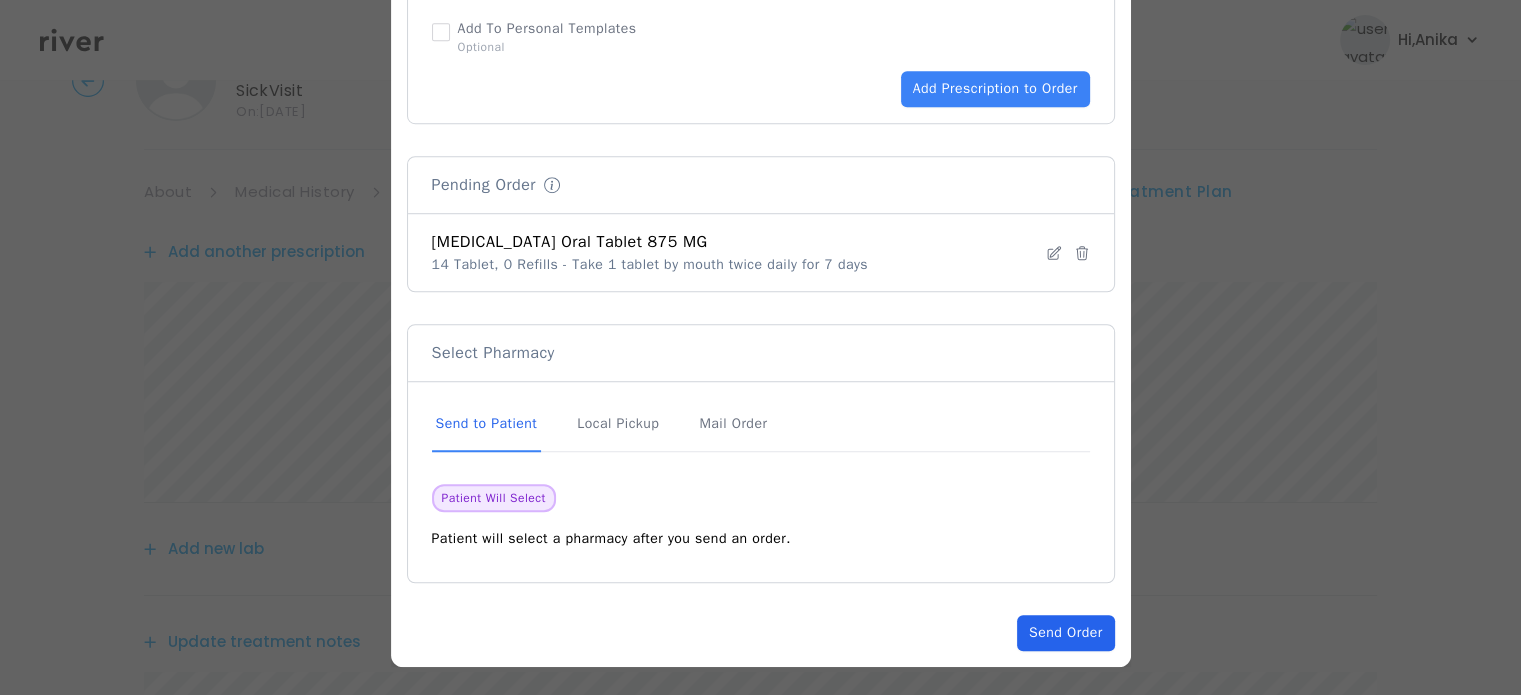 click on "Send Order" 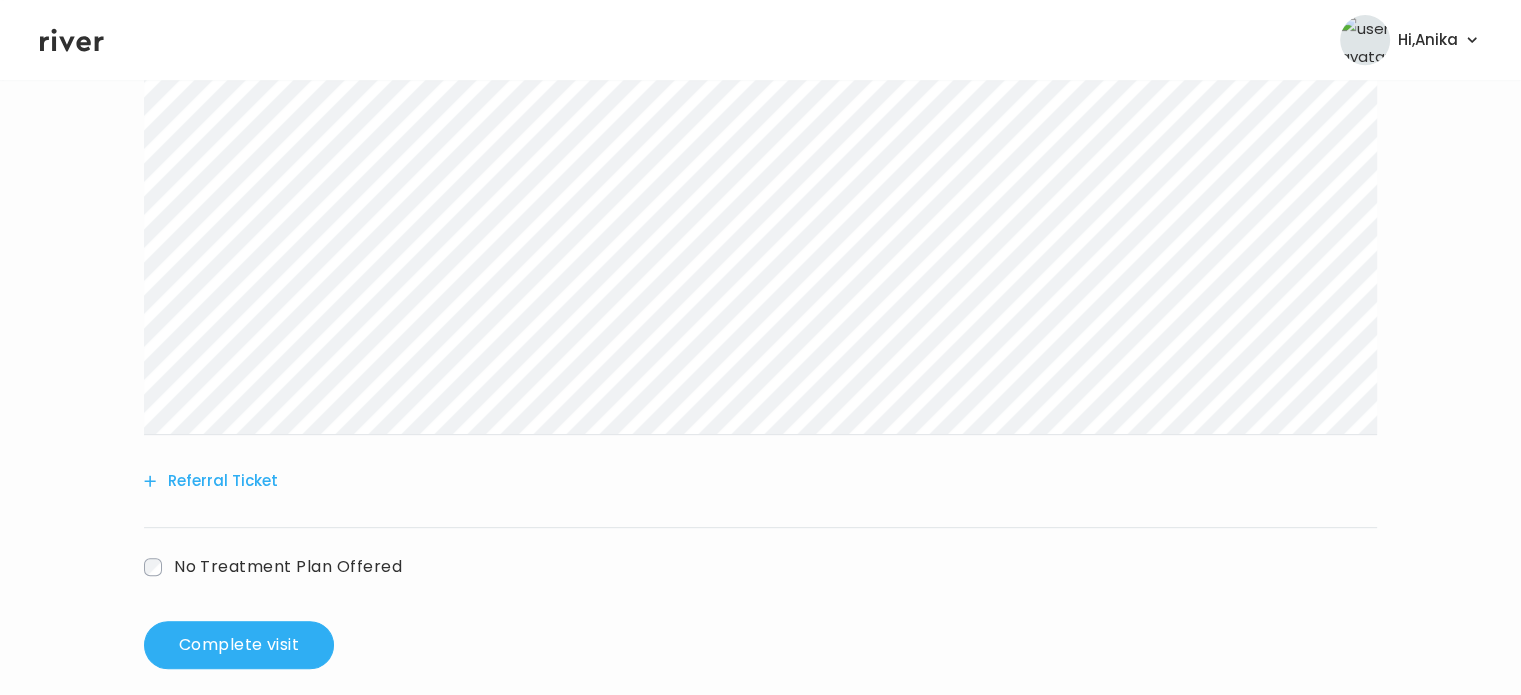 scroll, scrollTop: 916, scrollLeft: 0, axis: vertical 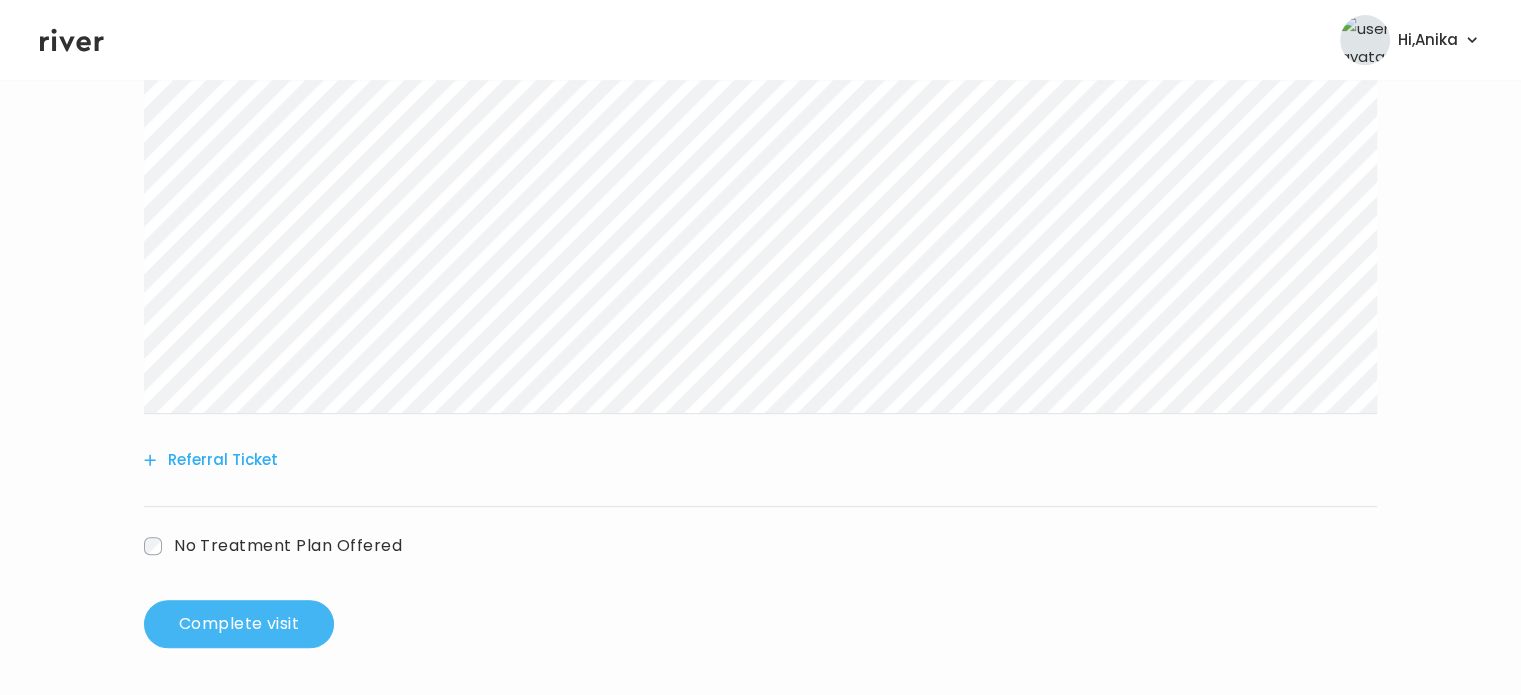 click on "Complete visit" at bounding box center [239, 624] 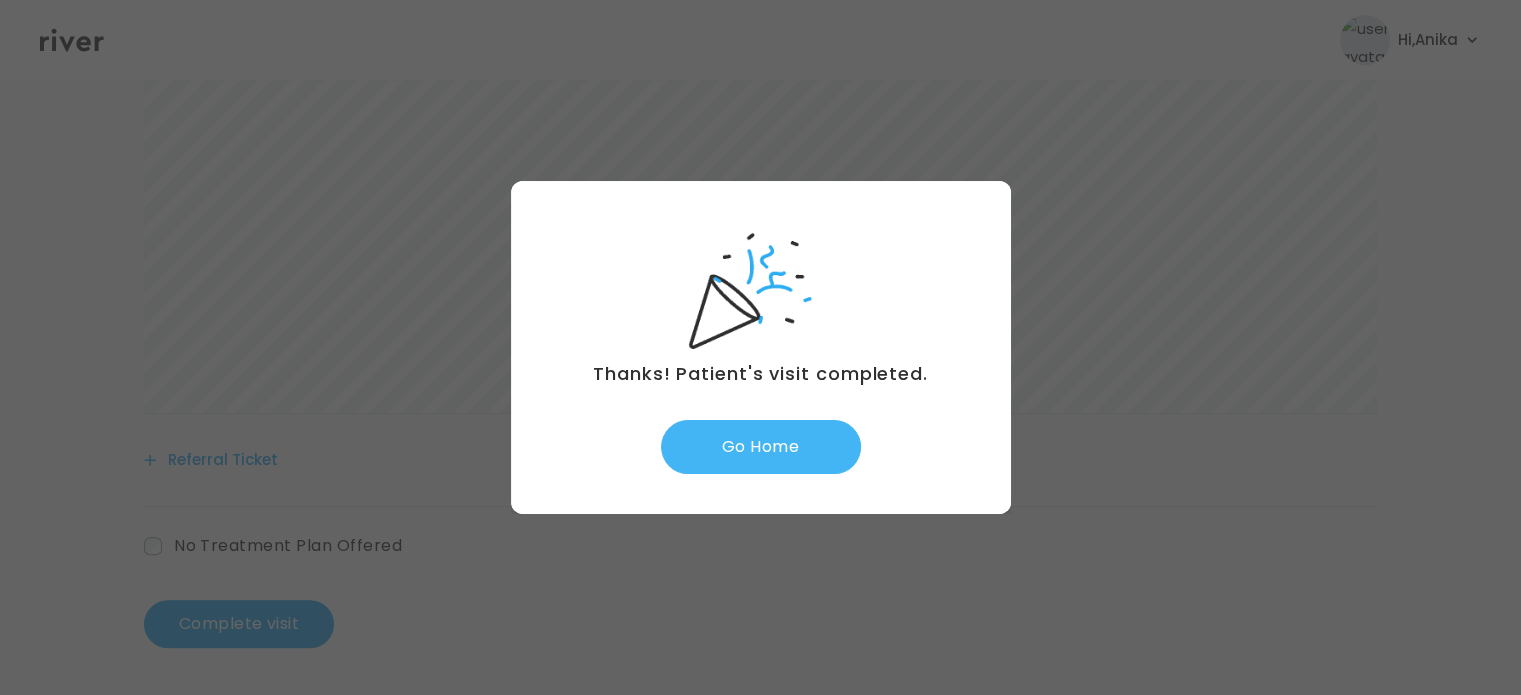 drag, startPoint x: 775, startPoint y: 423, endPoint x: 769, endPoint y: 440, distance: 18.027756 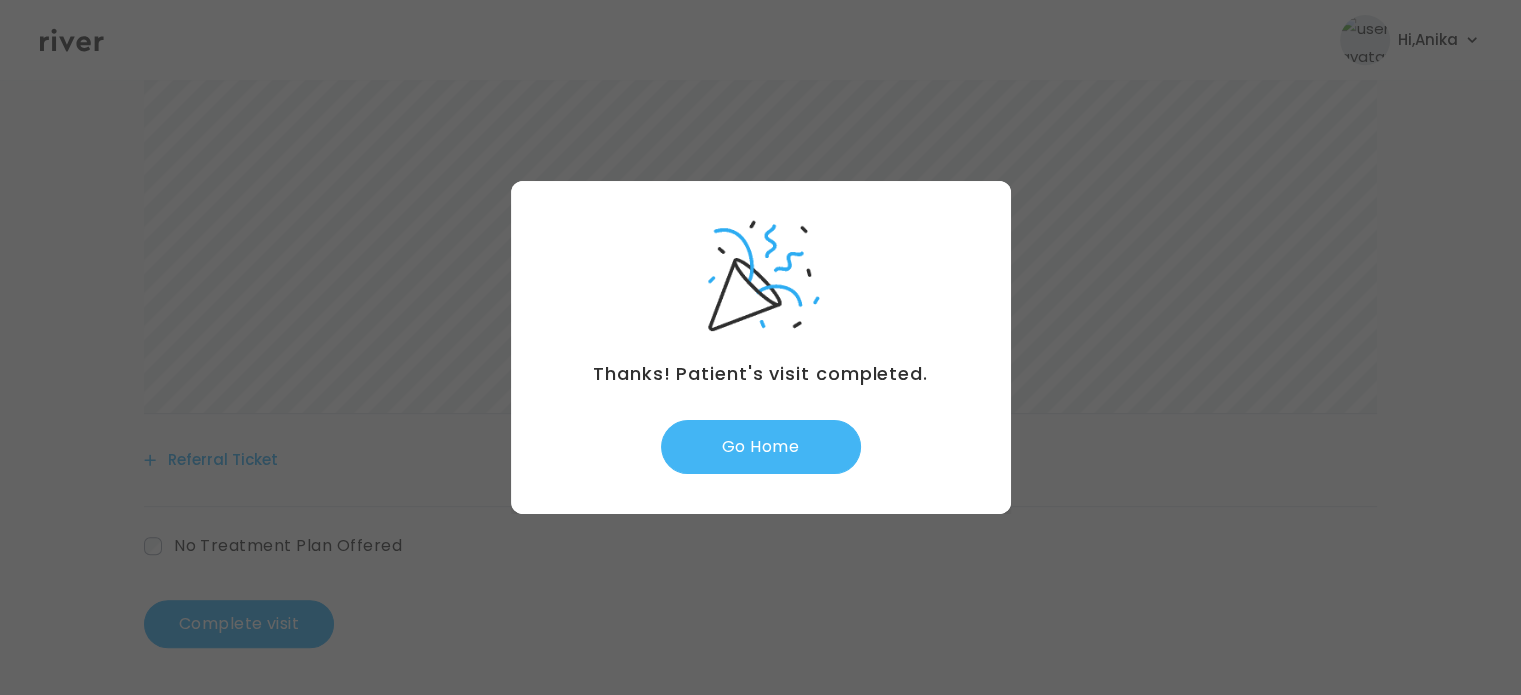 click on "Go Home" at bounding box center [761, 447] 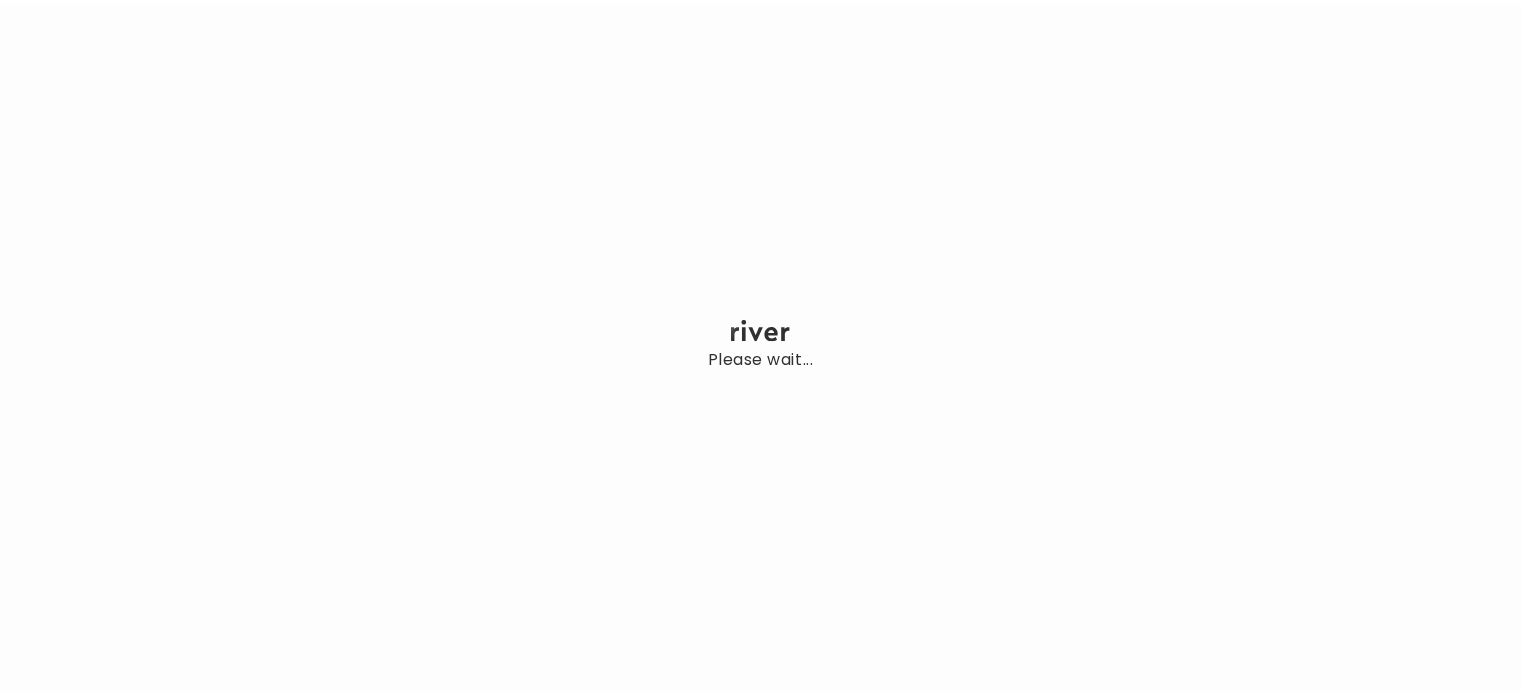 scroll, scrollTop: 0, scrollLeft: 0, axis: both 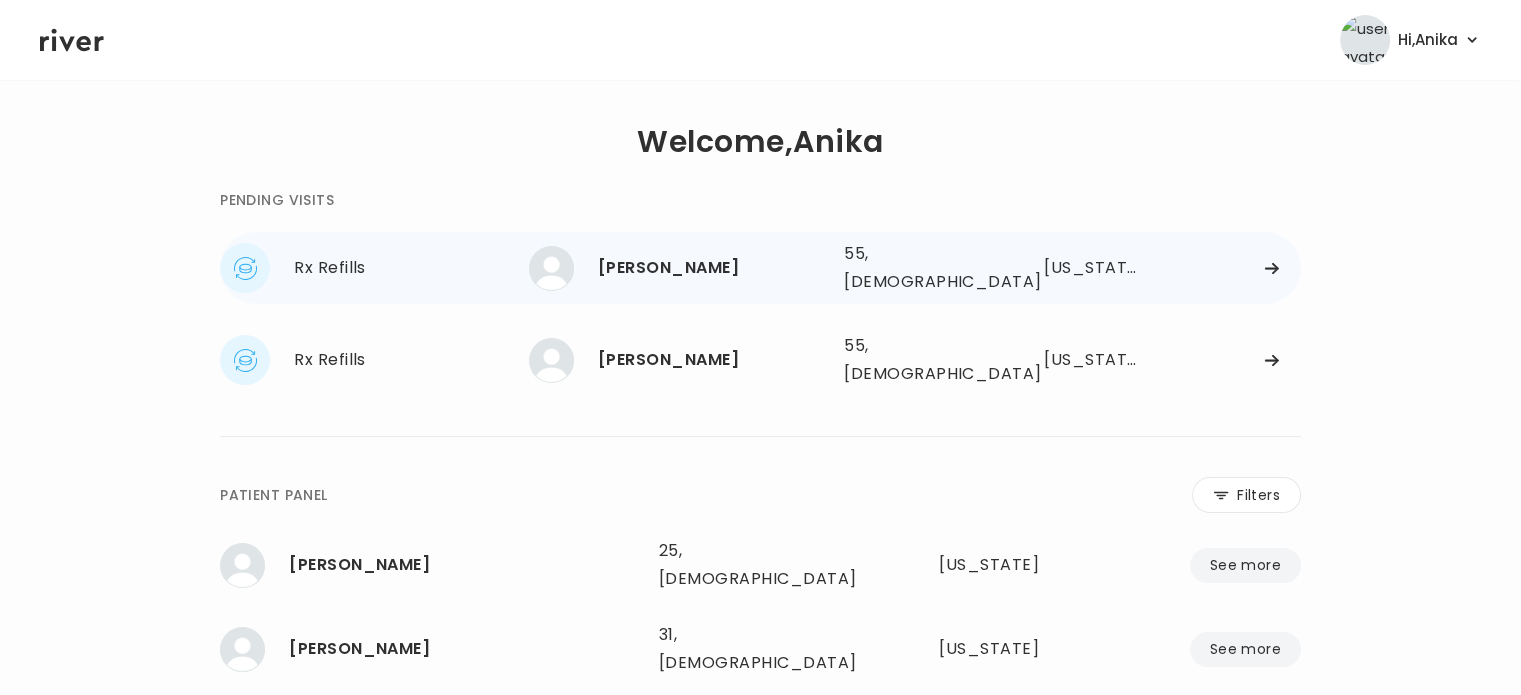 click on "Candy Distel" at bounding box center (713, 268) 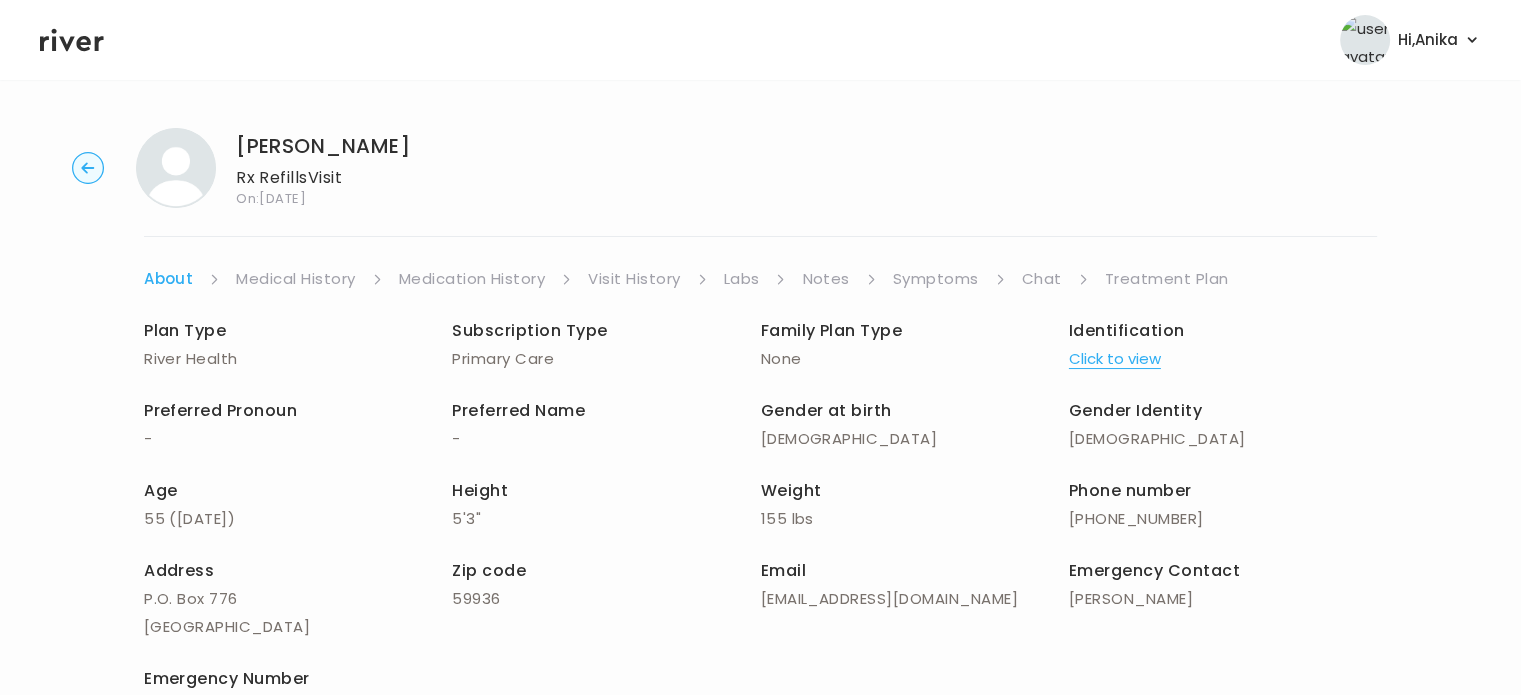 click on "Click to view" at bounding box center [1115, 359] 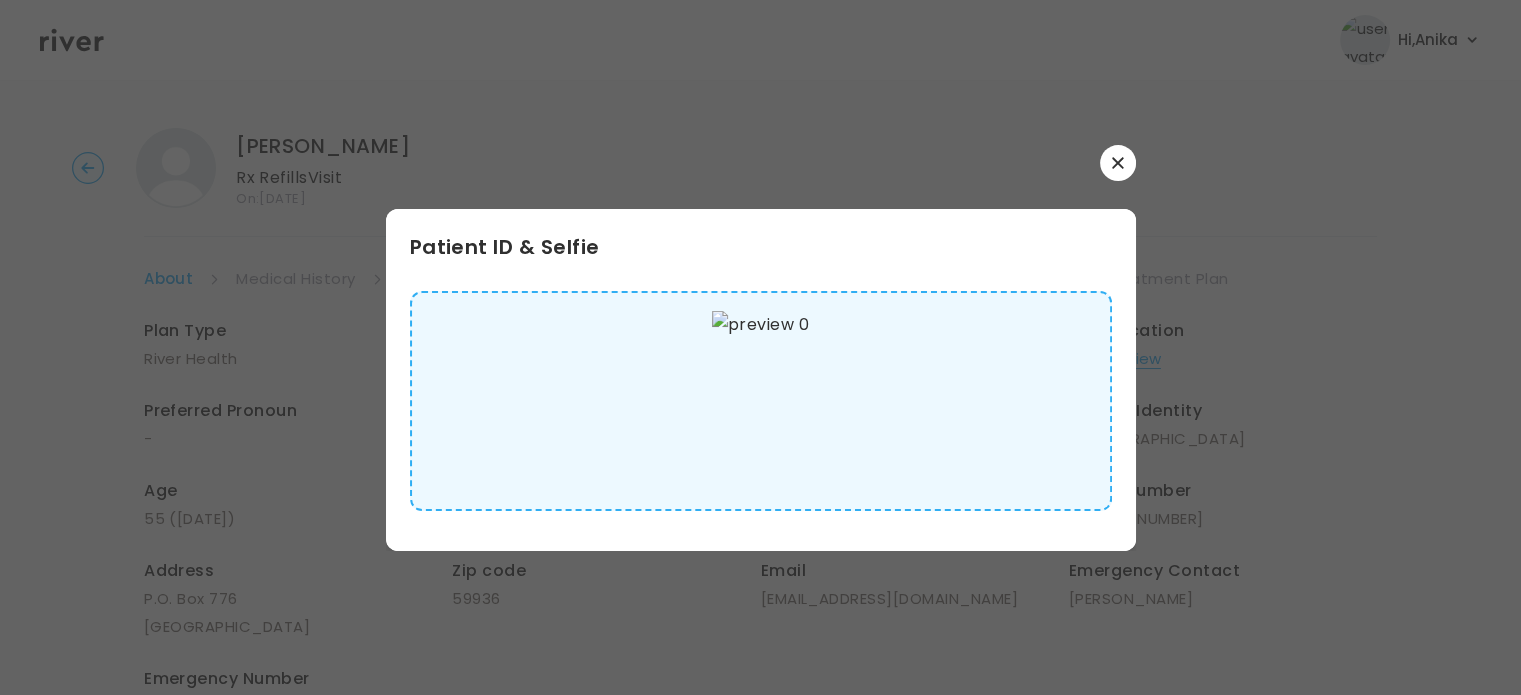 click 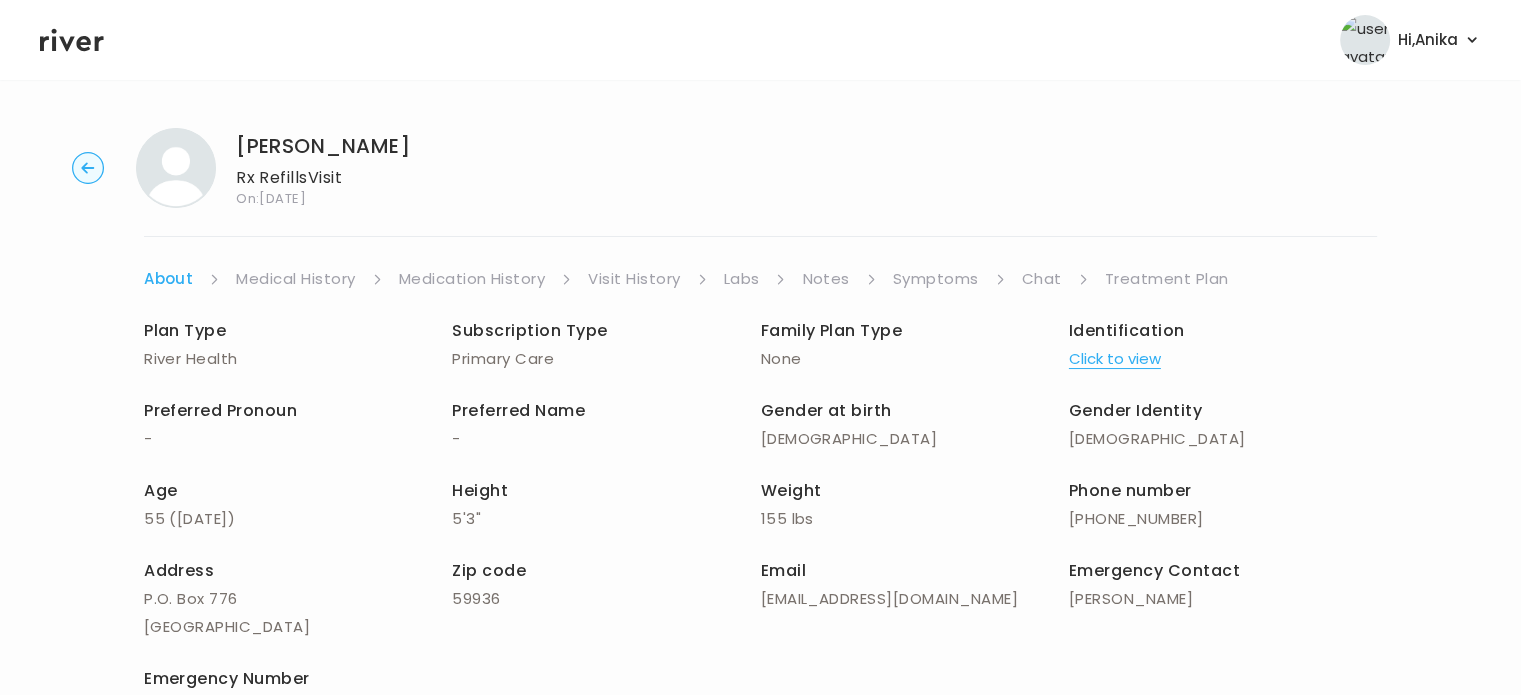 click on "Medical History" at bounding box center (295, 279) 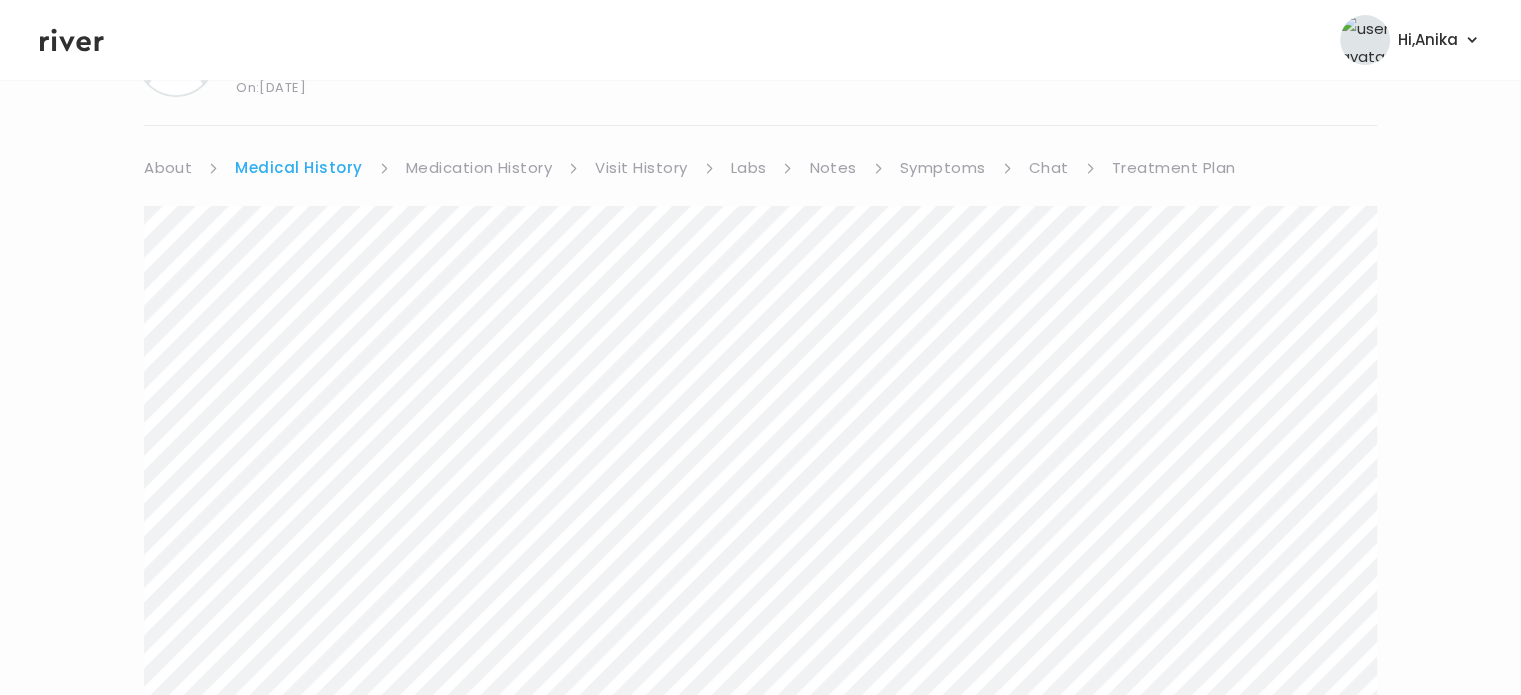 scroll, scrollTop: 103, scrollLeft: 0, axis: vertical 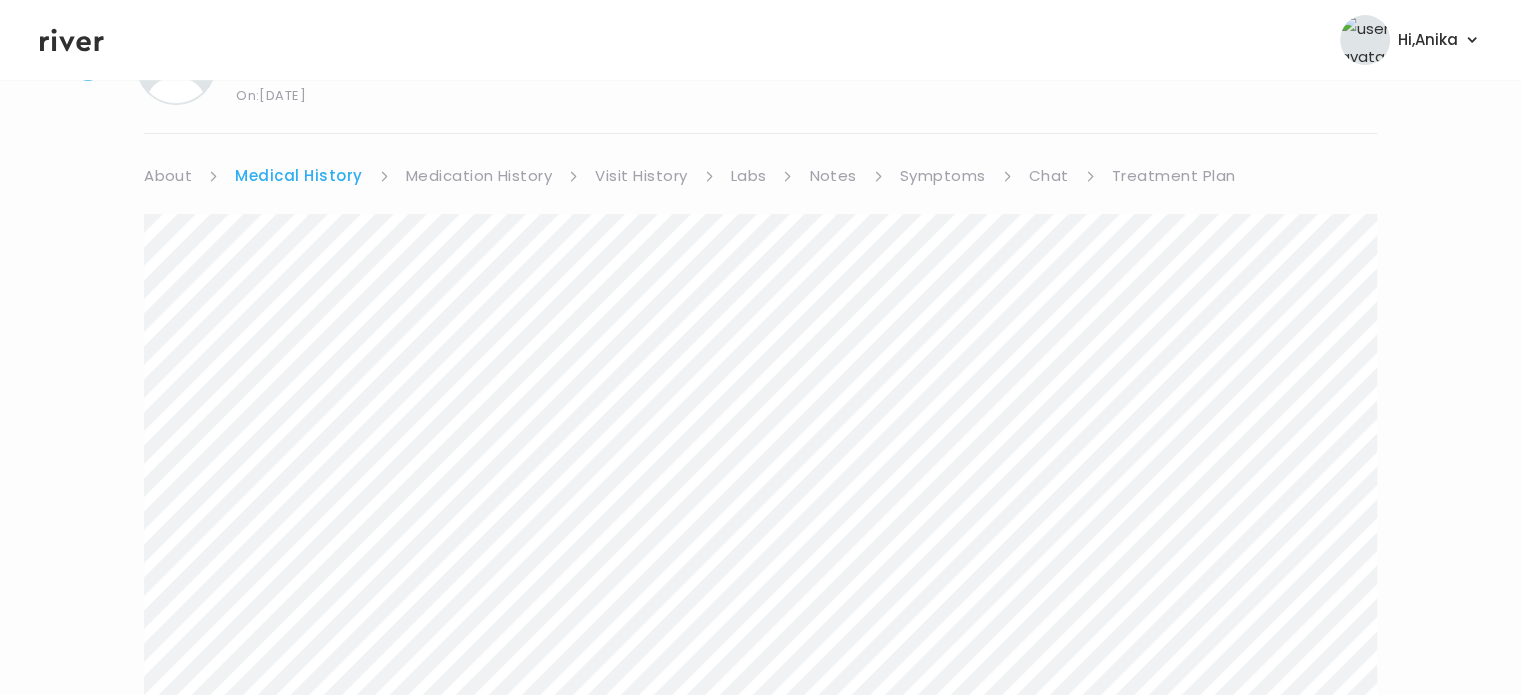click on "Medication History" at bounding box center [479, 176] 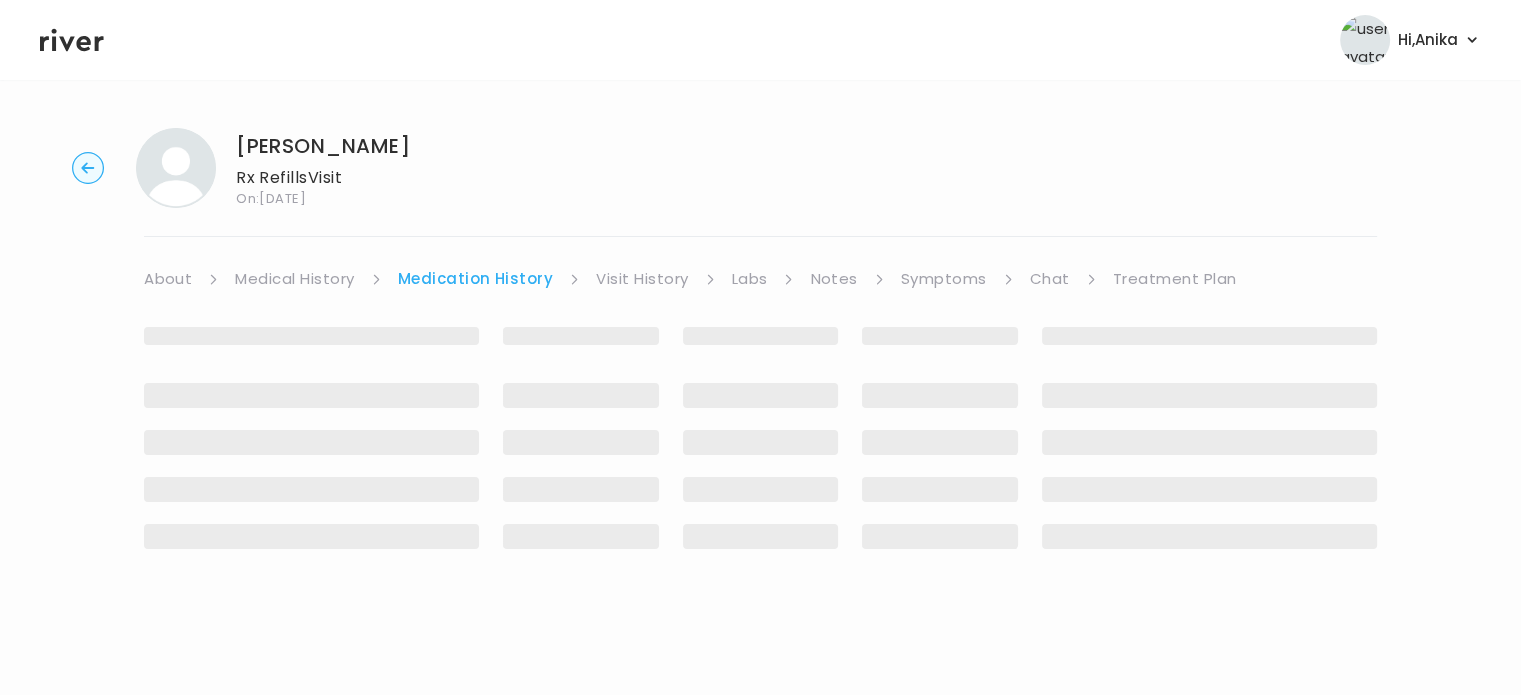 scroll, scrollTop: 0, scrollLeft: 0, axis: both 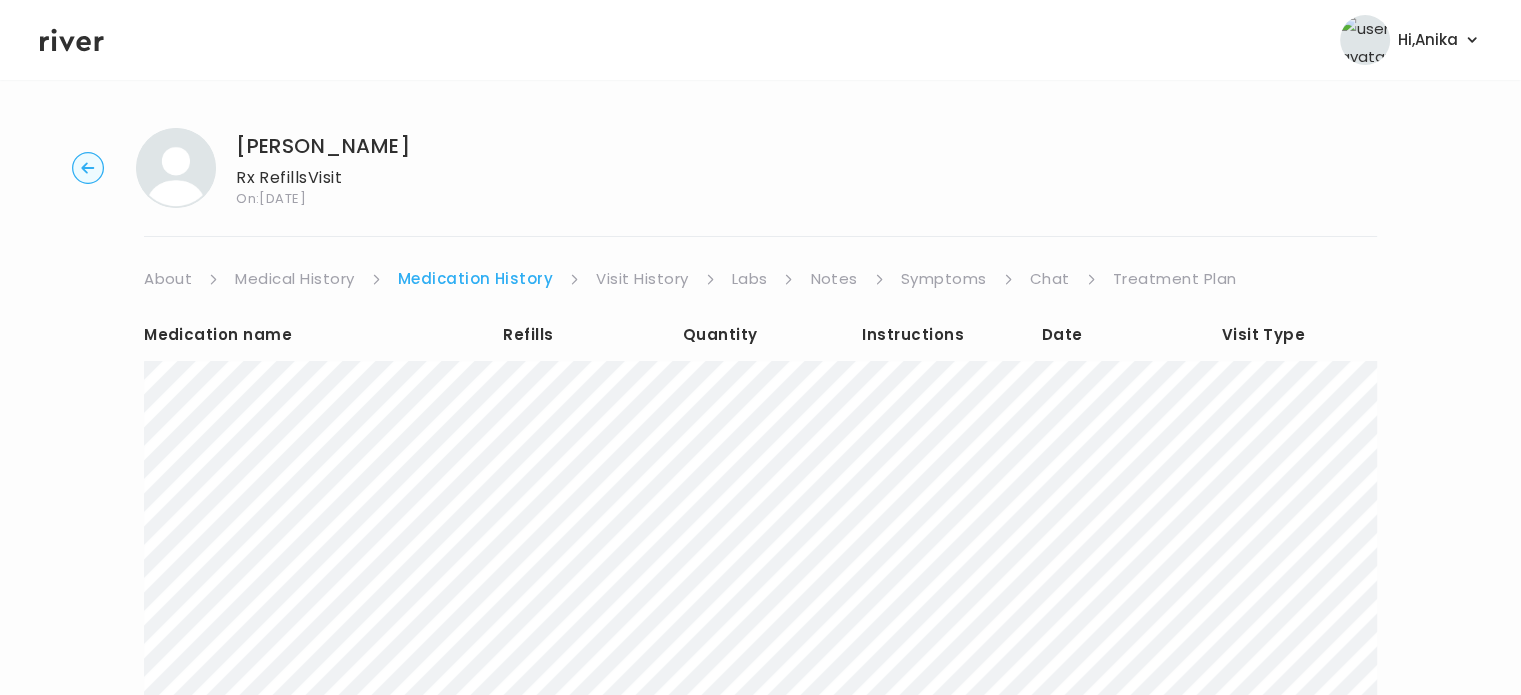 click on "Medication name Refills Quantity Instructions Date Visit Type Show more medications... Next" at bounding box center [760, 653] 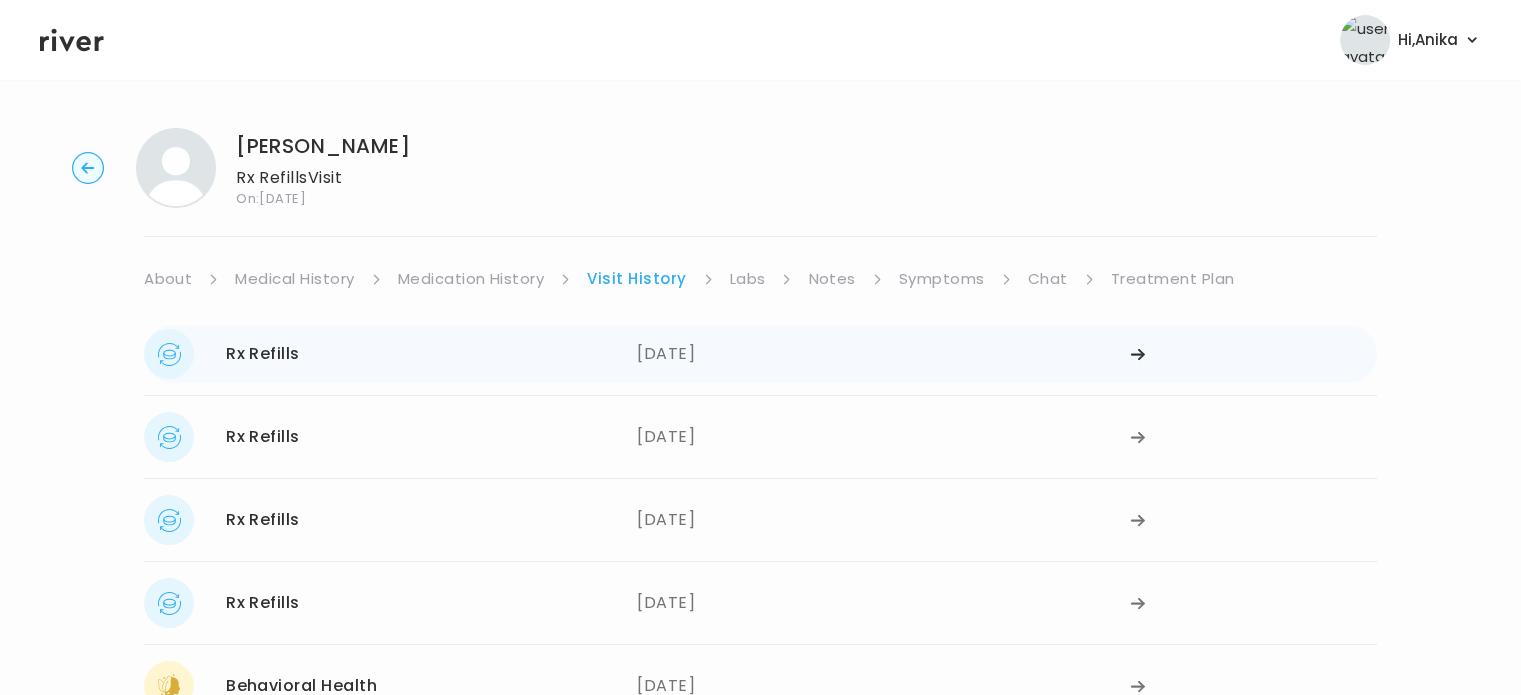 click on "03/12/2025" at bounding box center [883, 354] 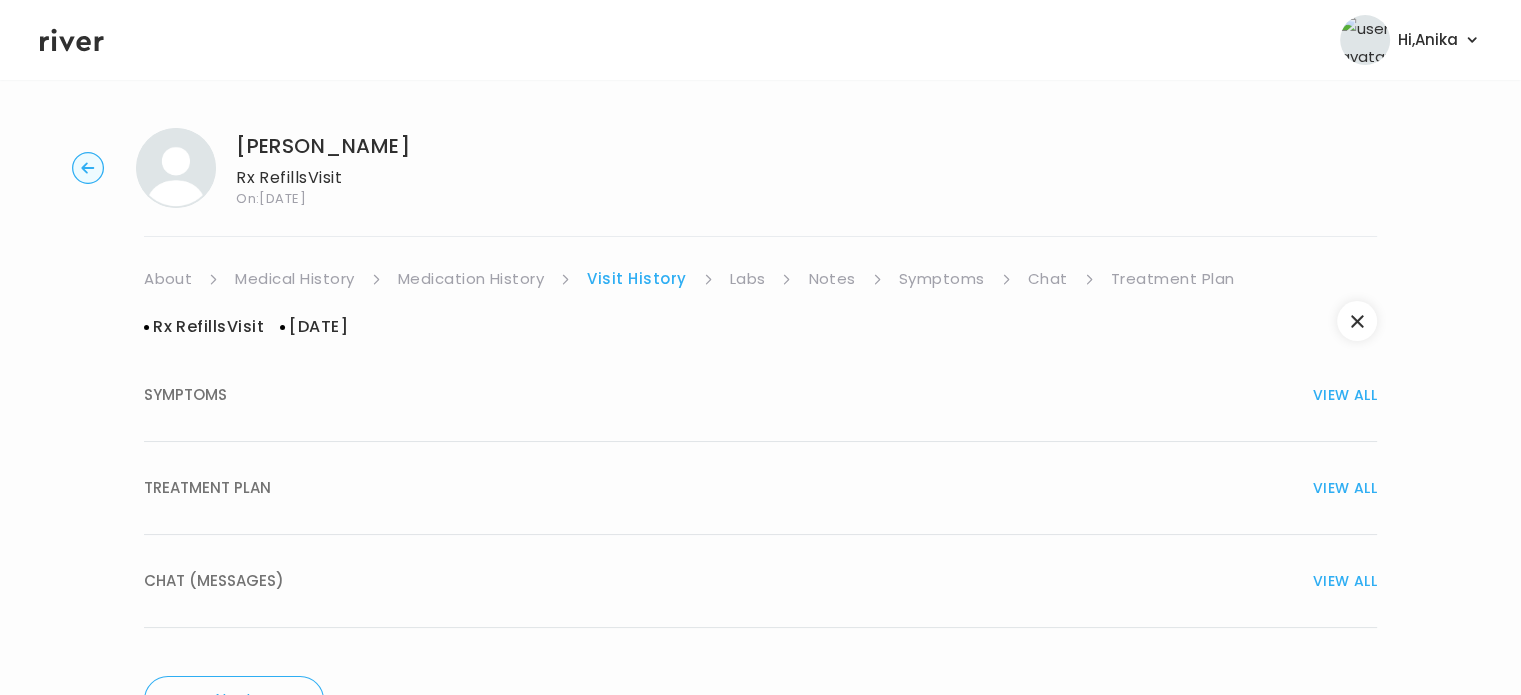 click on "TREATMENT PLAN VIEW ALL" at bounding box center (760, 488) 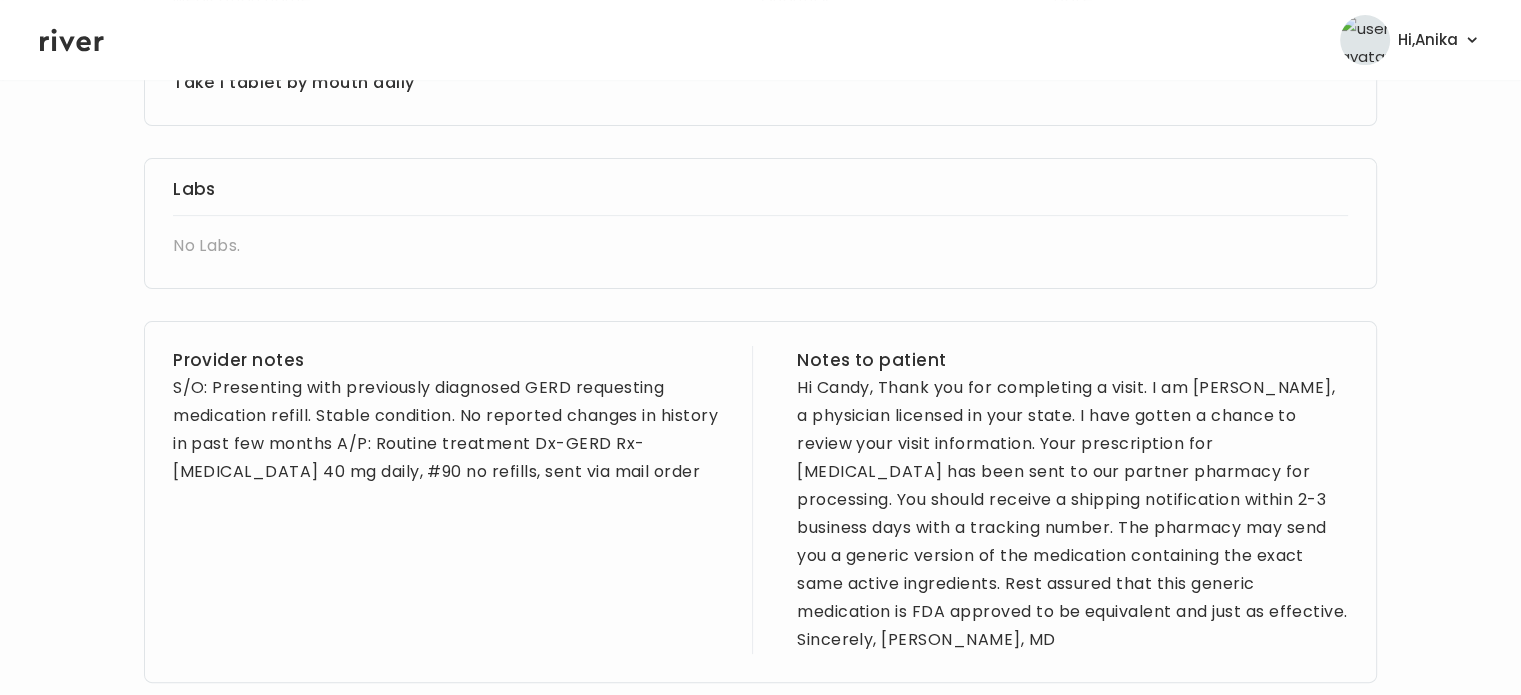 scroll, scrollTop: 614, scrollLeft: 0, axis: vertical 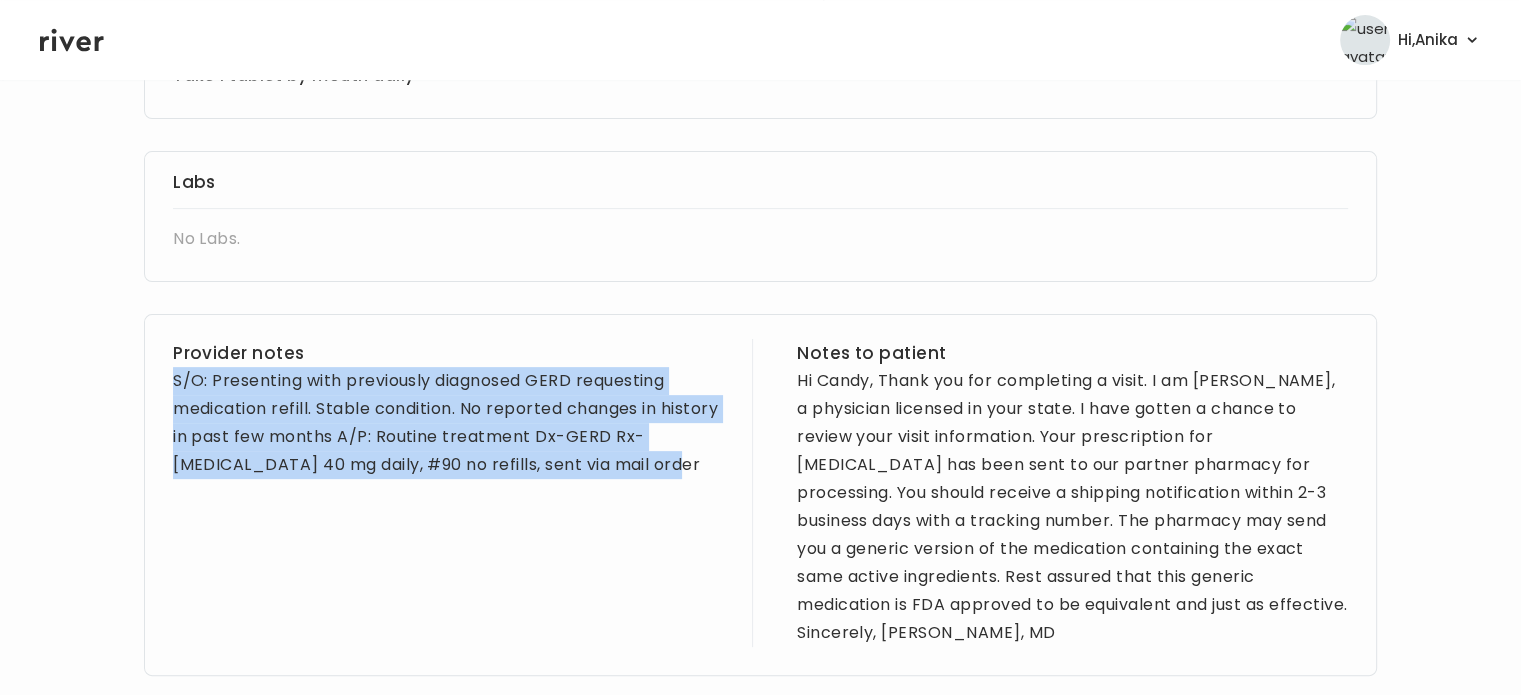 drag, startPoint x: 710, startPoint y: 476, endPoint x: 128, endPoint y: 390, distance: 588.31964 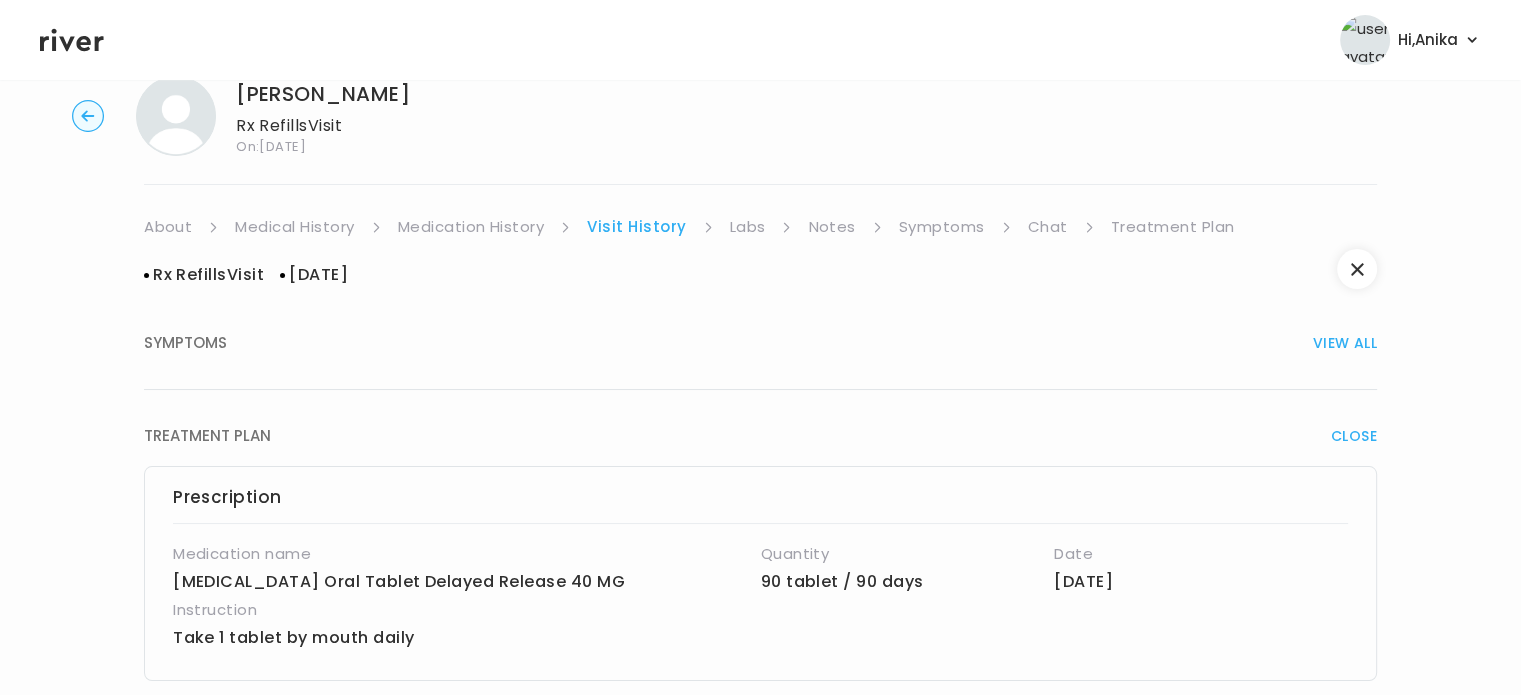 scroll, scrollTop: 0, scrollLeft: 0, axis: both 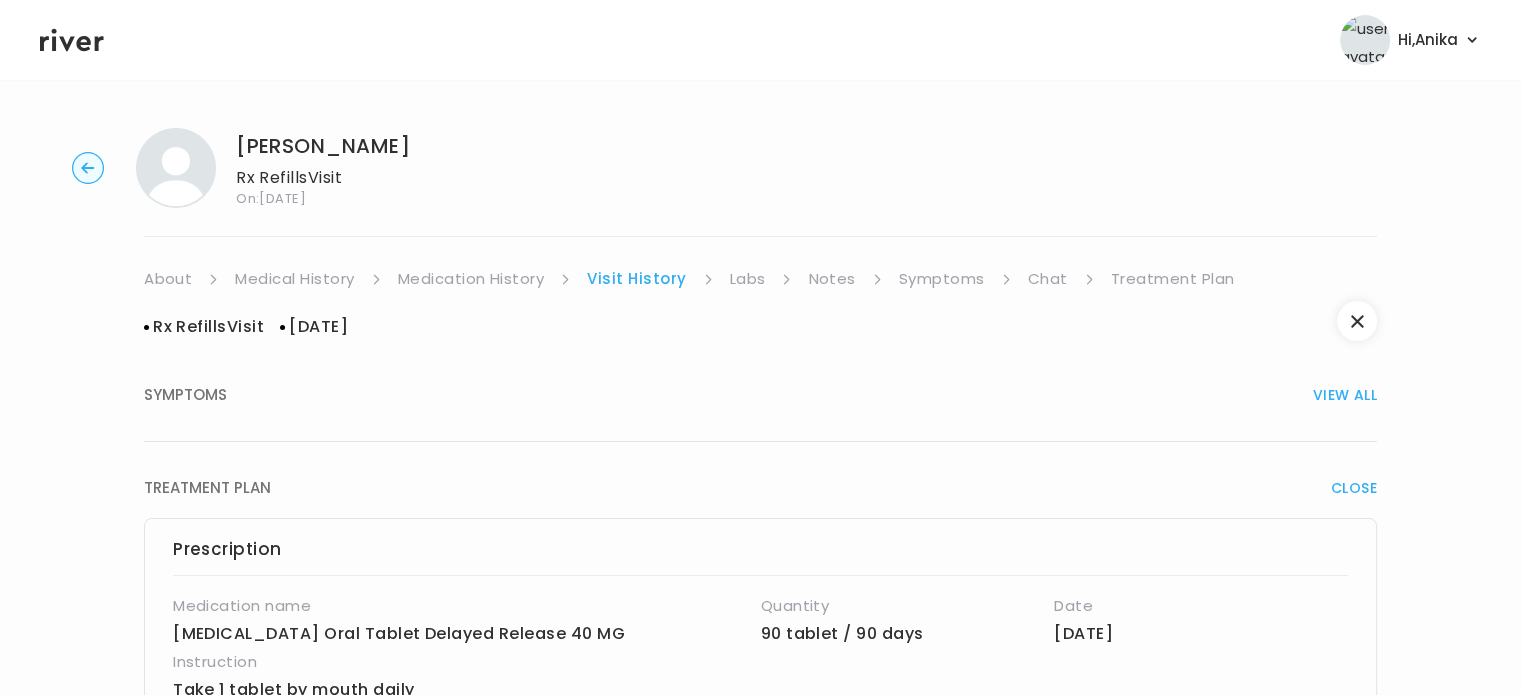 click on "Labs" at bounding box center [748, 279] 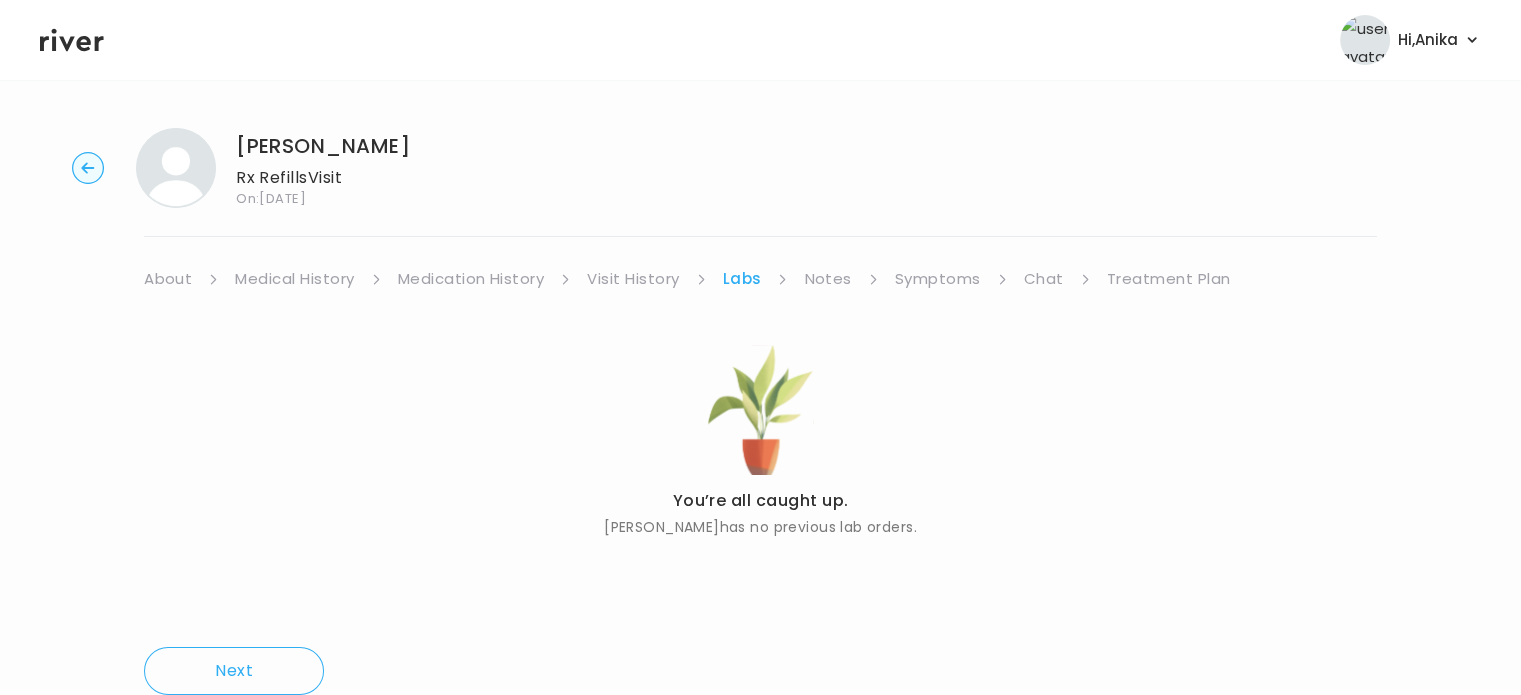 click on "Notes" at bounding box center [827, 279] 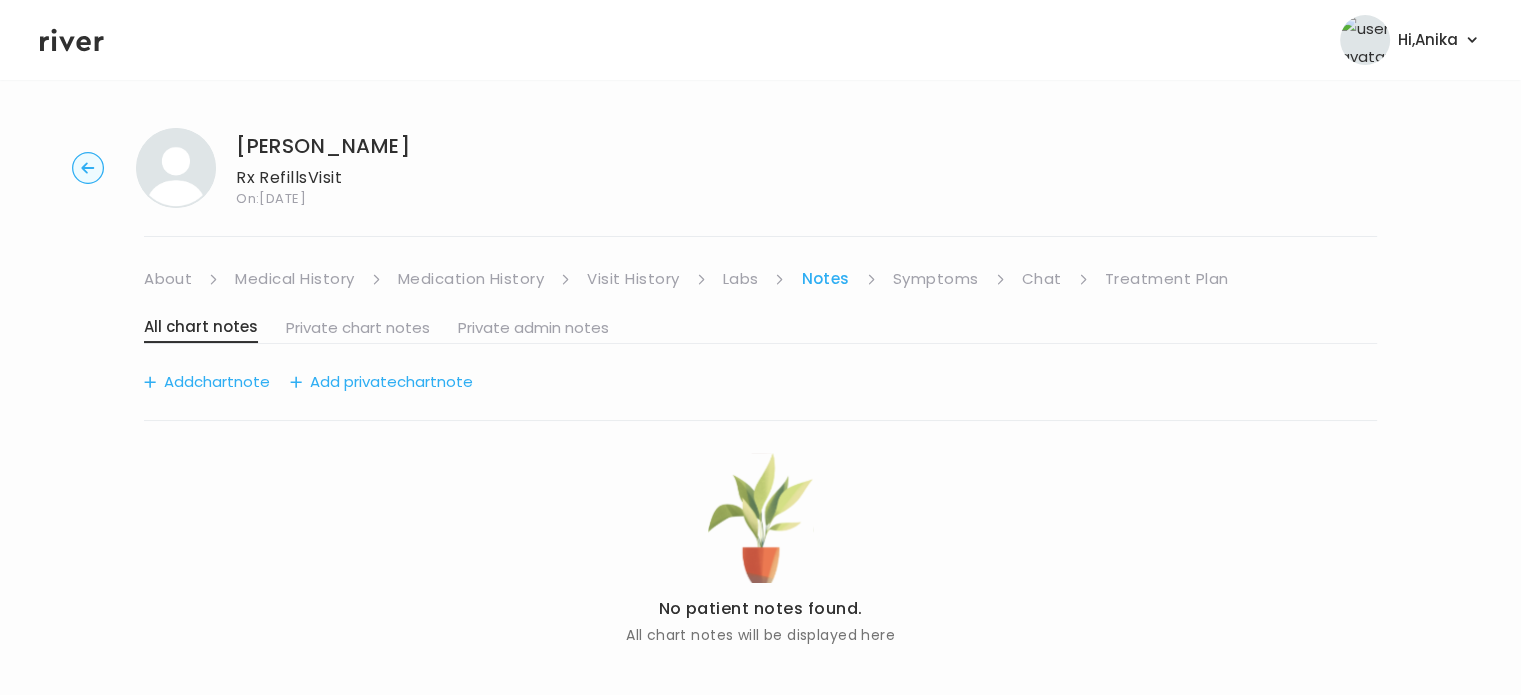 click on "Symptoms" at bounding box center (936, 279) 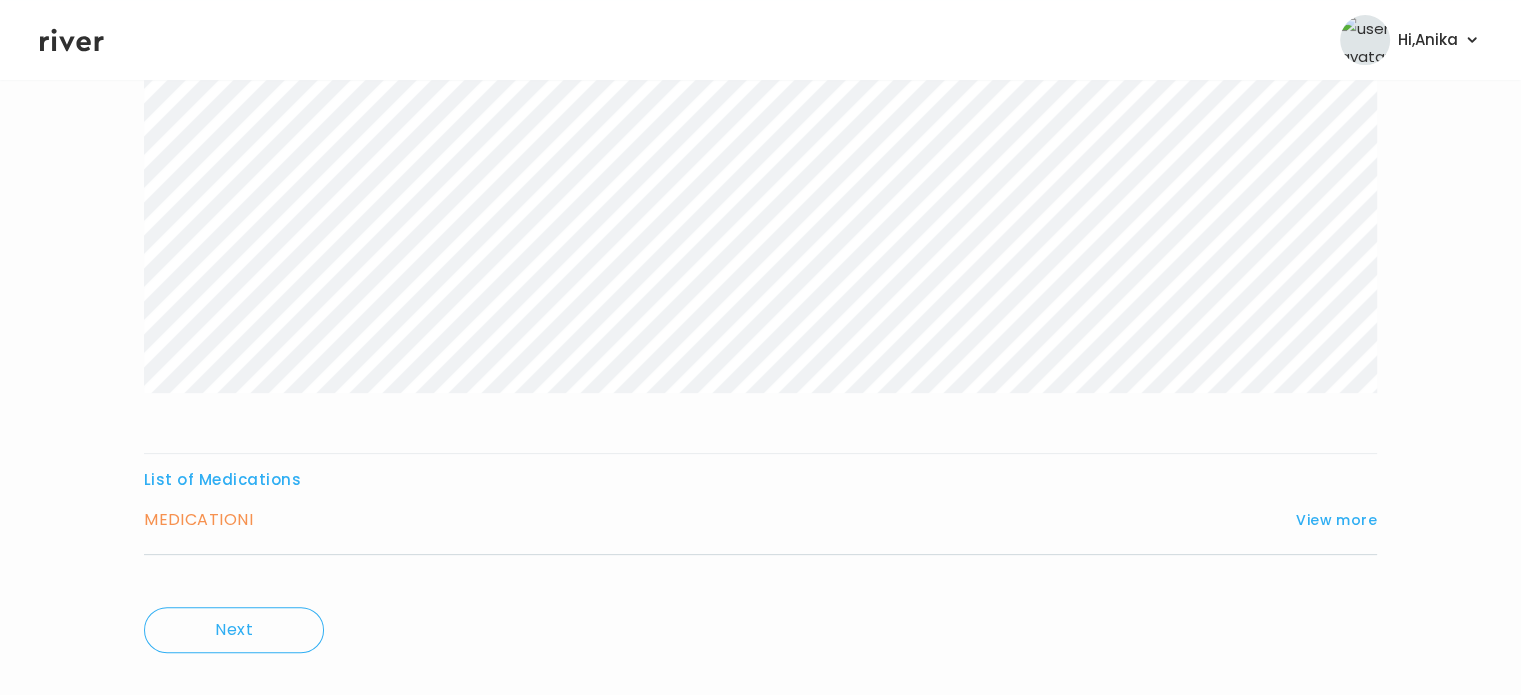 scroll, scrollTop: 444, scrollLeft: 0, axis: vertical 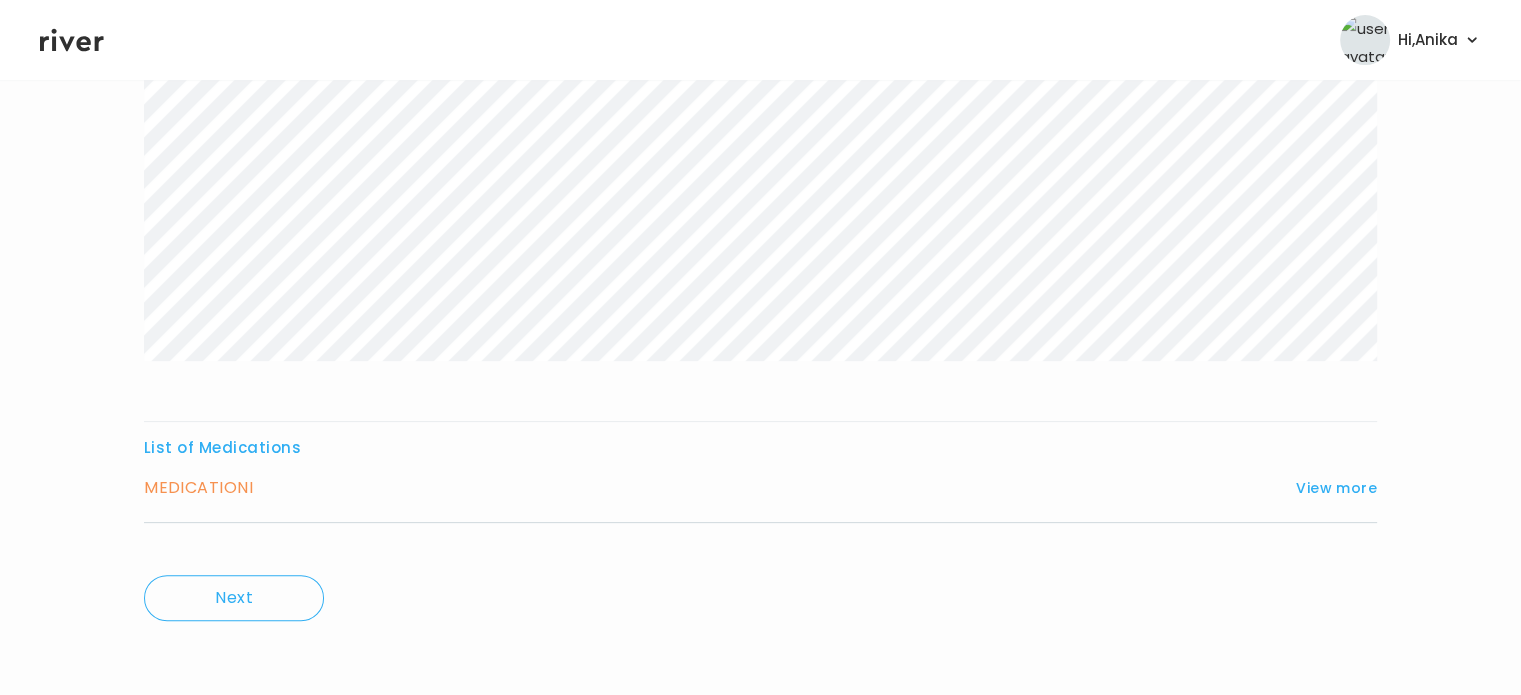 click on "MEDICATION  I View more" at bounding box center (760, 488) 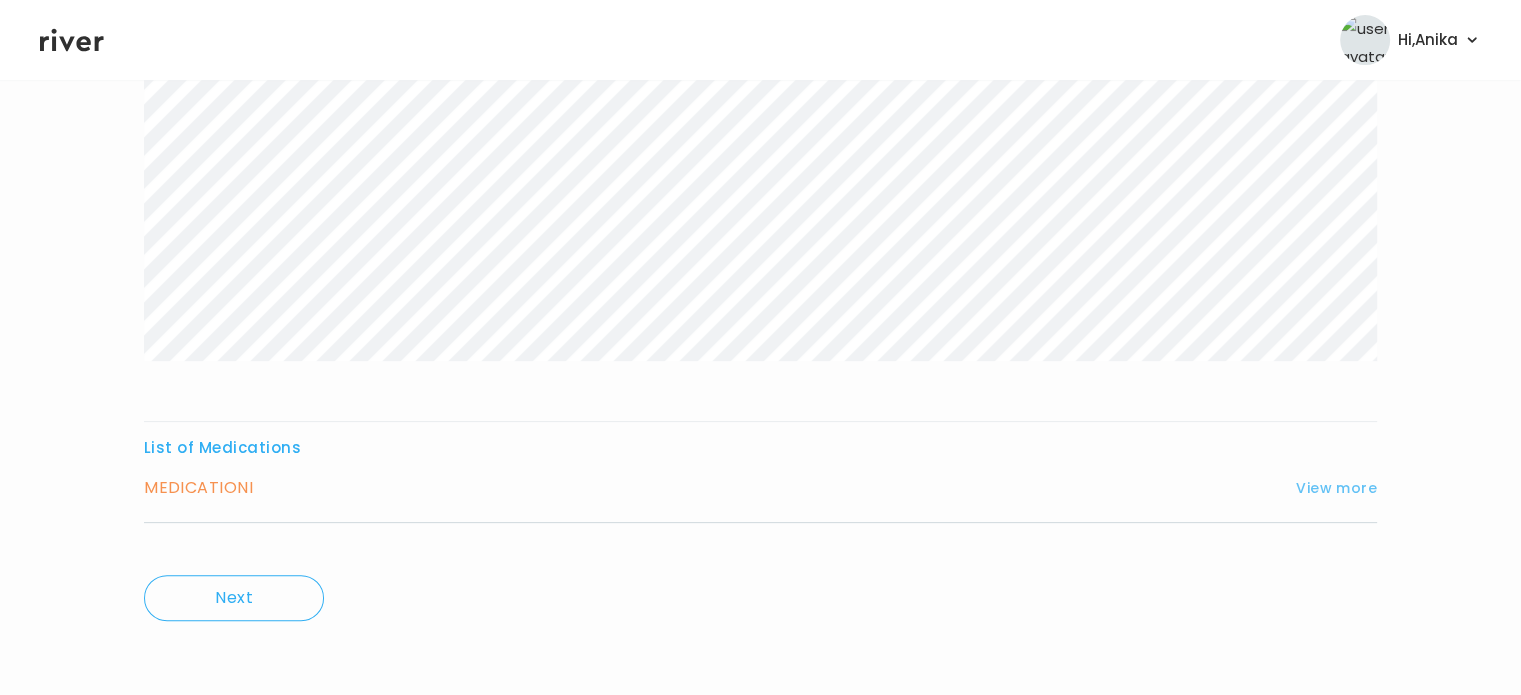 click on "View more" at bounding box center (1336, 488) 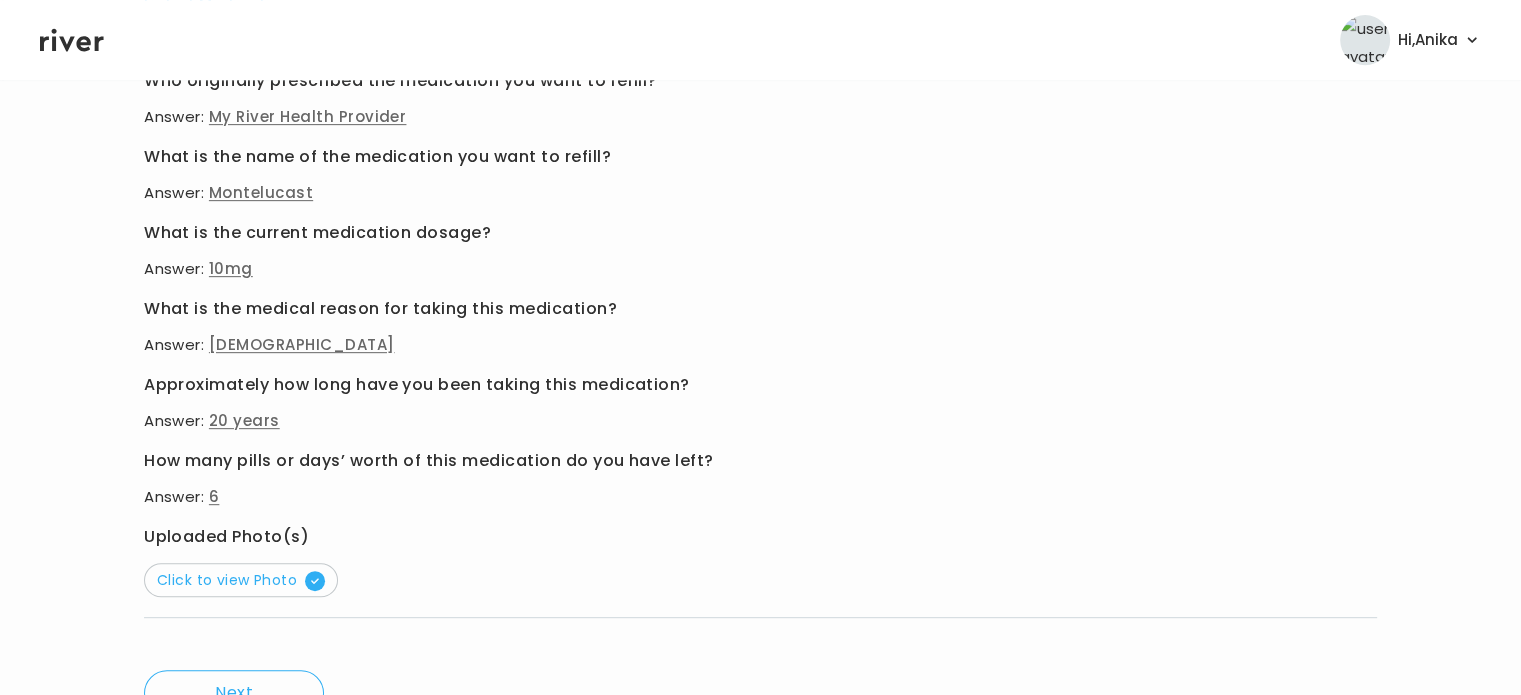 scroll, scrollTop: 908, scrollLeft: 0, axis: vertical 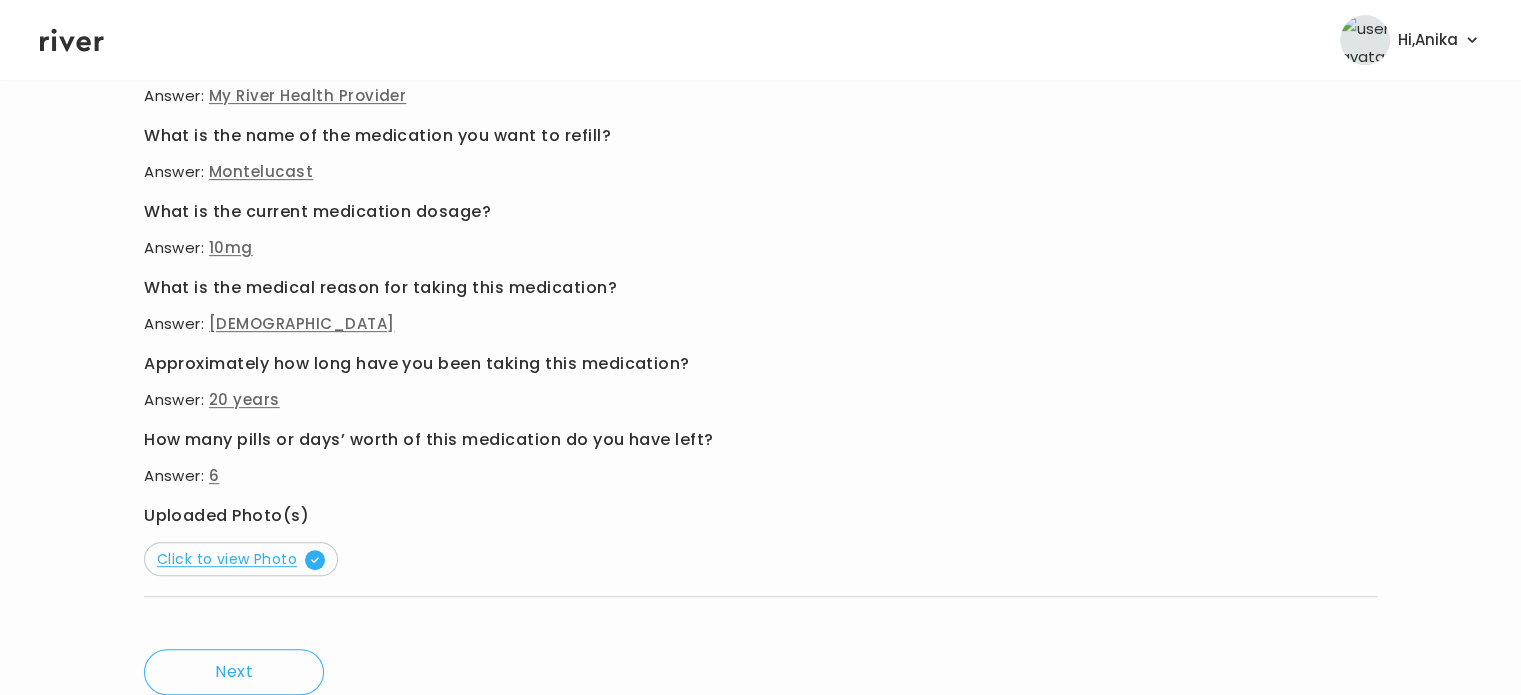 click on "Click to view Photo" at bounding box center (241, 559) 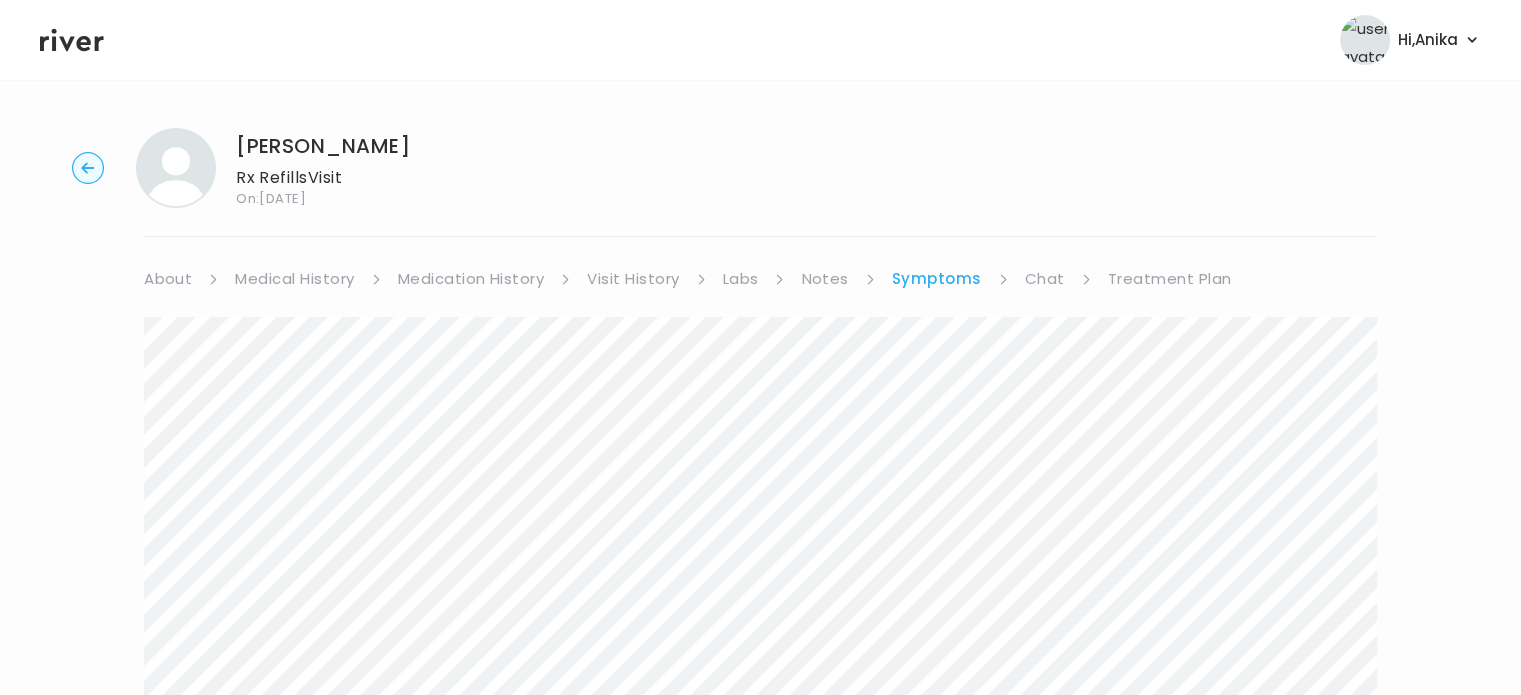 scroll, scrollTop: 0, scrollLeft: 0, axis: both 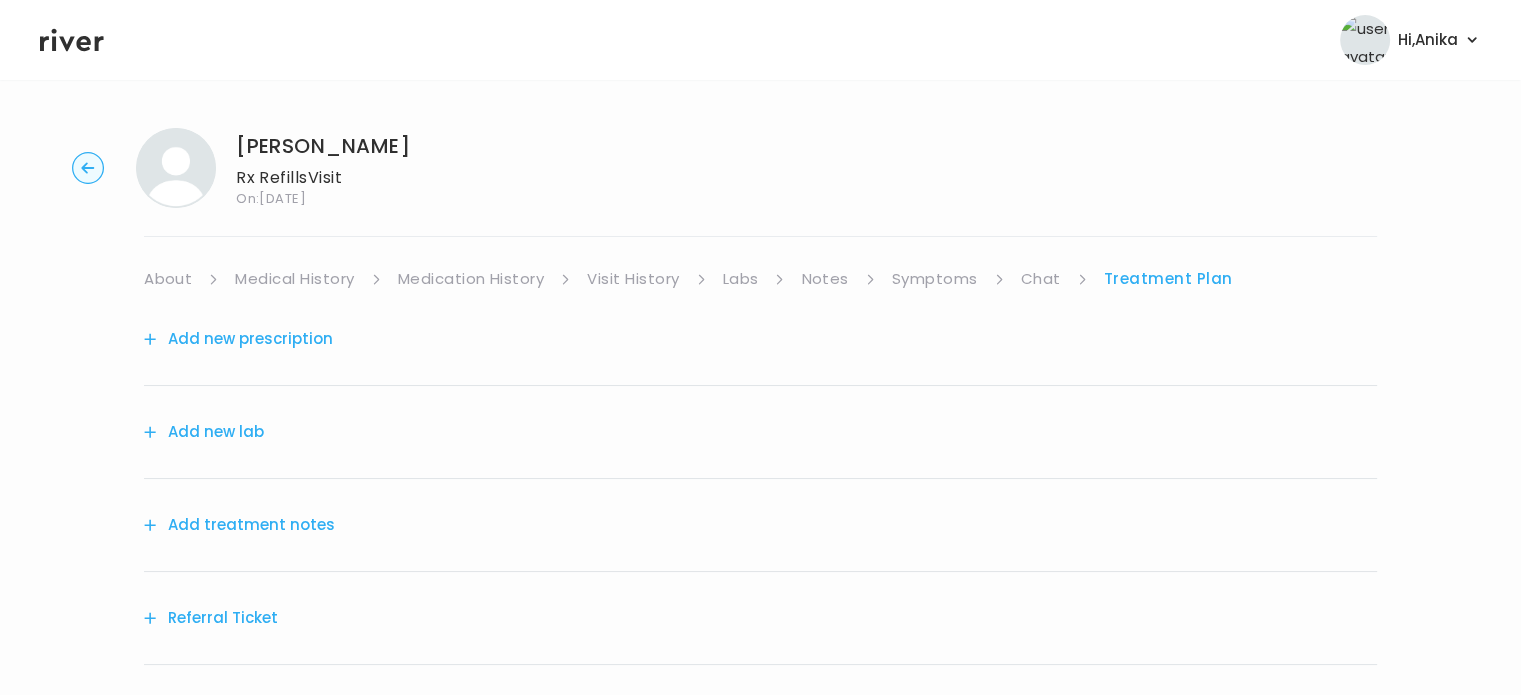 click on "Add treatment notes" at bounding box center [239, 525] 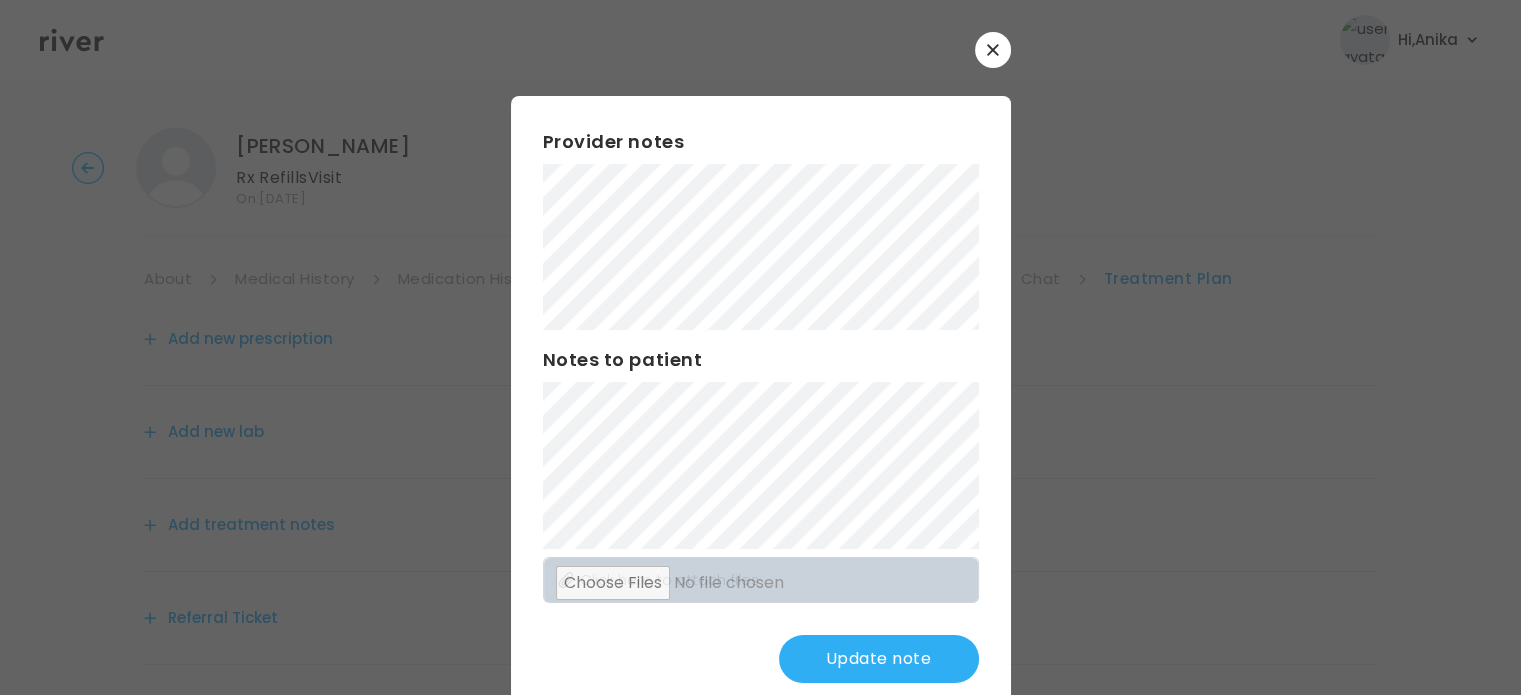 click on "Update note" at bounding box center [879, 659] 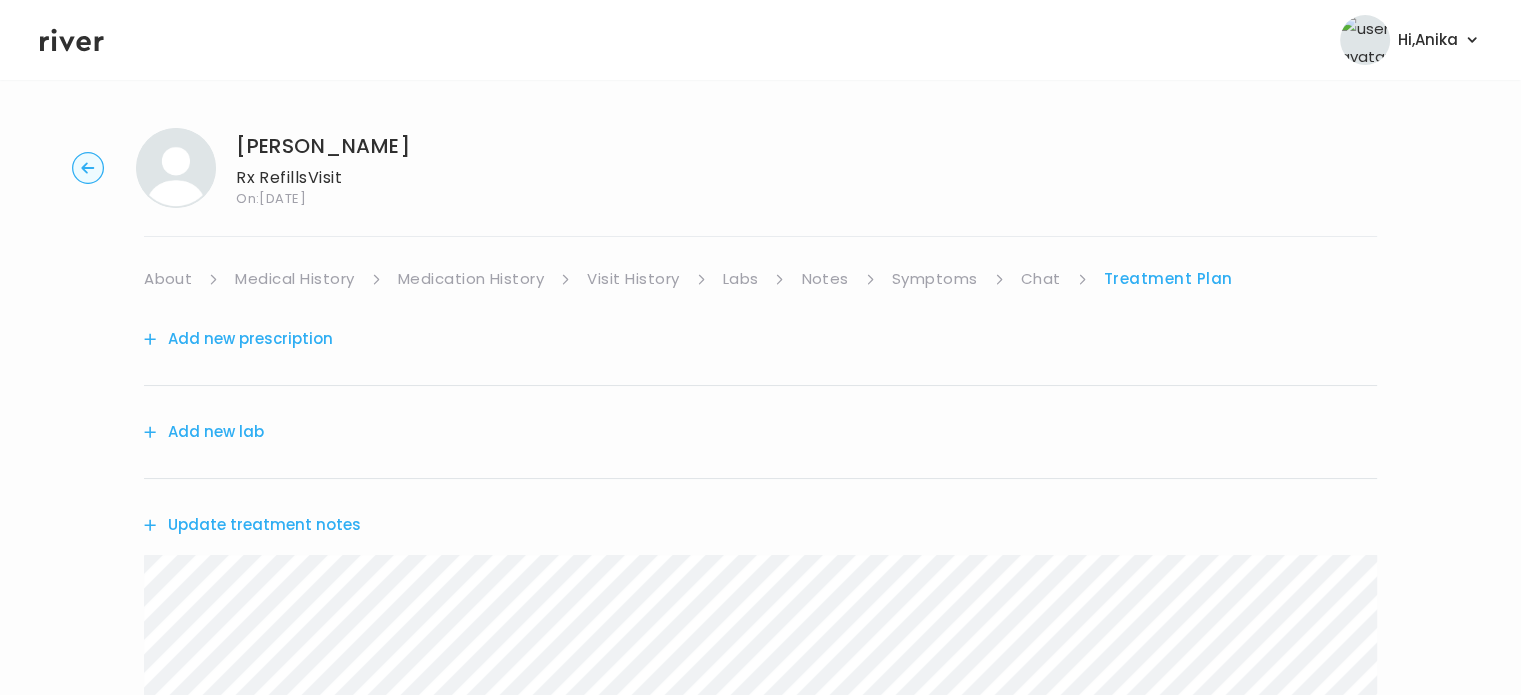 click on "Symptoms" at bounding box center [935, 279] 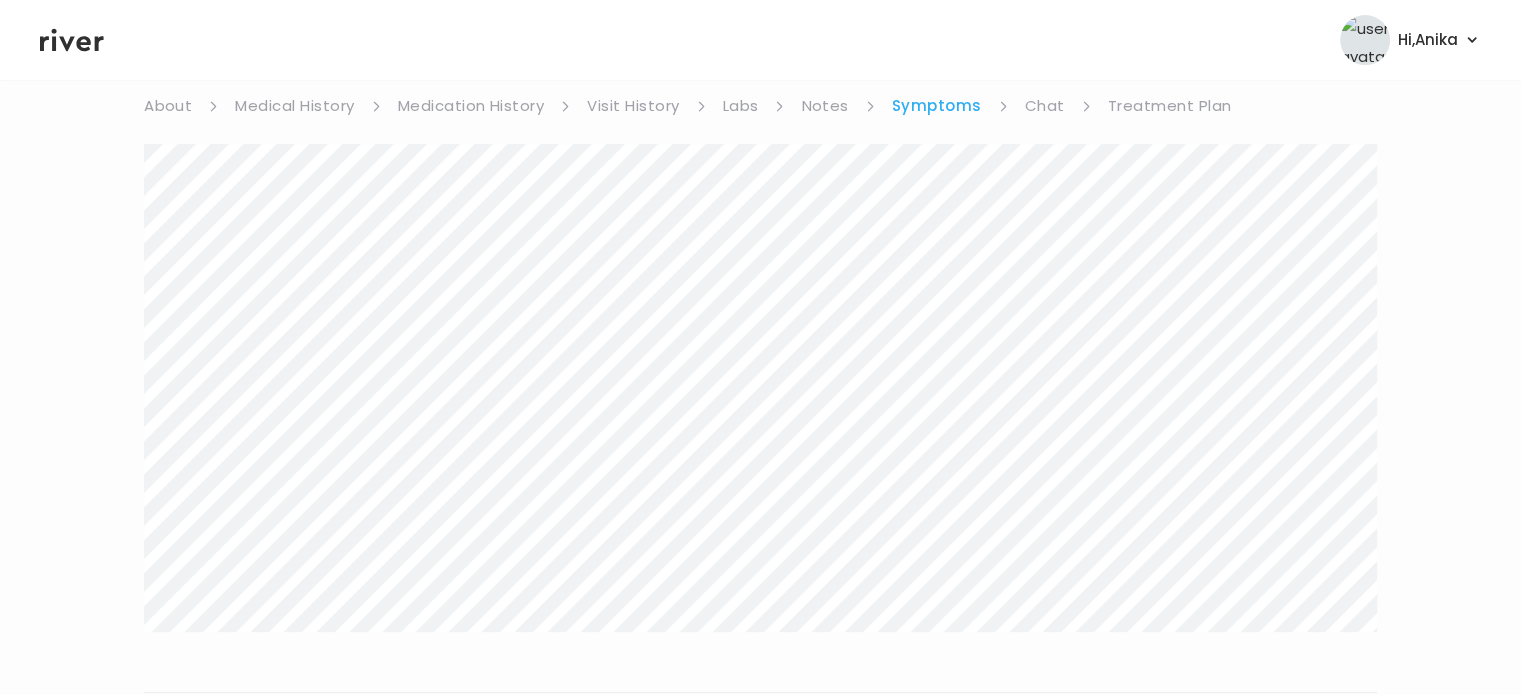 scroll, scrollTop: 177, scrollLeft: 0, axis: vertical 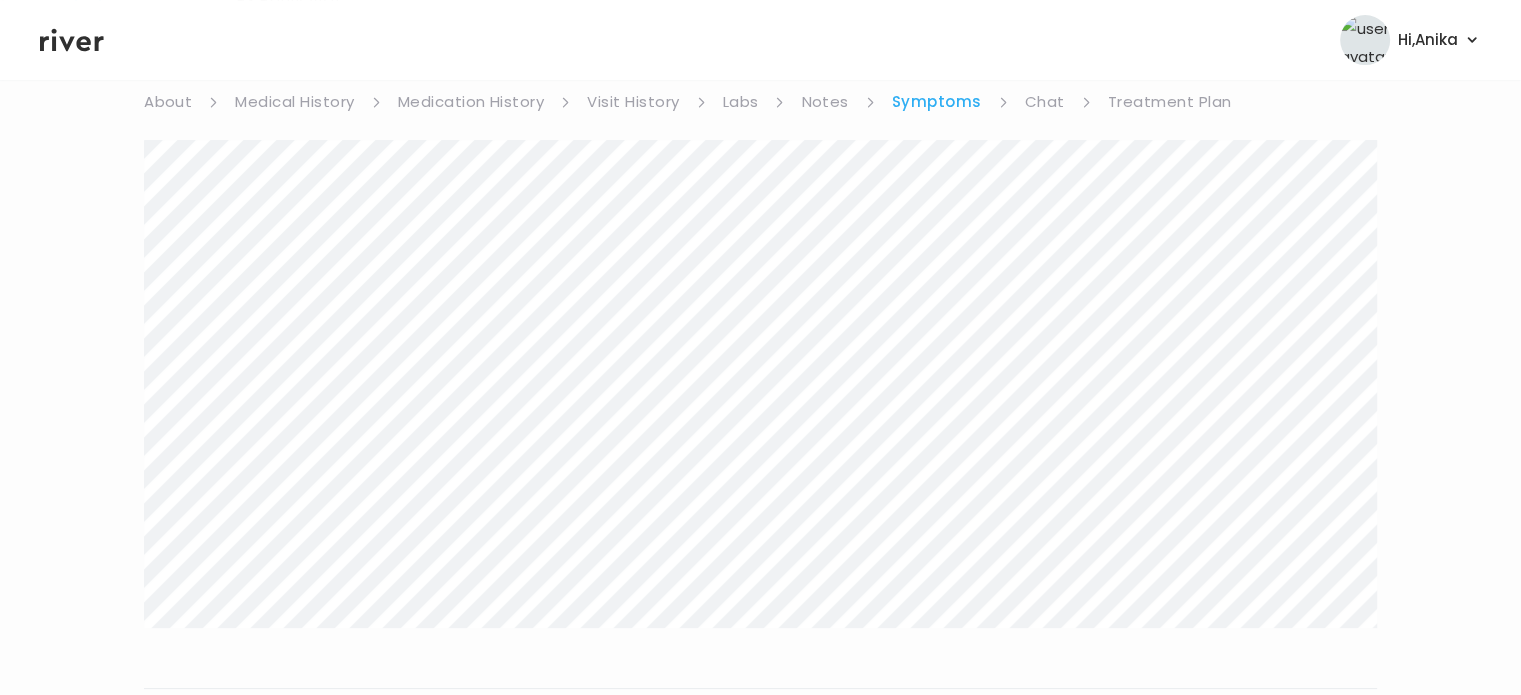 click on "Treatment Plan" at bounding box center (1170, 102) 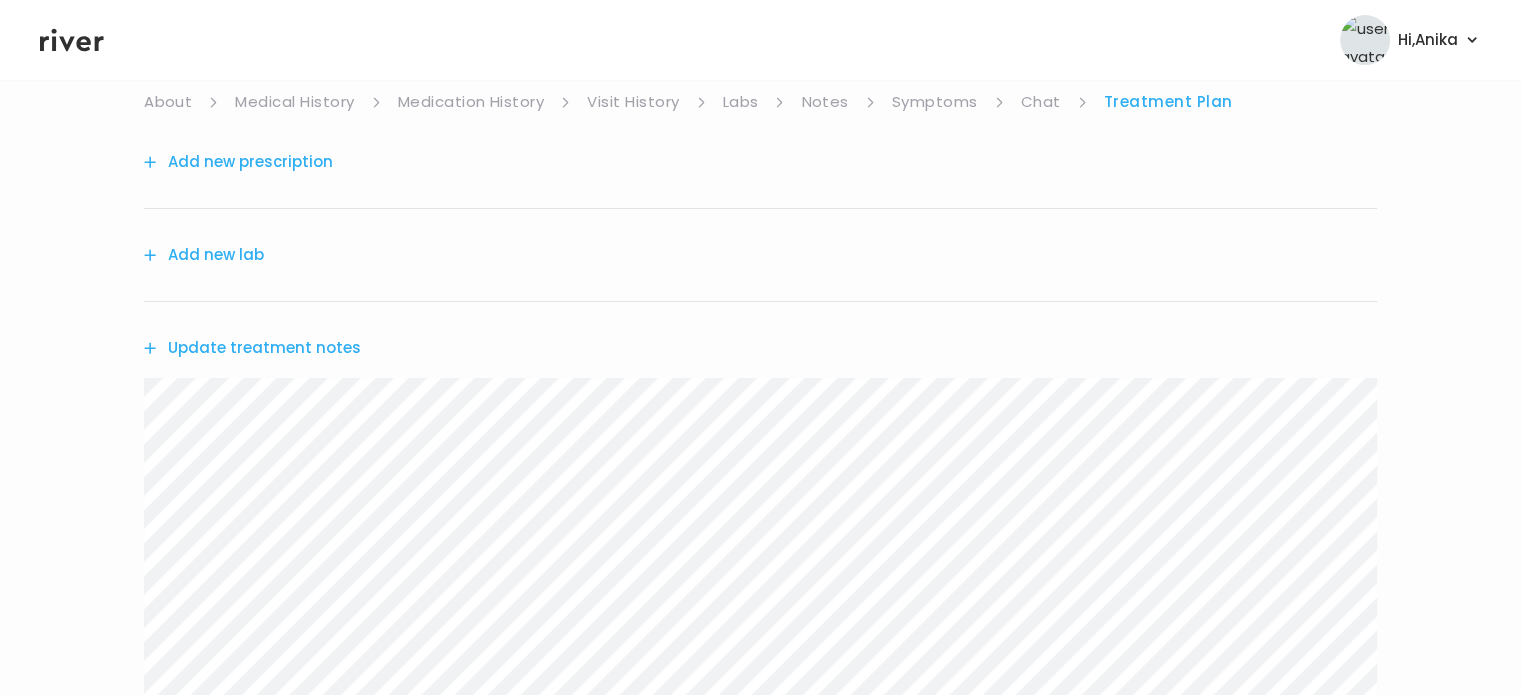 click on "Update treatment notes" at bounding box center (252, 348) 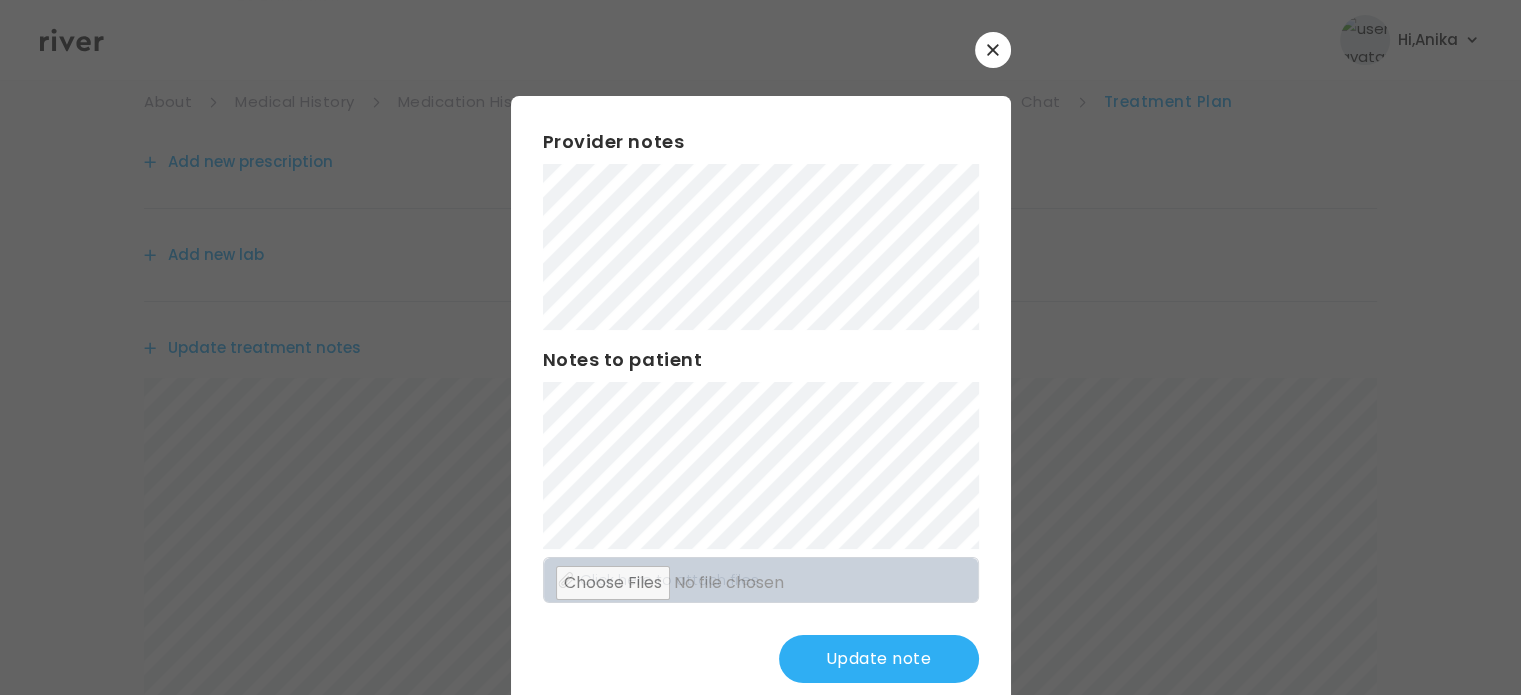 click on "Update note" at bounding box center (879, 659) 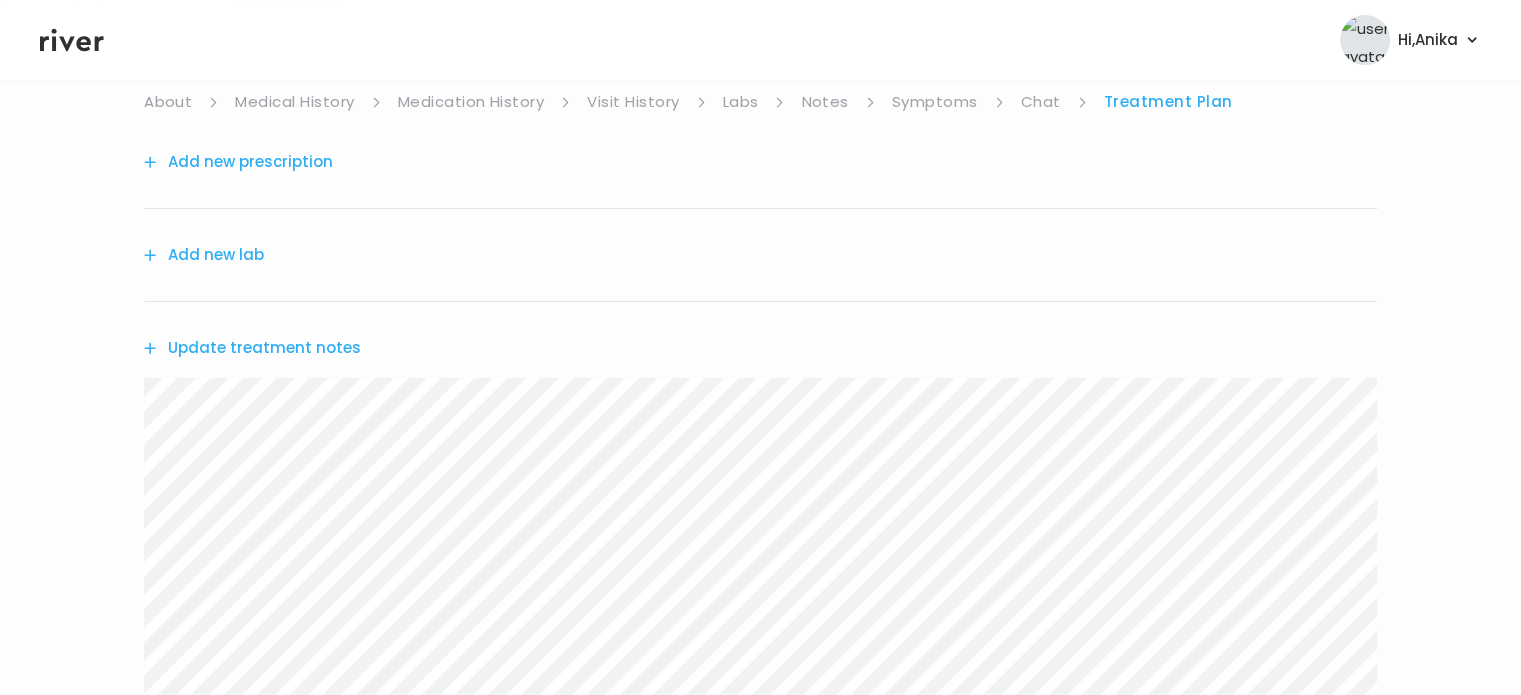 click on "Add new prescription" at bounding box center (760, 162) 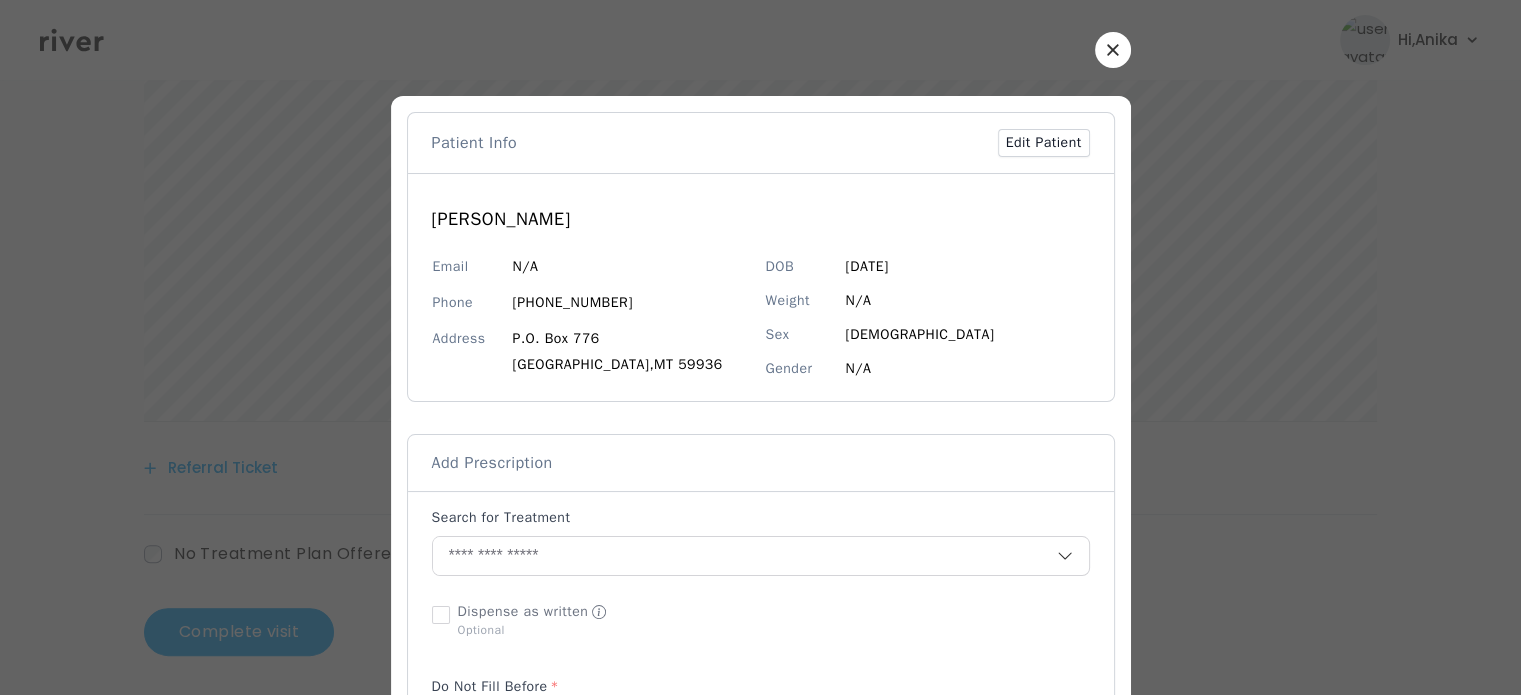 scroll, scrollTop: 512, scrollLeft: 0, axis: vertical 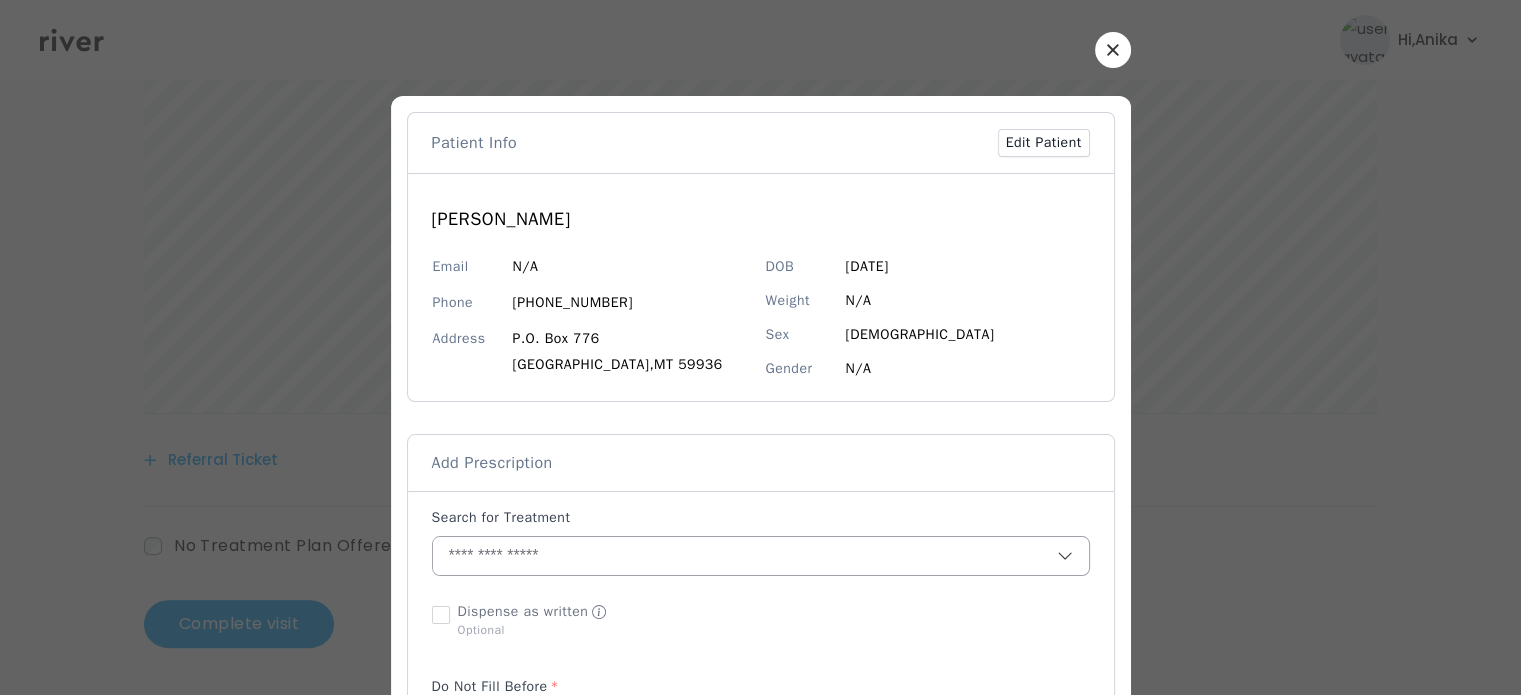 click at bounding box center (745, 556) 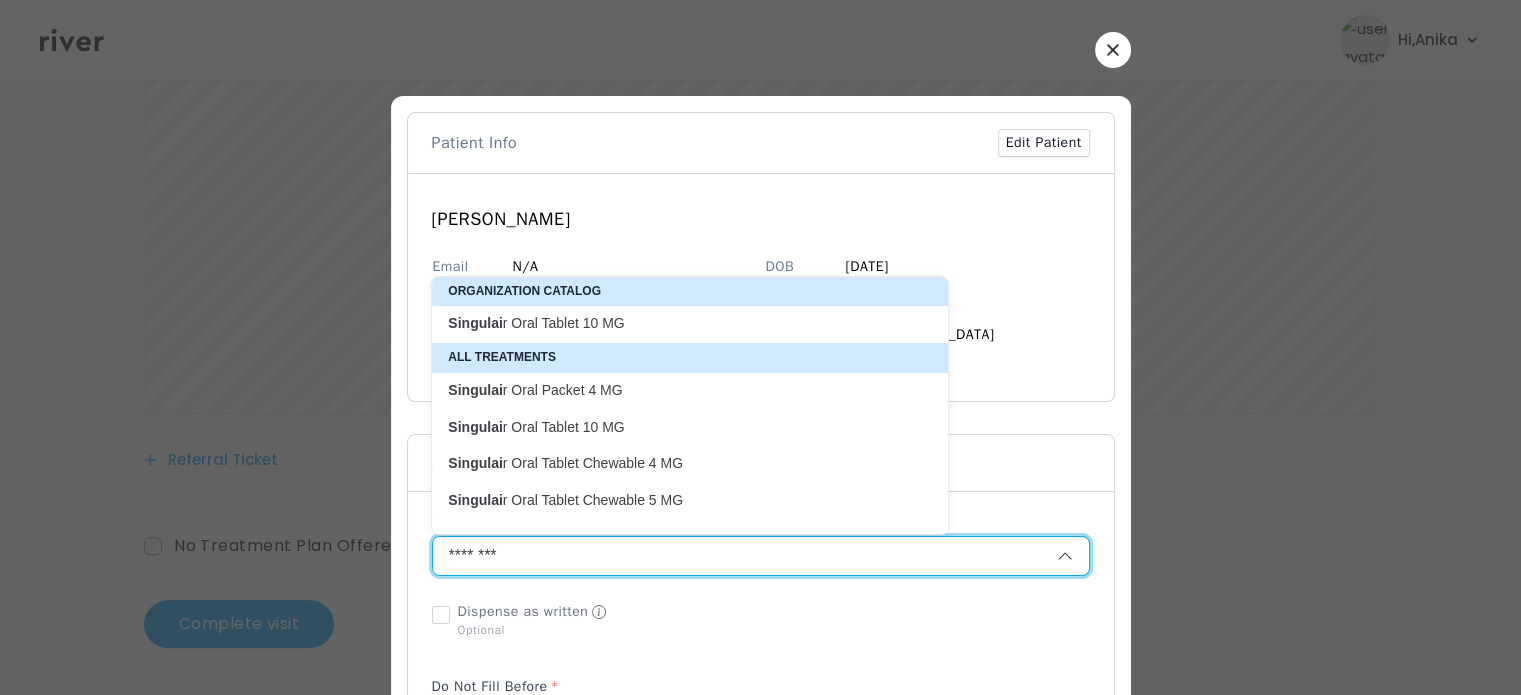 click on "Singulai r Oral Tablet 10 MG" at bounding box center [678, 323] 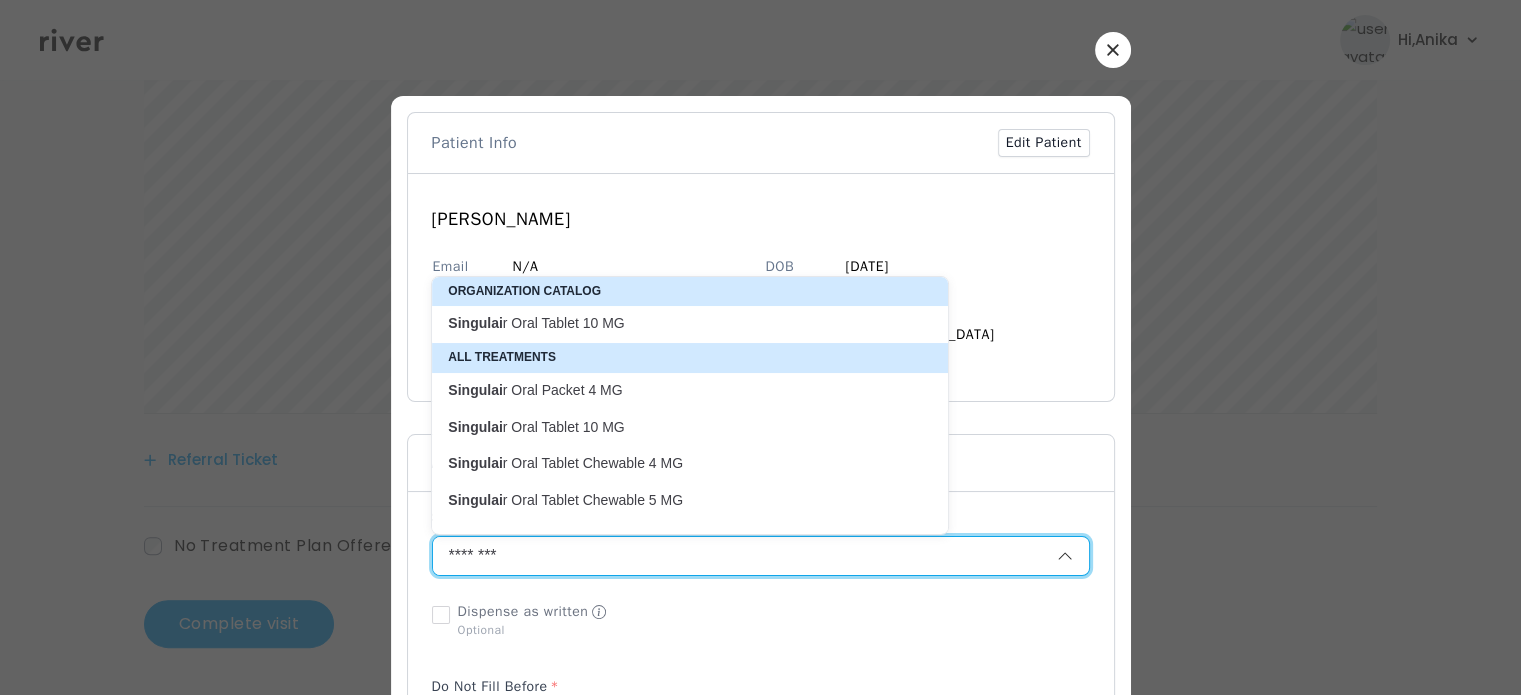 type on "**********" 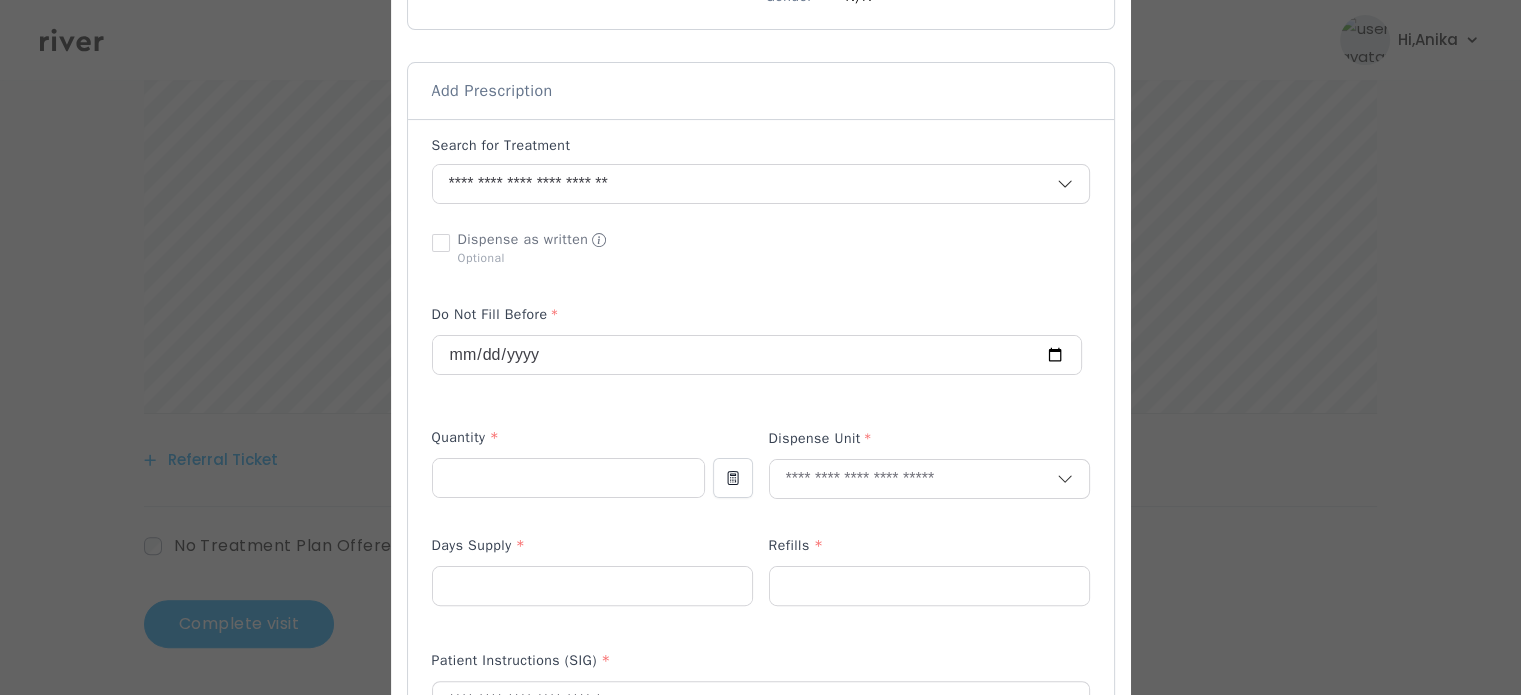 scroll, scrollTop: 395, scrollLeft: 0, axis: vertical 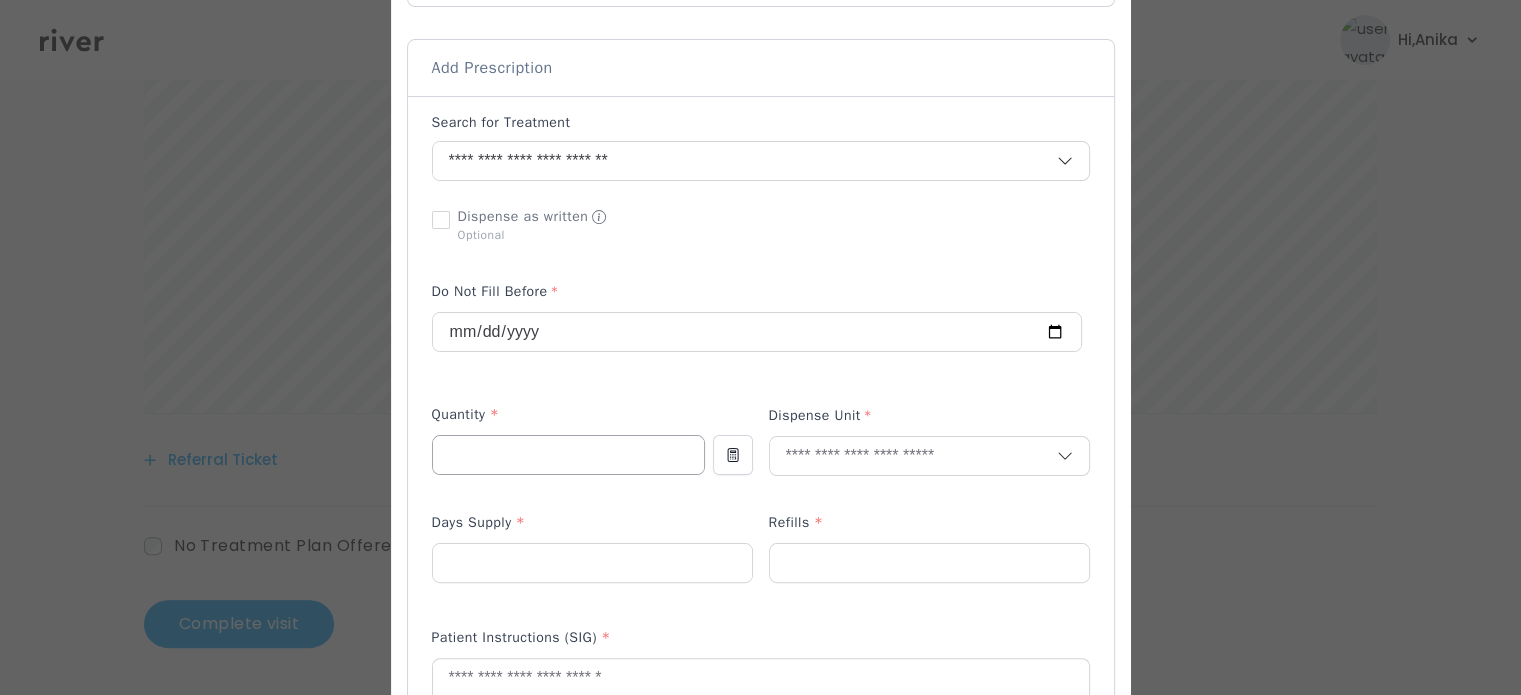 click at bounding box center (568, 455) 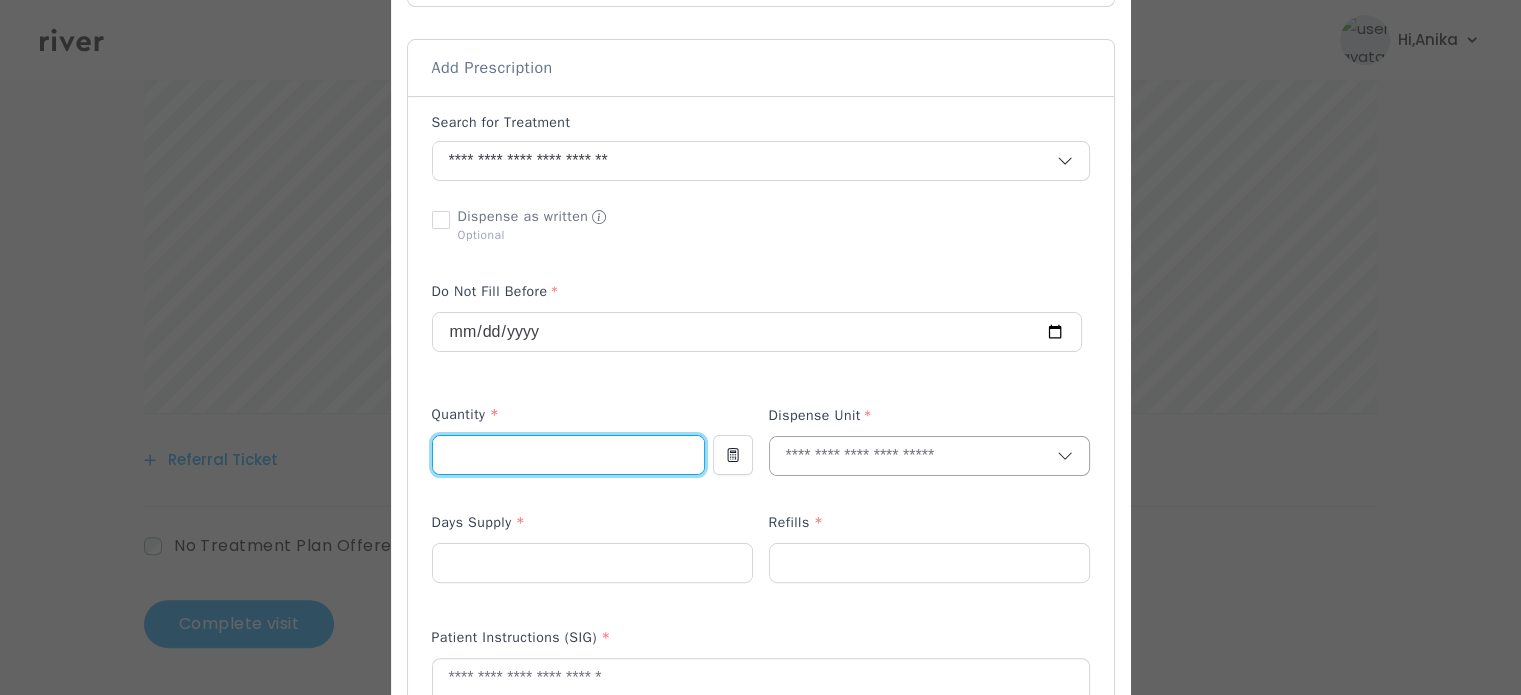 type on "**" 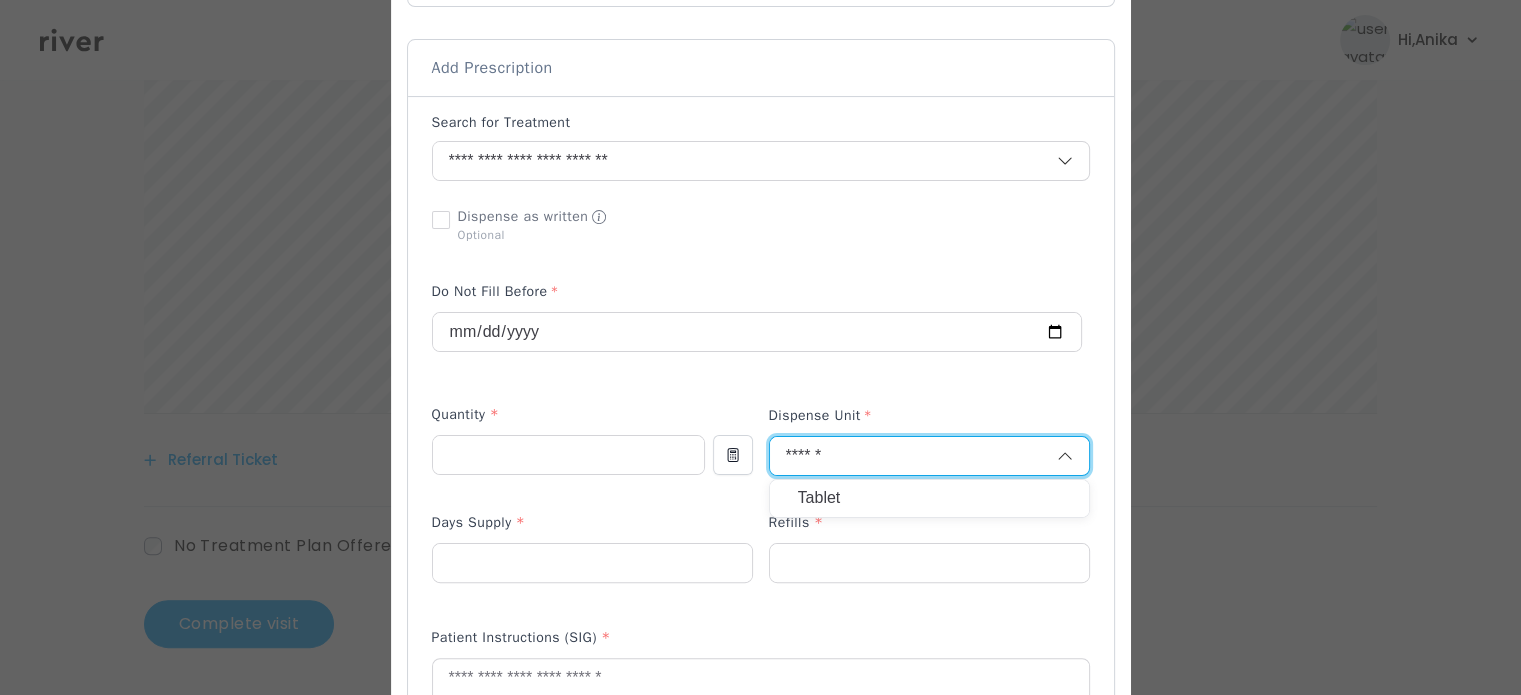 type on "******" 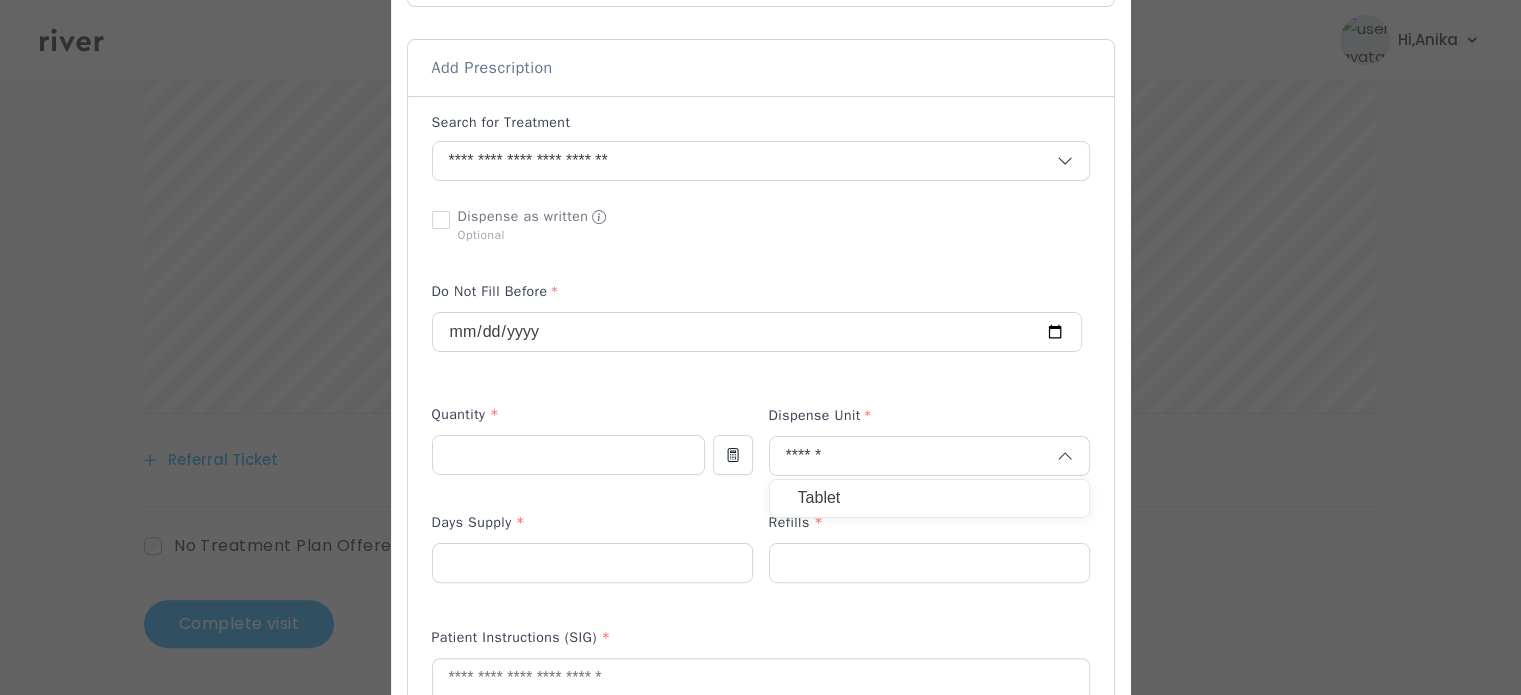 click on "Tablet" at bounding box center [929, 498] 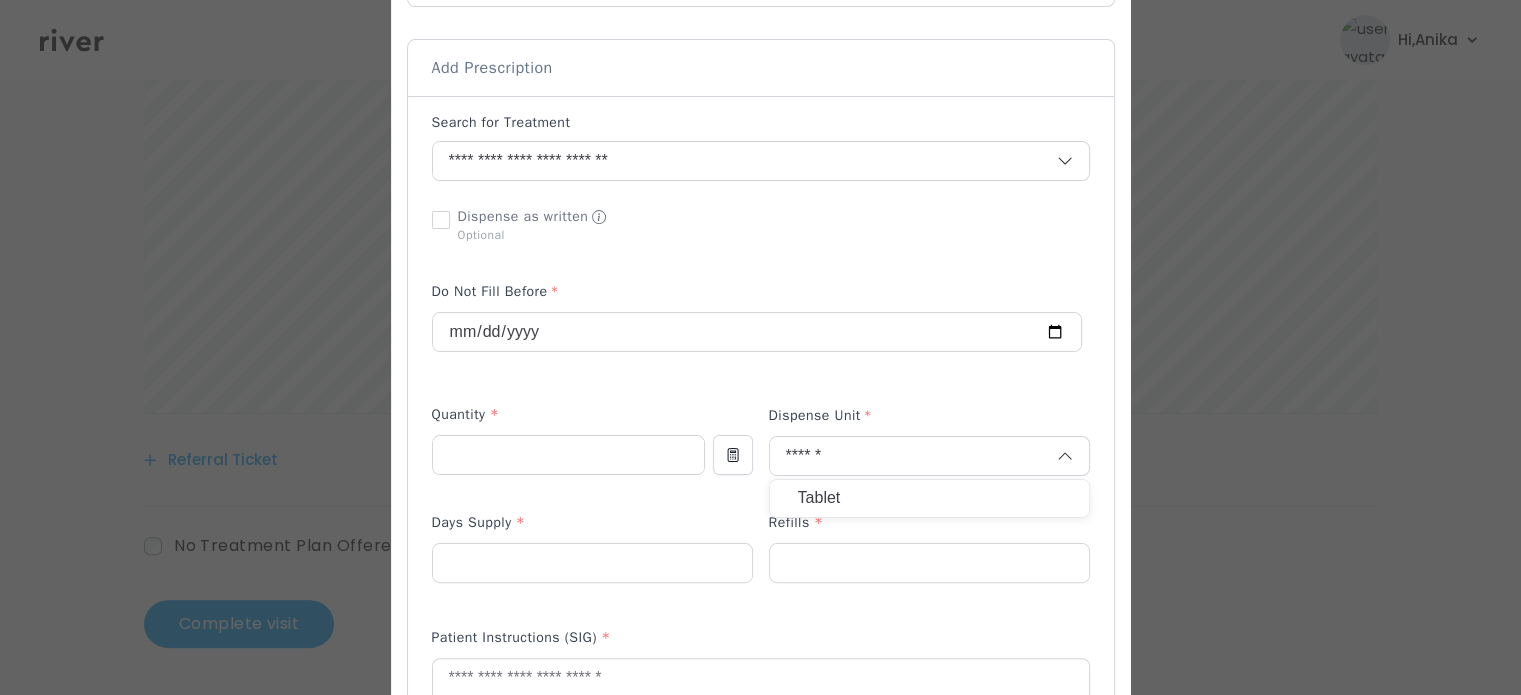 type 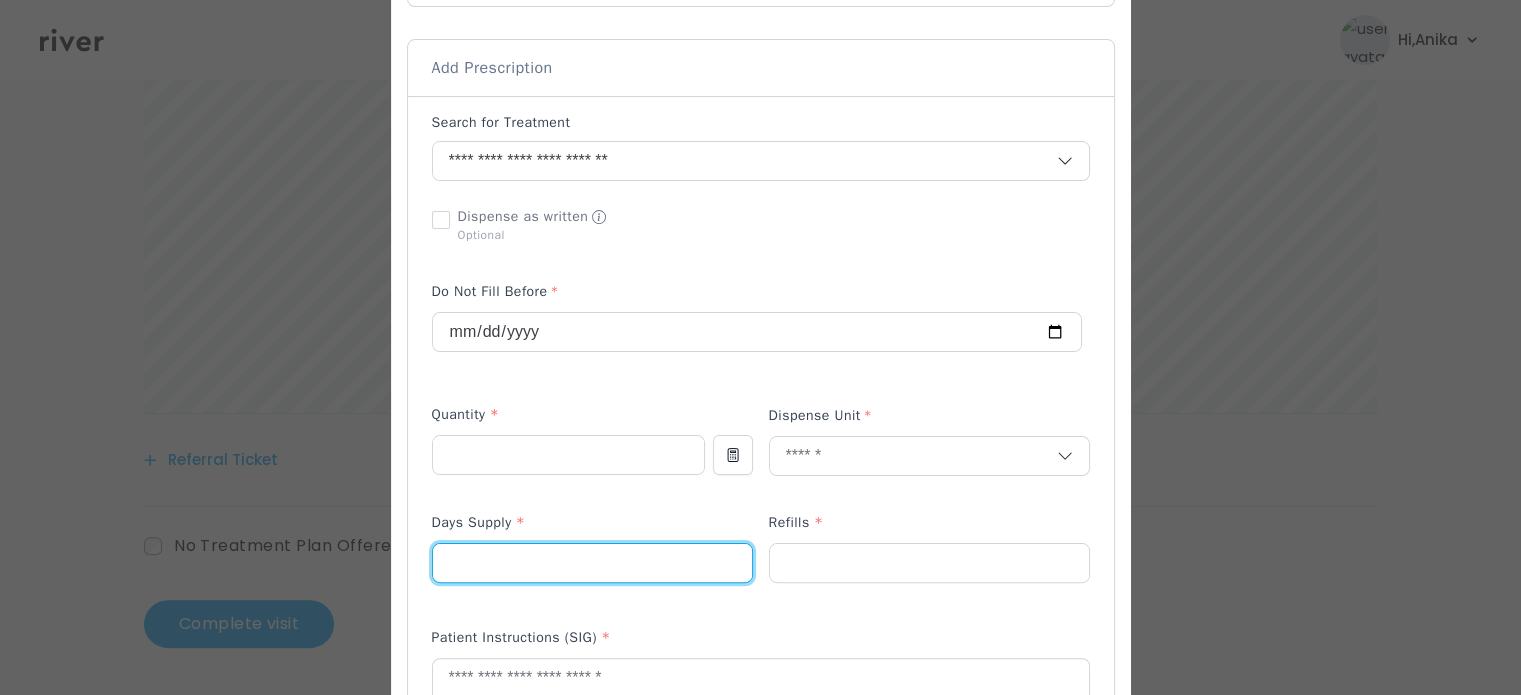 click at bounding box center [592, 563] 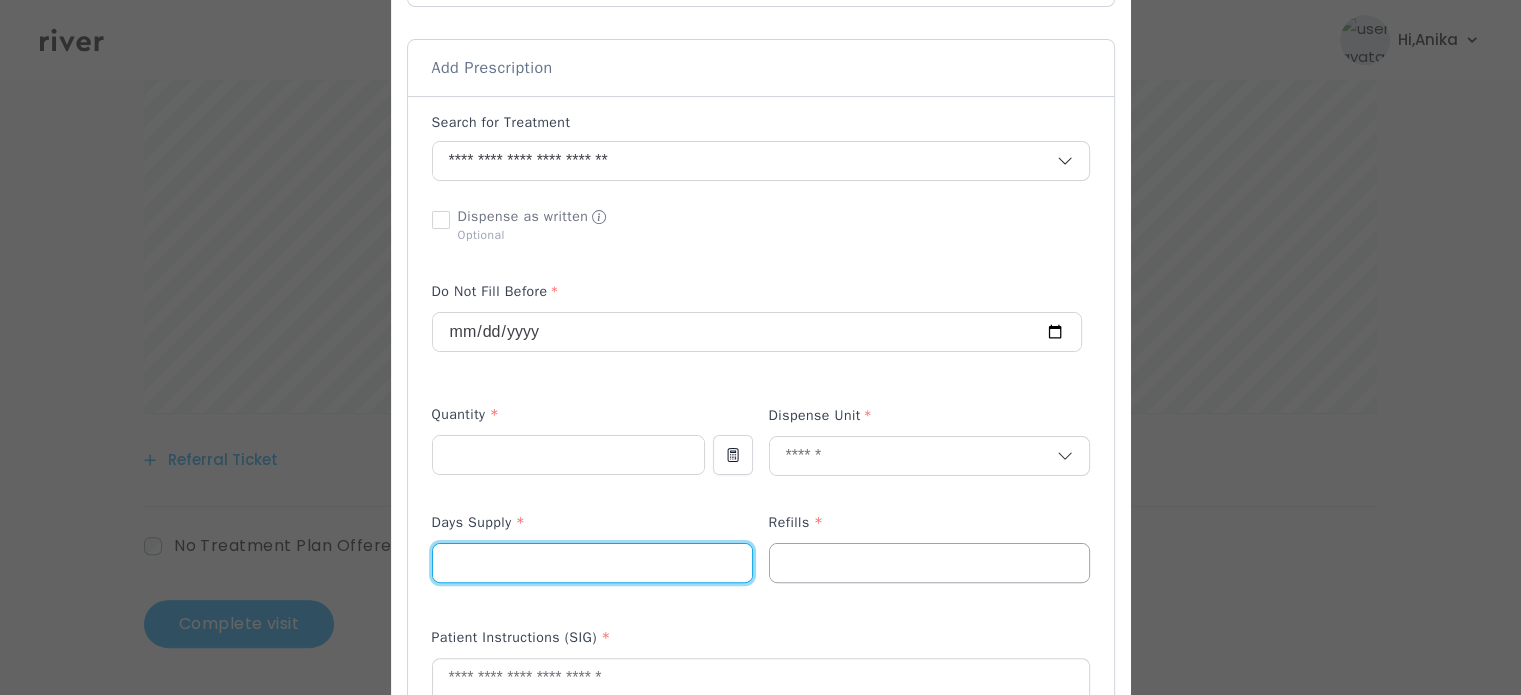 type on "**" 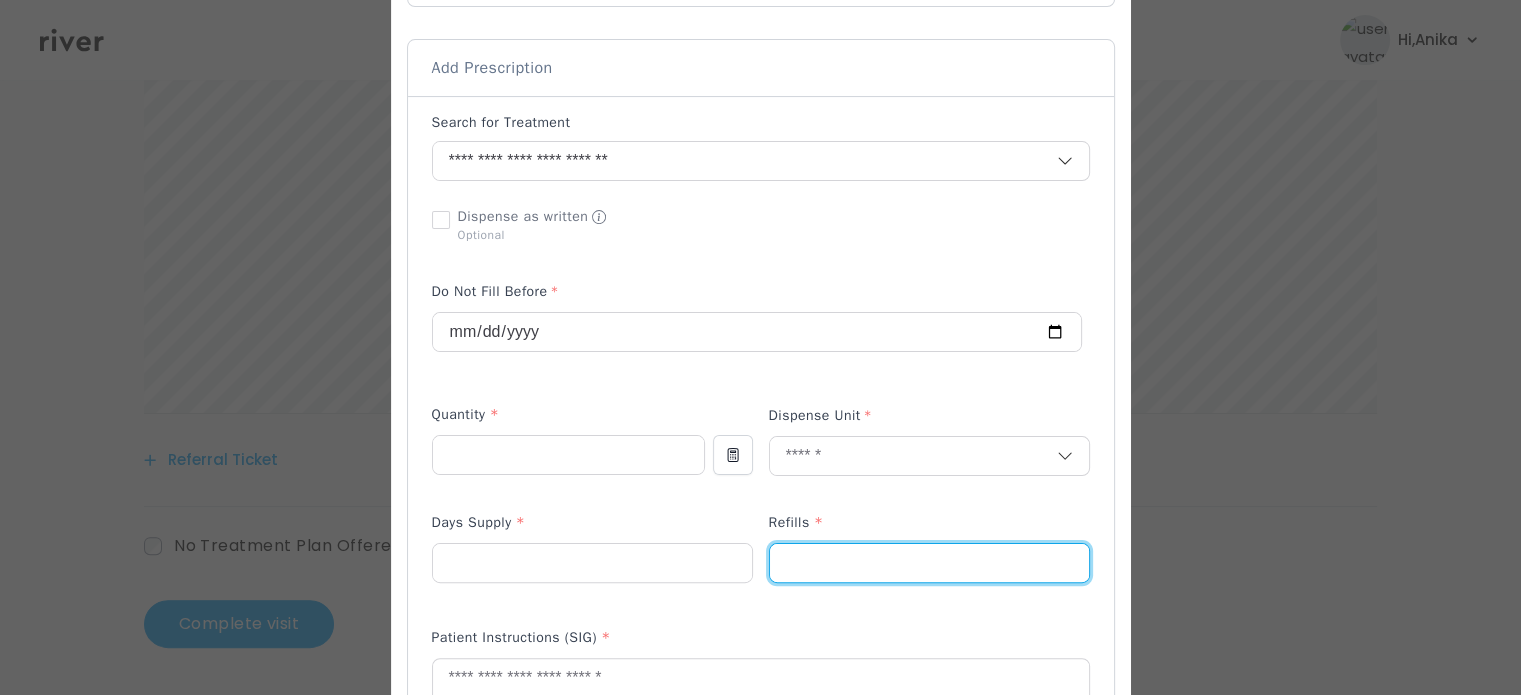 click at bounding box center (929, 563) 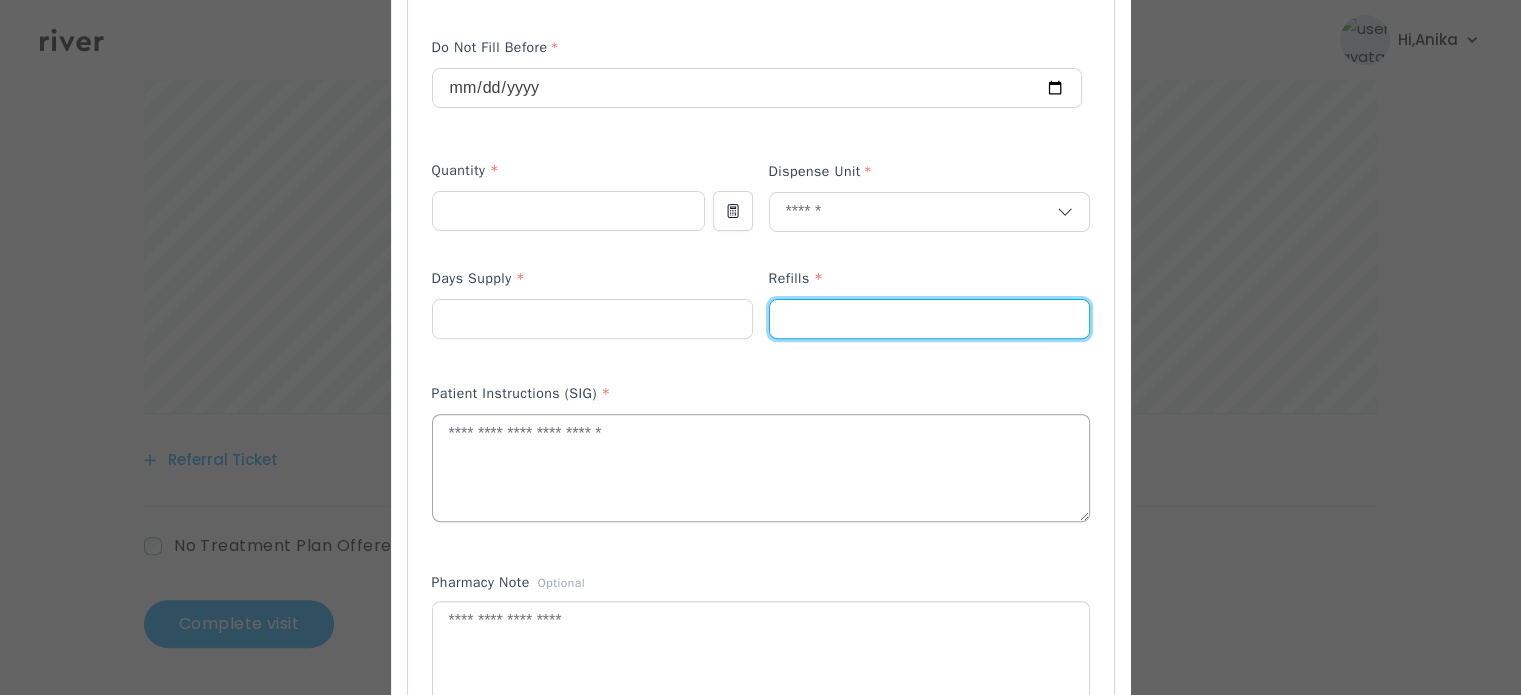 scroll, scrollTop: 667, scrollLeft: 0, axis: vertical 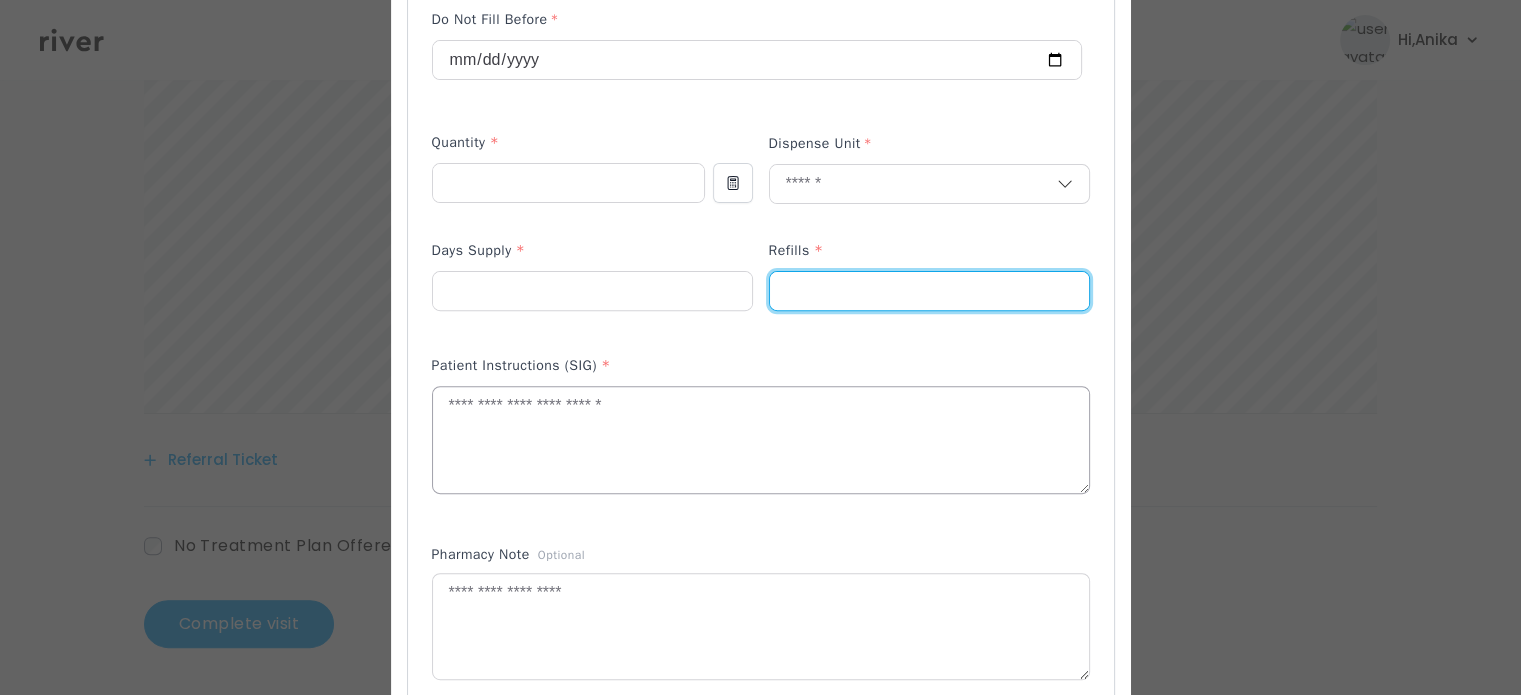 type on "*" 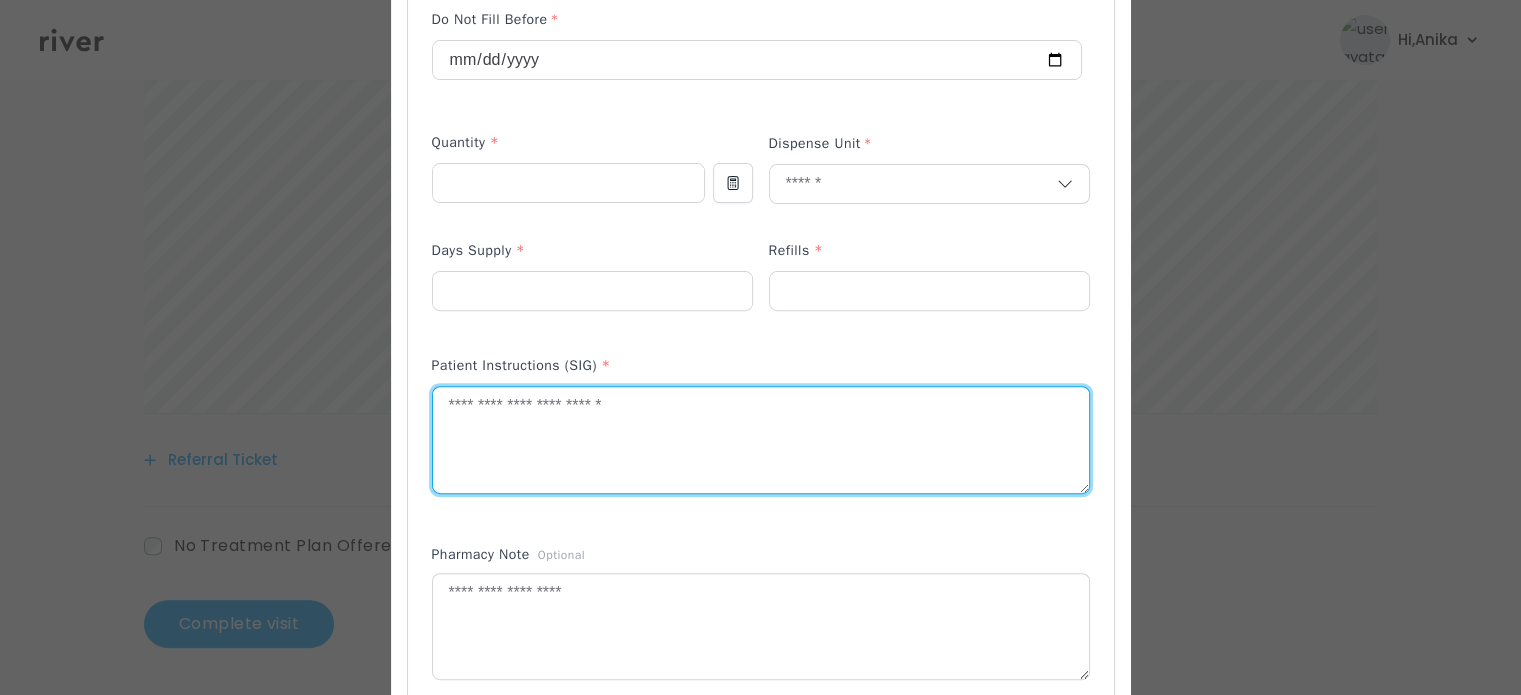 click at bounding box center [761, 440] 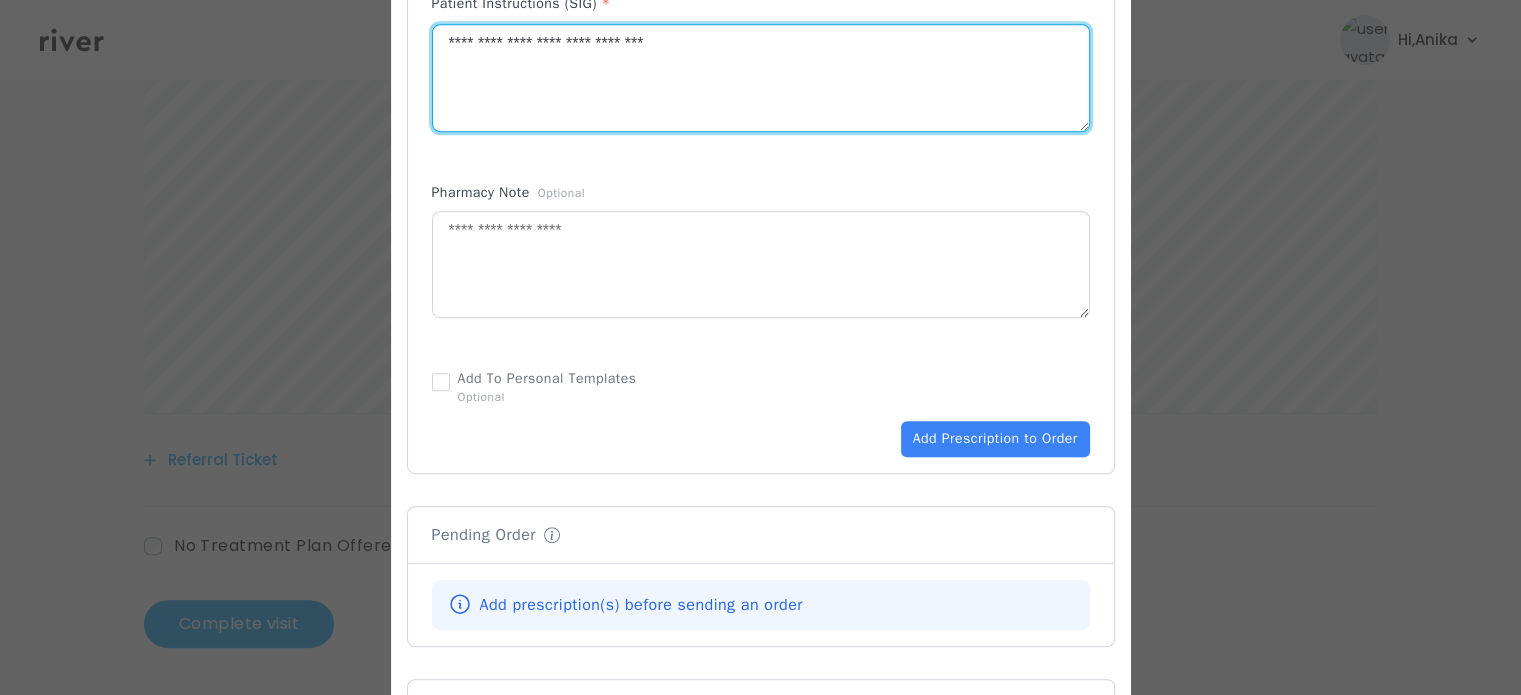 scroll, scrollTop: 1080, scrollLeft: 0, axis: vertical 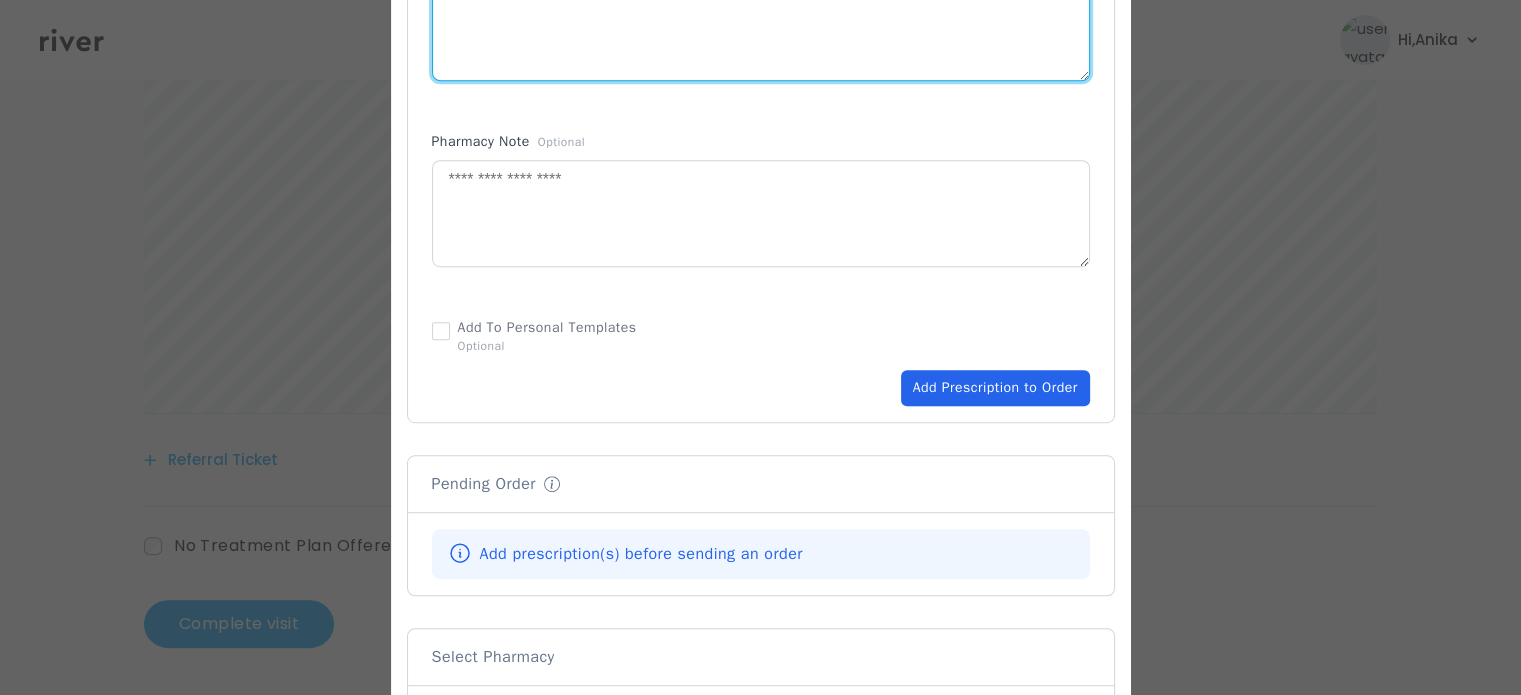 type on "**********" 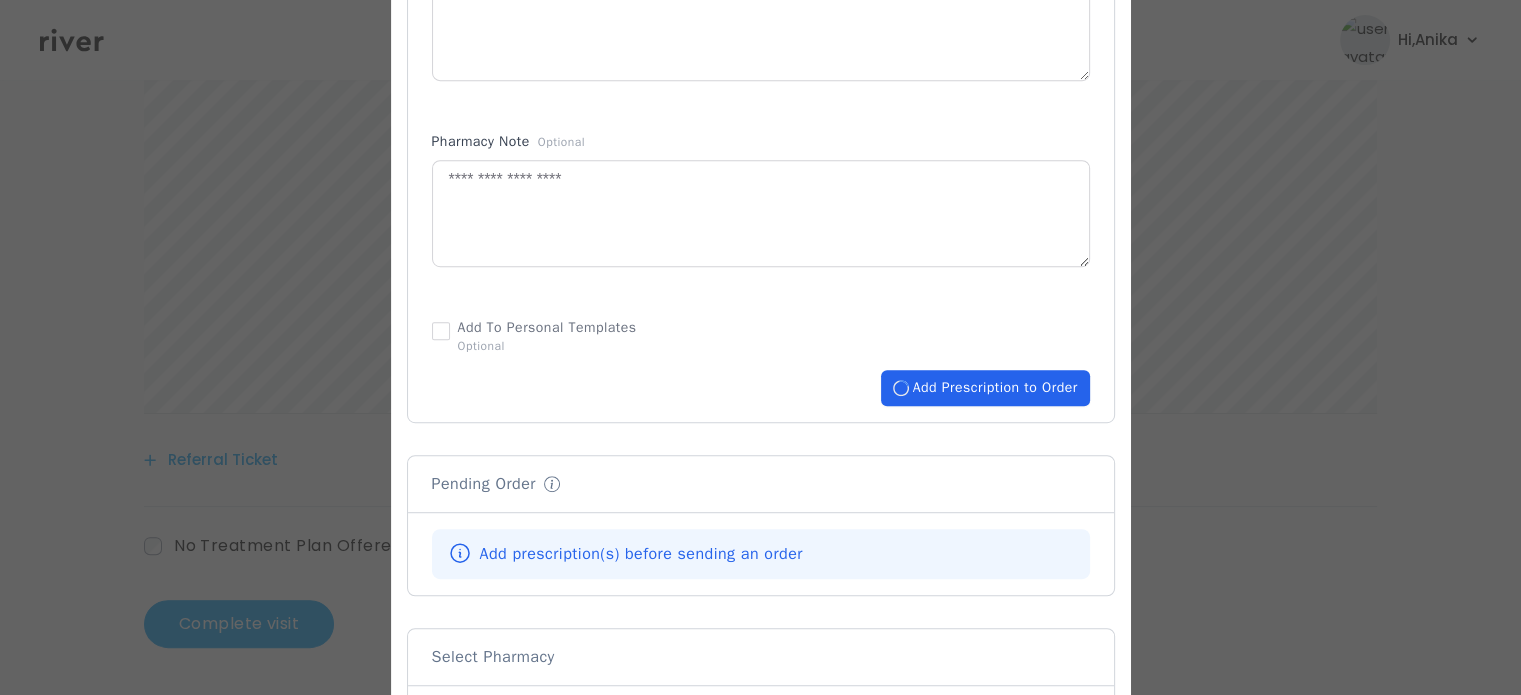 type 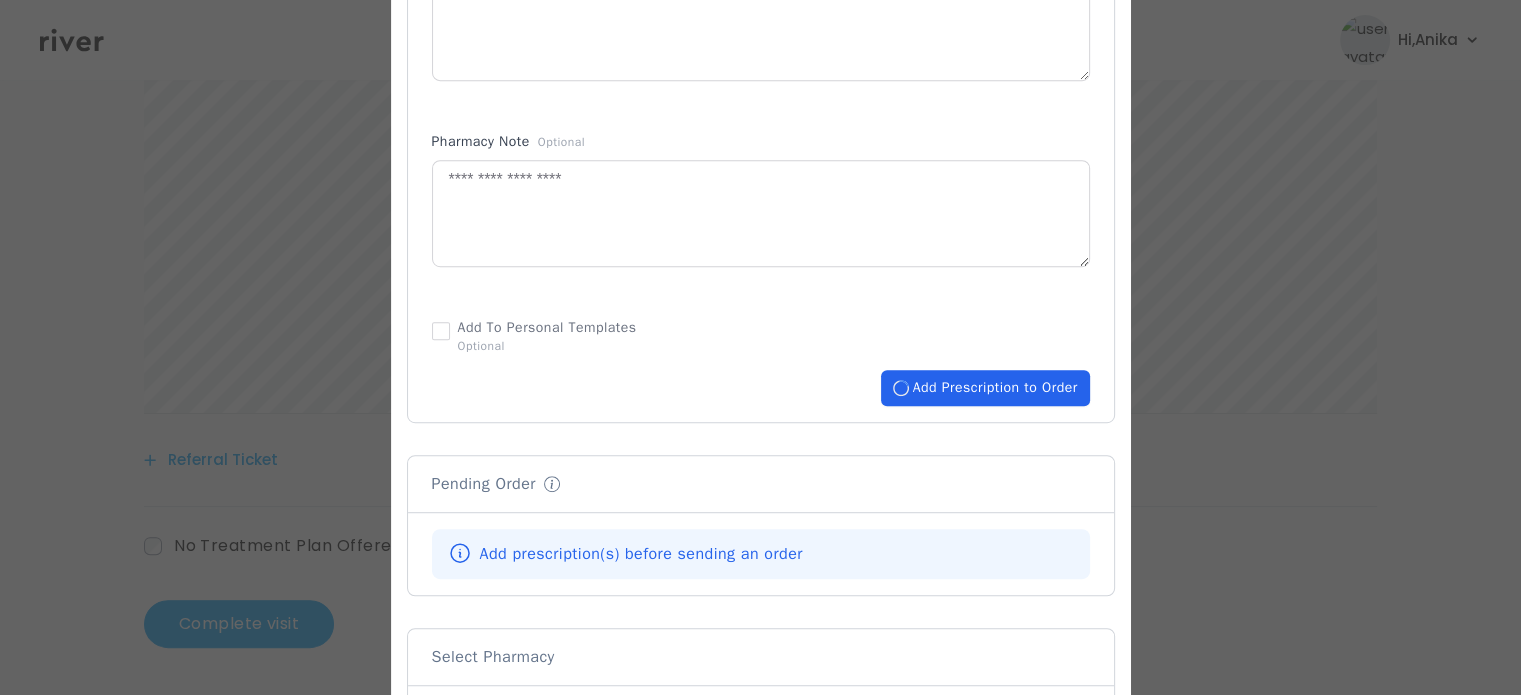 type 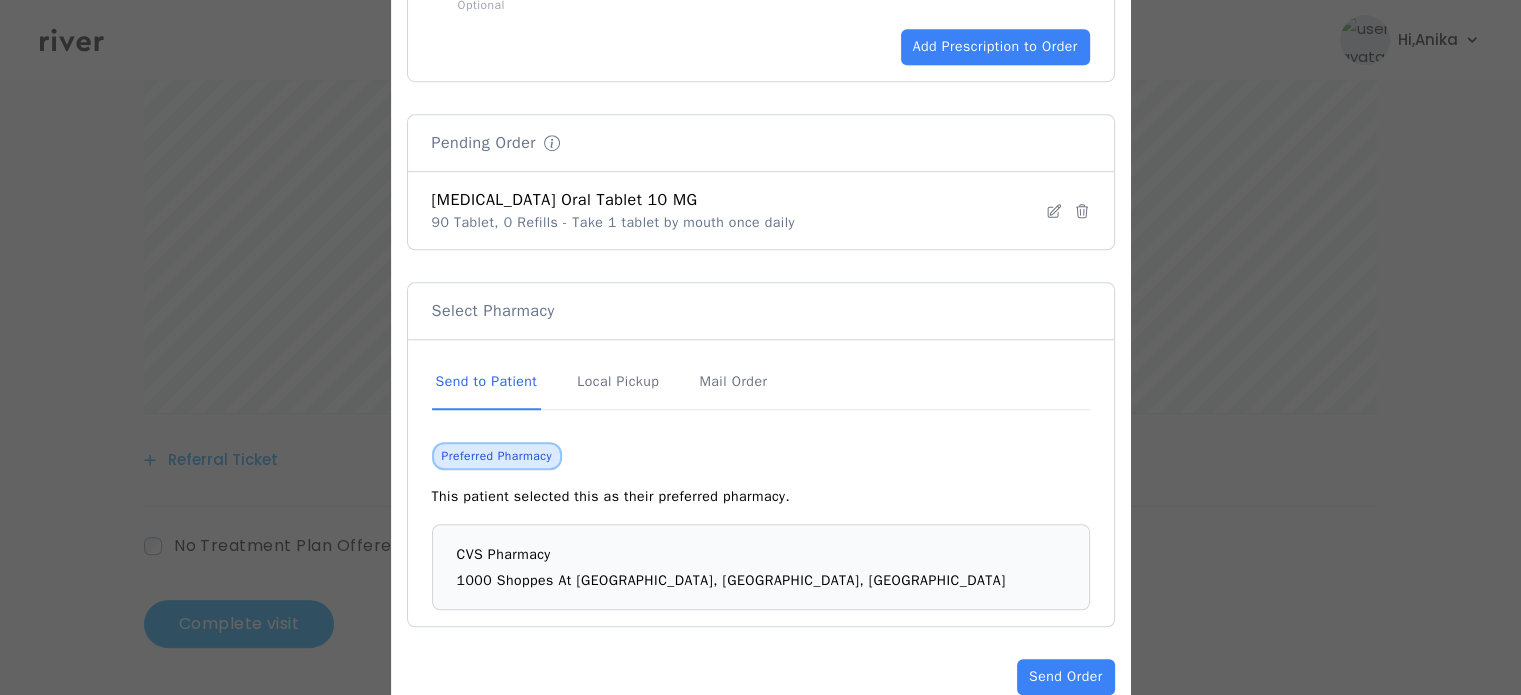 scroll, scrollTop: 1464, scrollLeft: 0, axis: vertical 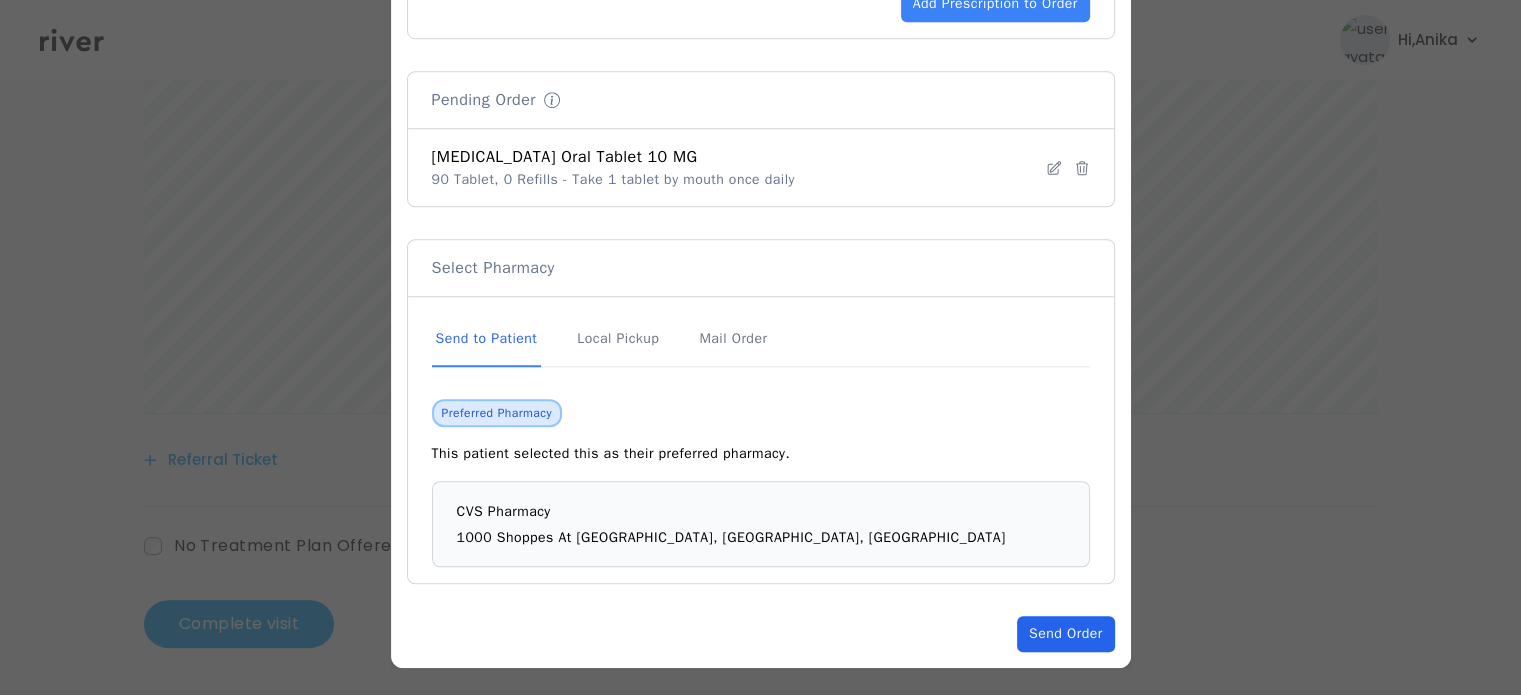 click on "Send Order" 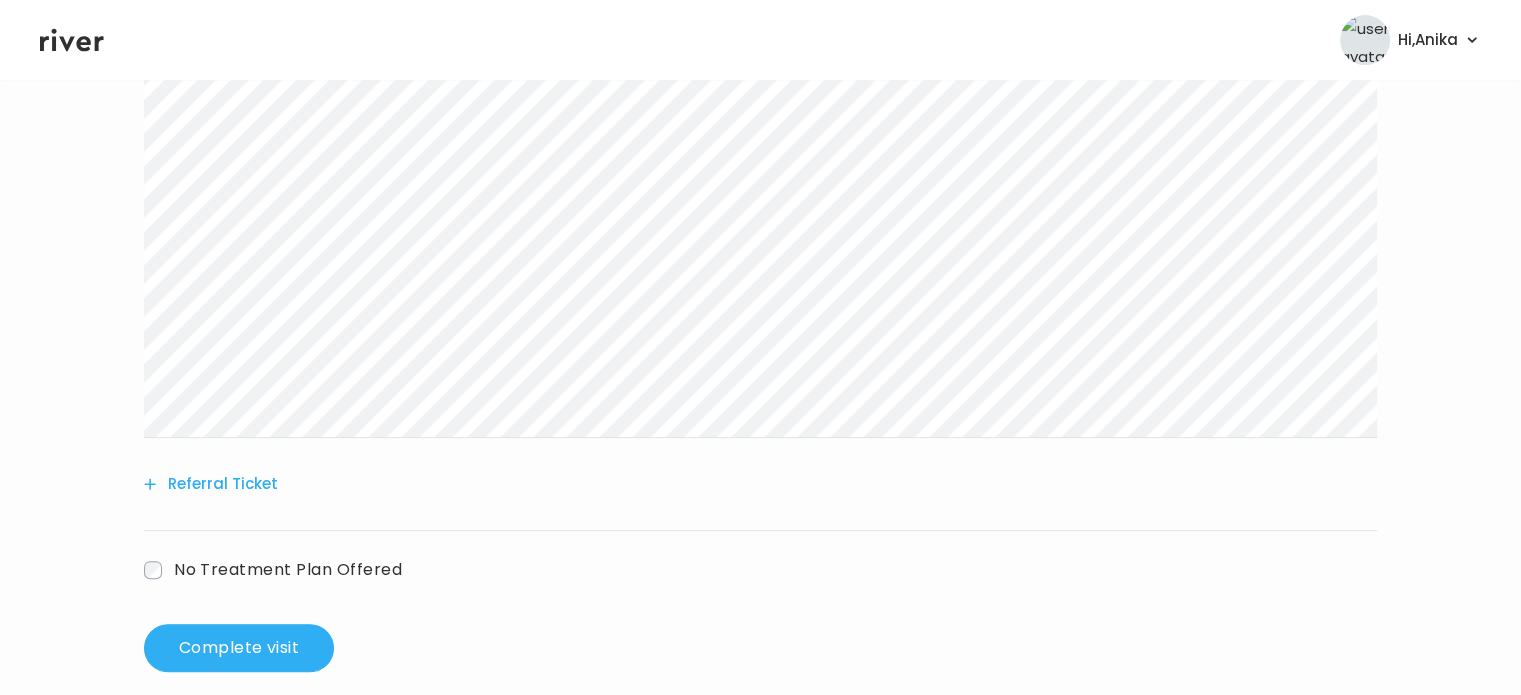 scroll, scrollTop: 716, scrollLeft: 0, axis: vertical 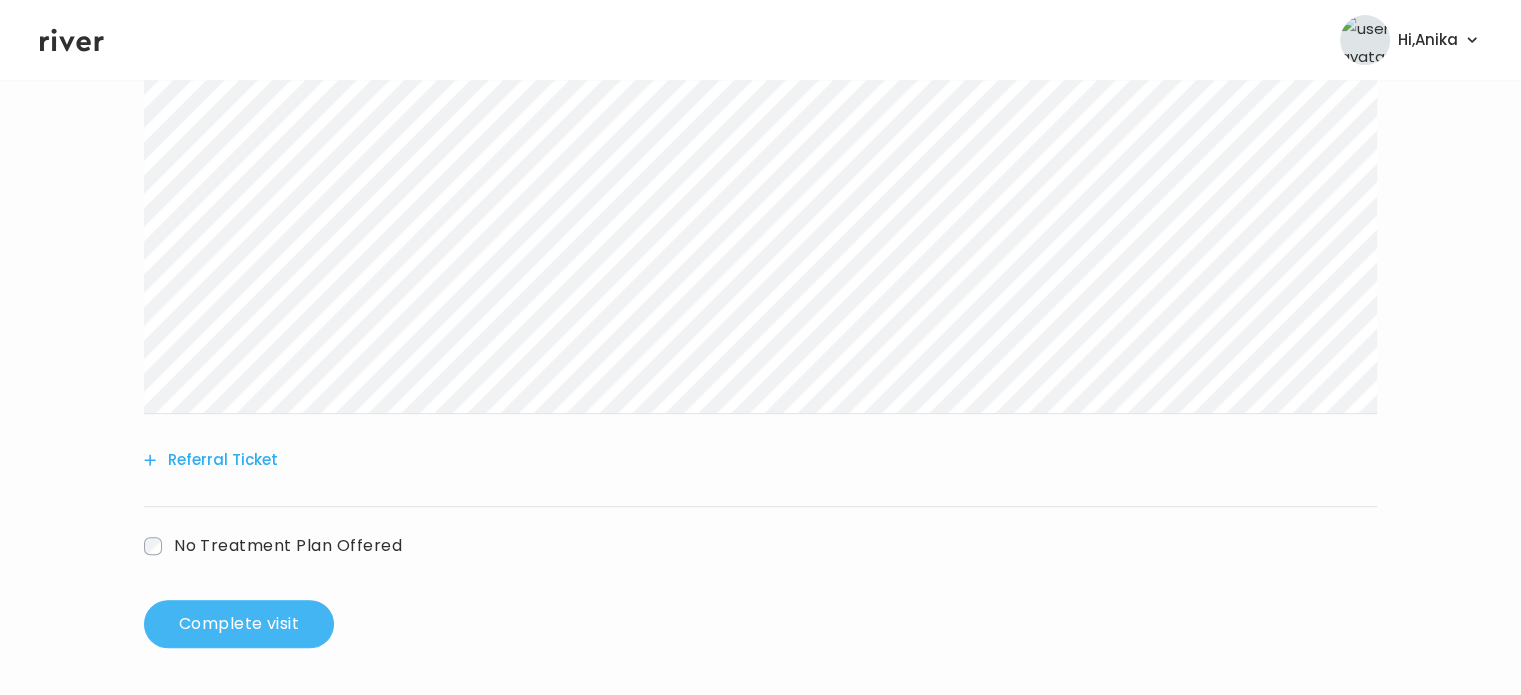 click on "Complete visit" at bounding box center (239, 624) 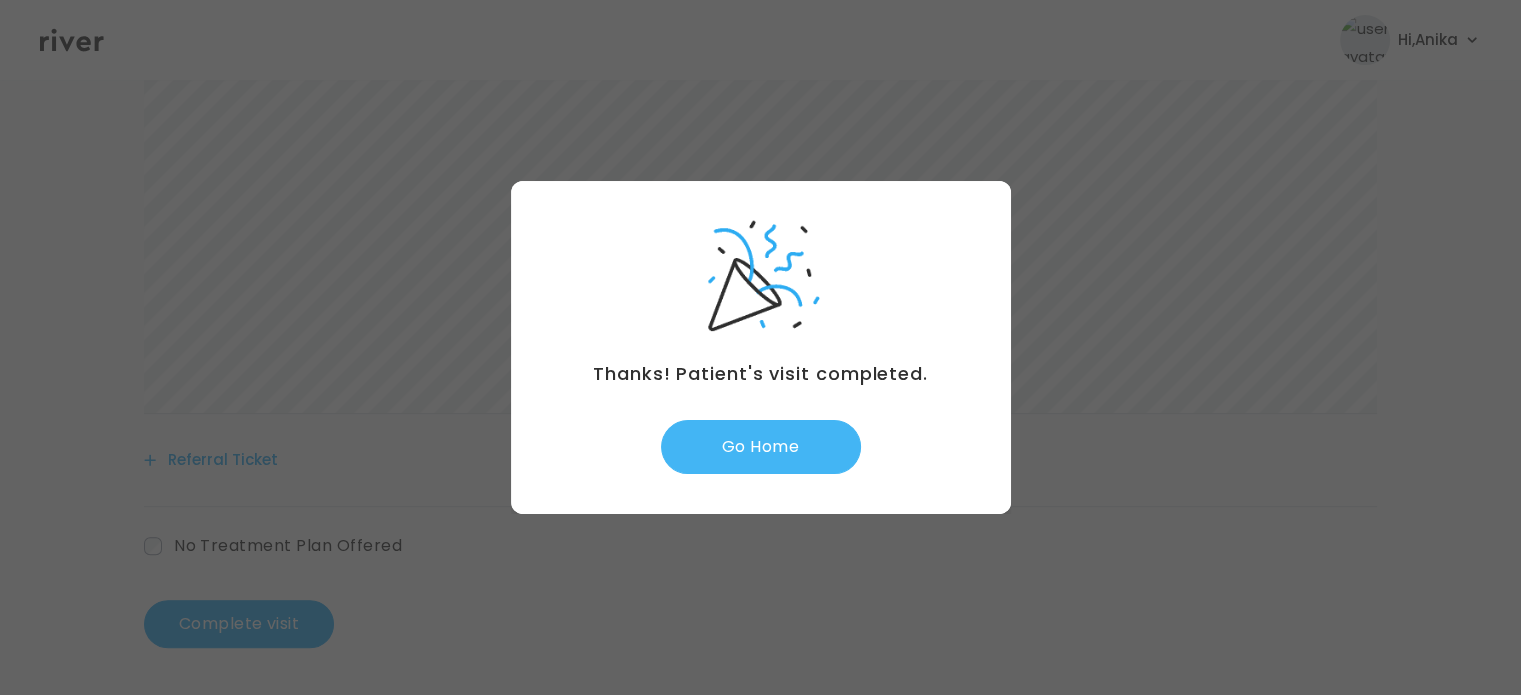 click on "Go Home" at bounding box center (761, 447) 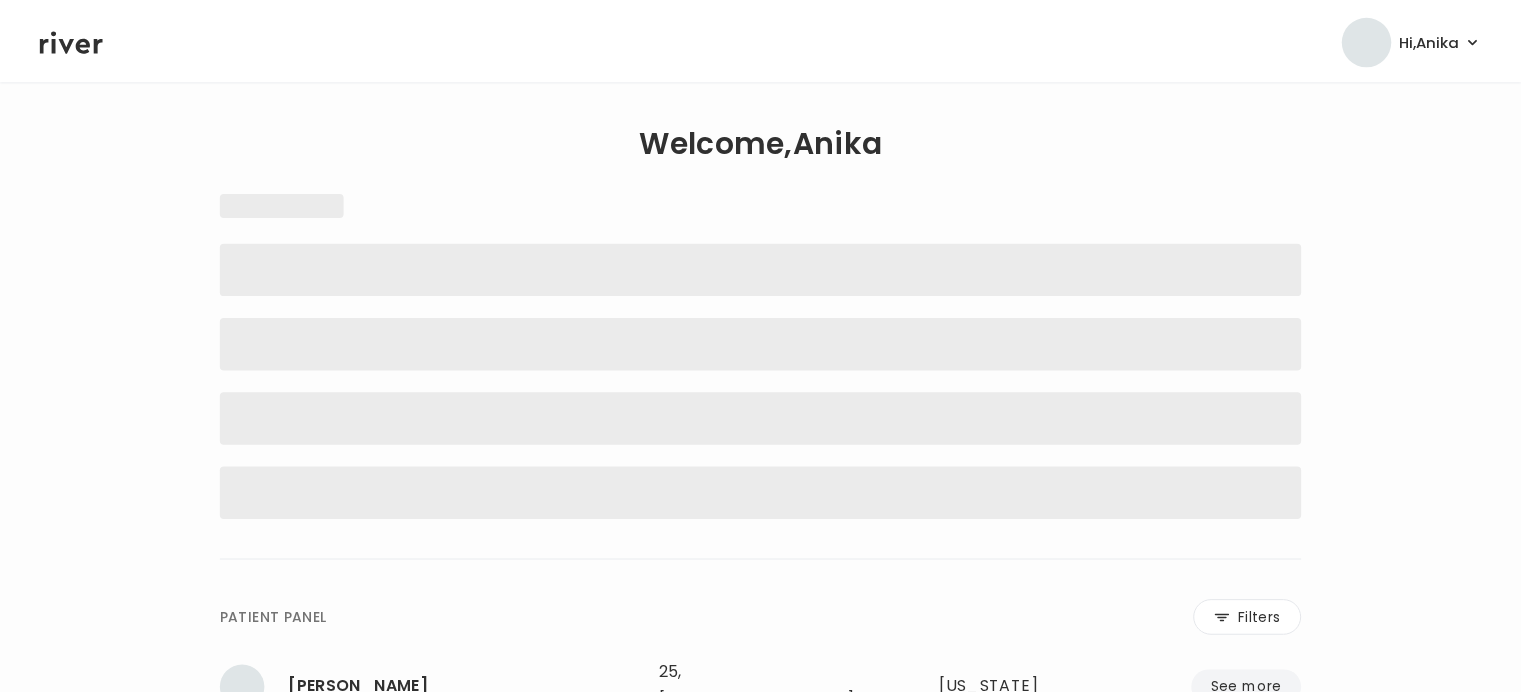 scroll, scrollTop: 0, scrollLeft: 0, axis: both 